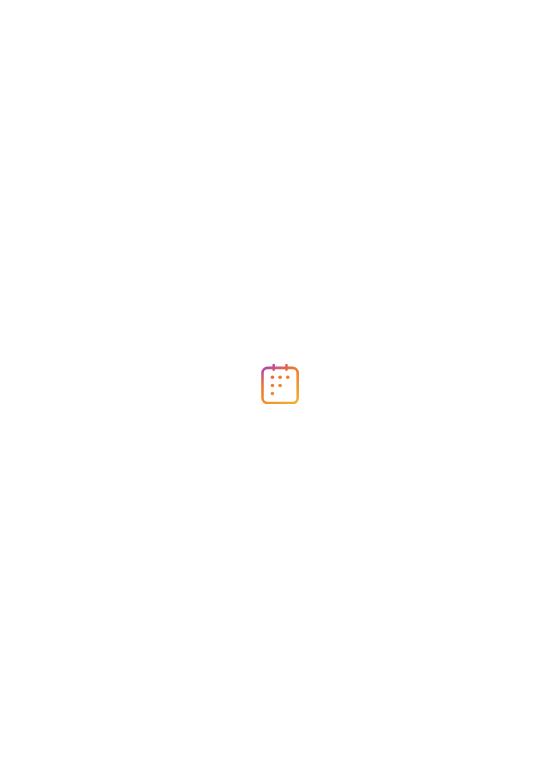 scroll, scrollTop: 0, scrollLeft: 0, axis: both 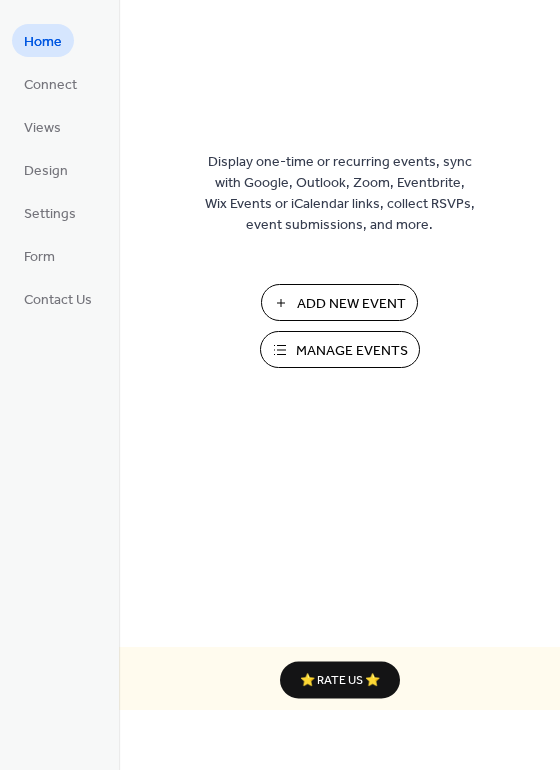 click on "Add New Event" at bounding box center (339, 302) 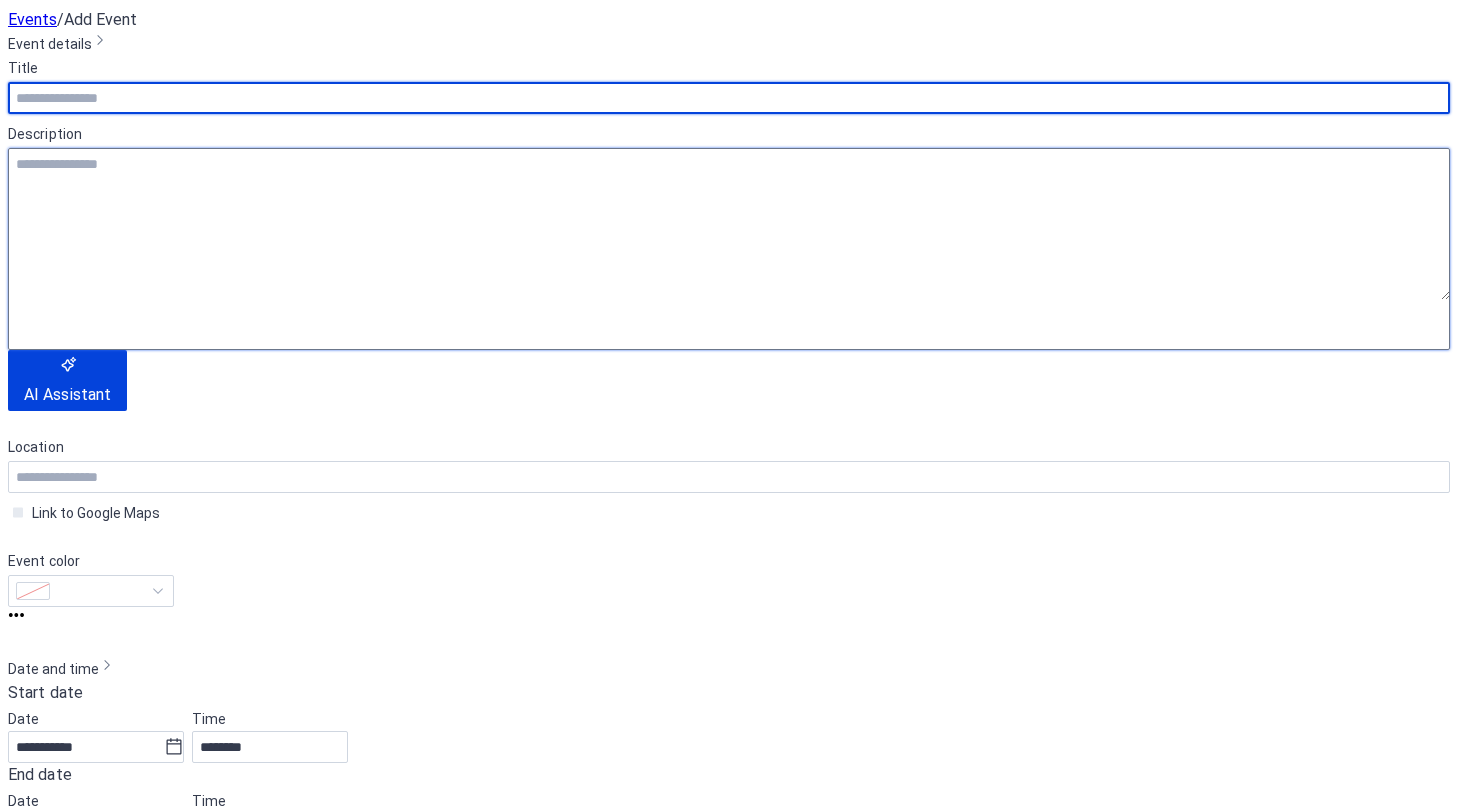 click at bounding box center (729, 224) 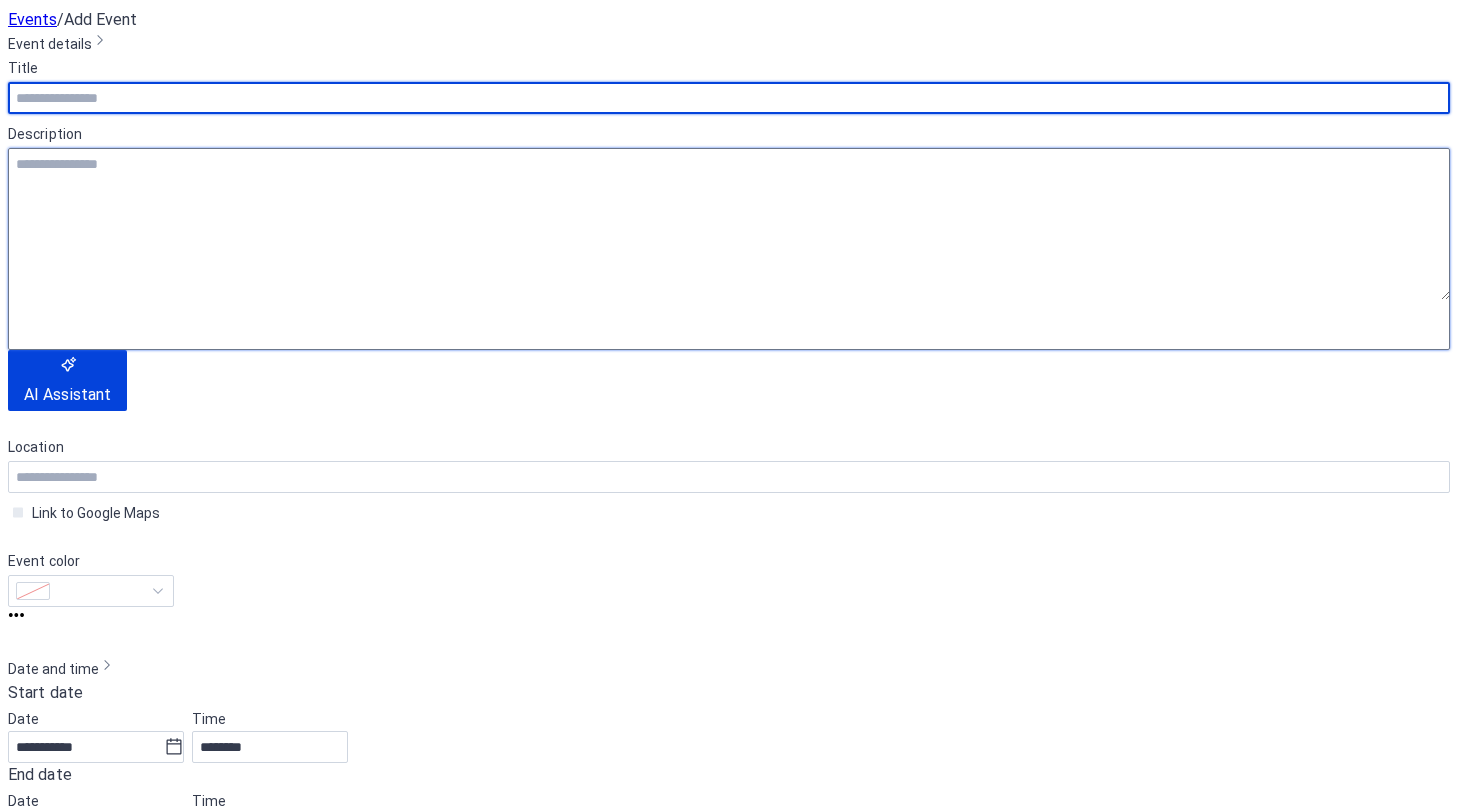 paste on "**********" 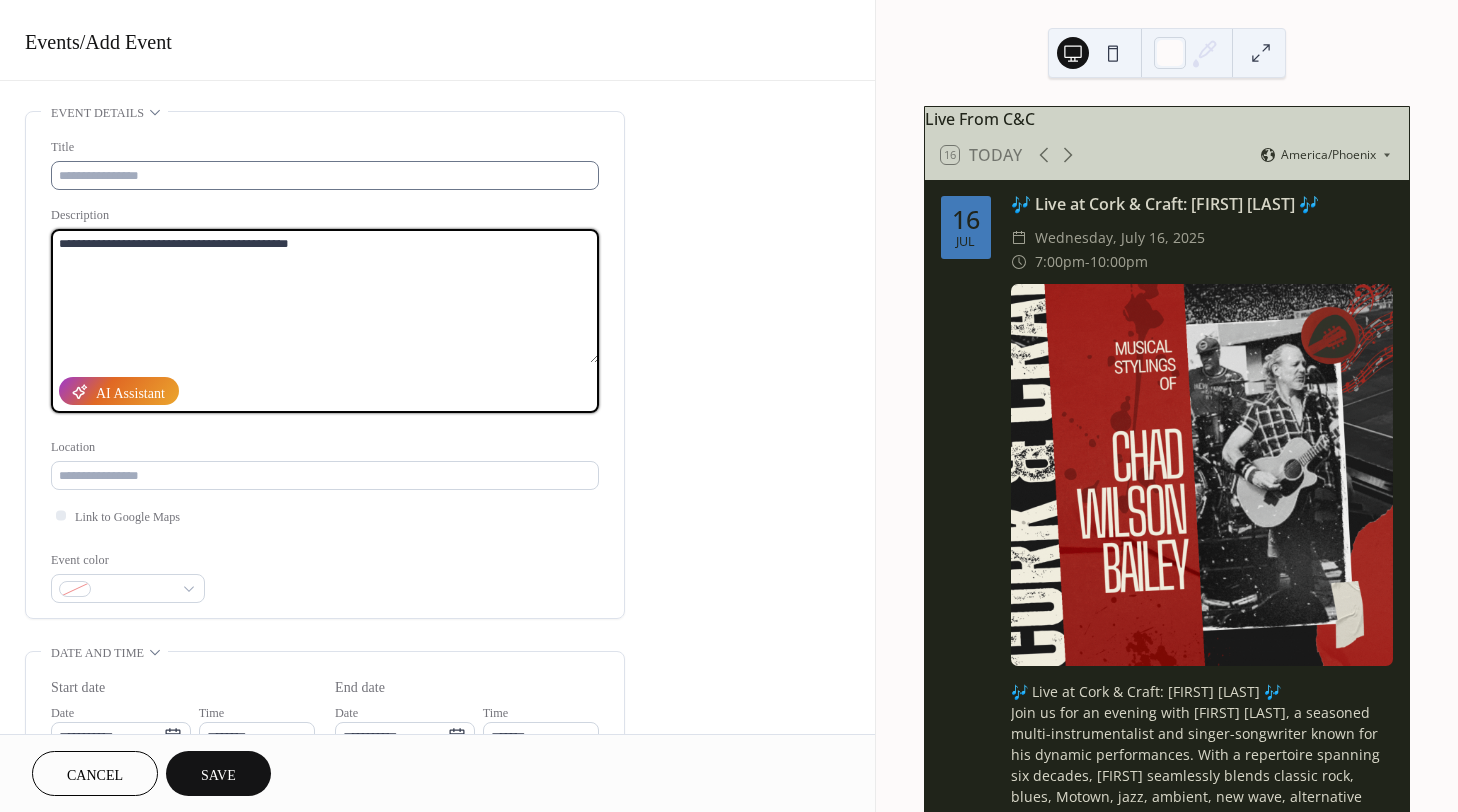 type on "**********" 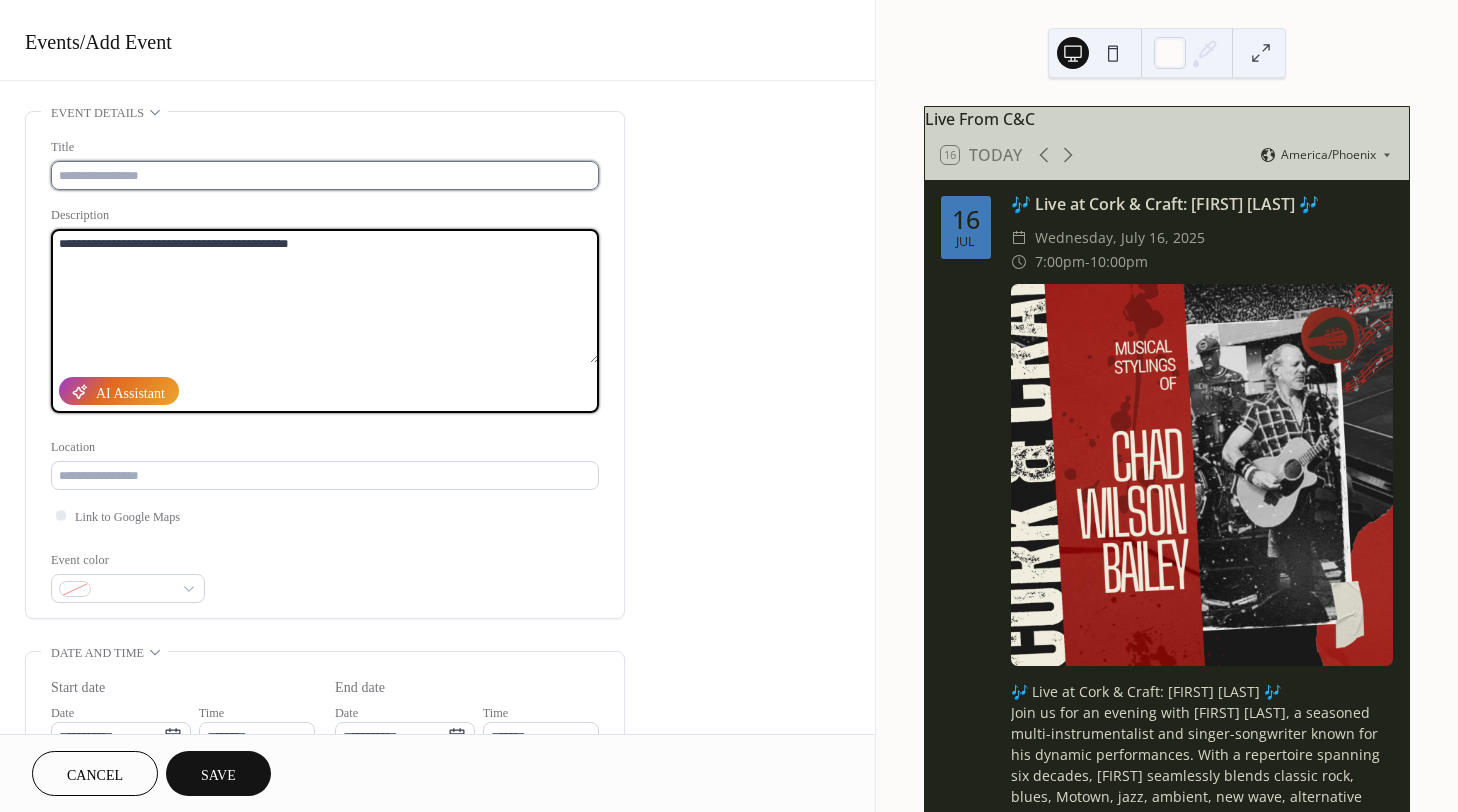 click at bounding box center (325, 175) 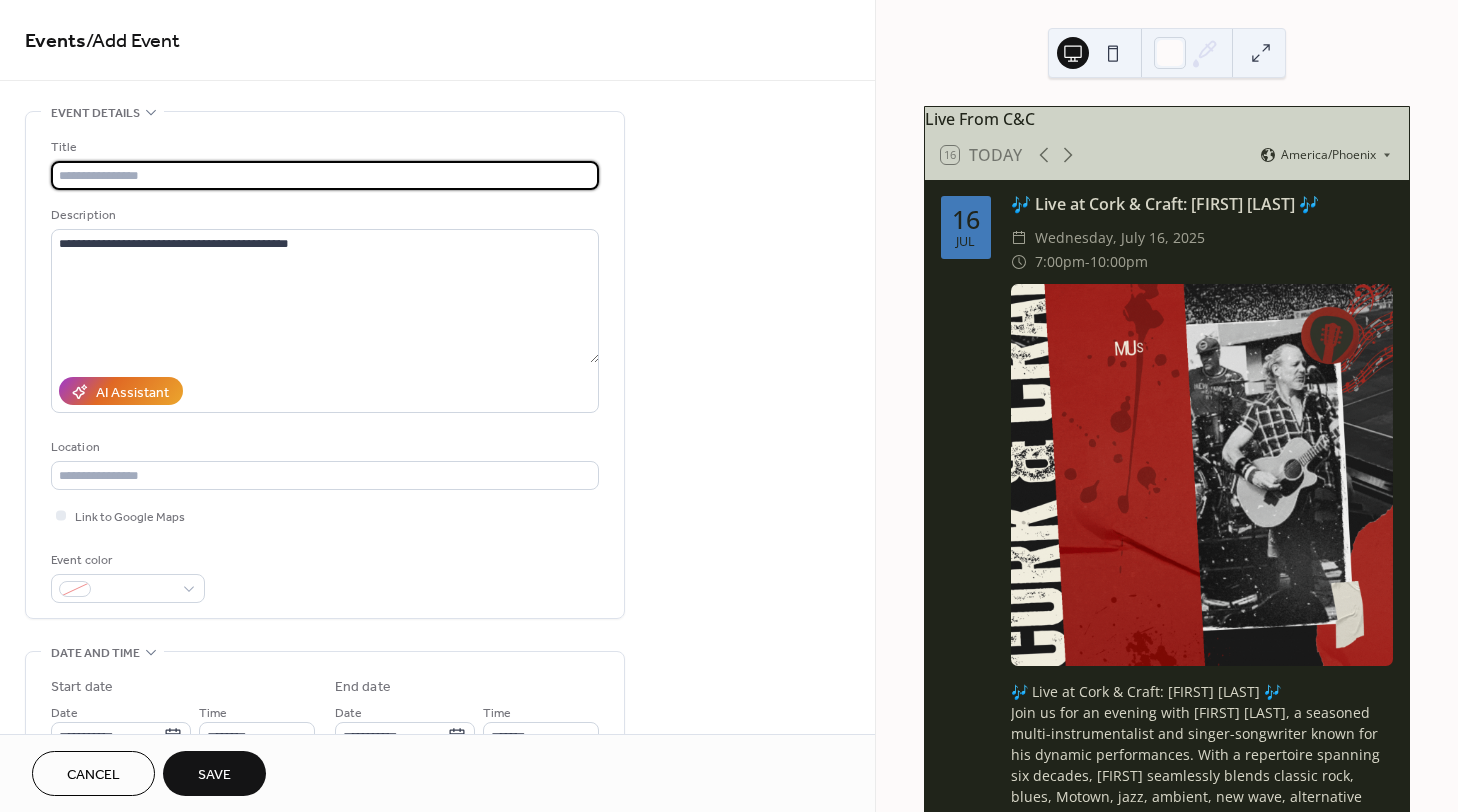 paste on "**********" 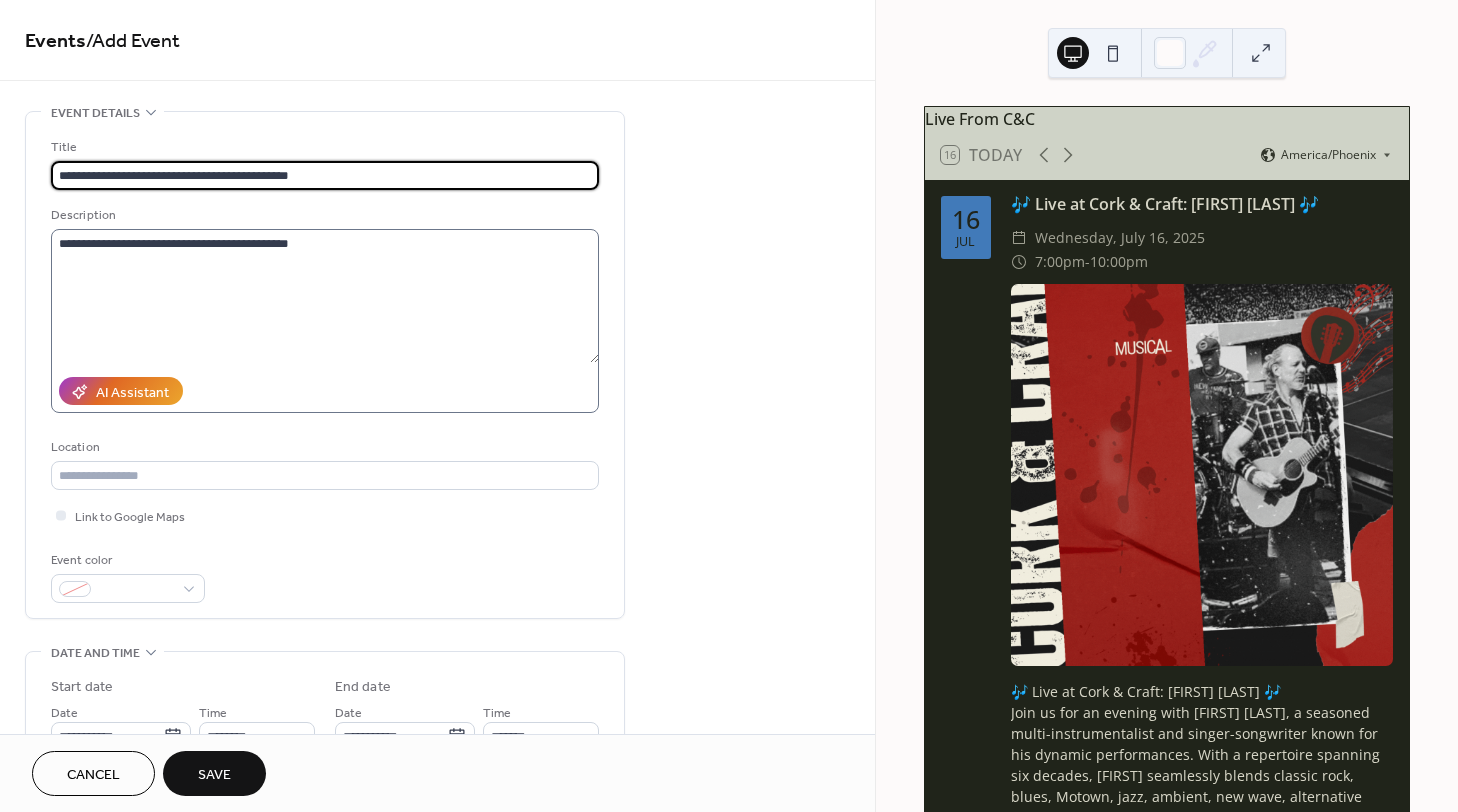 type on "**********" 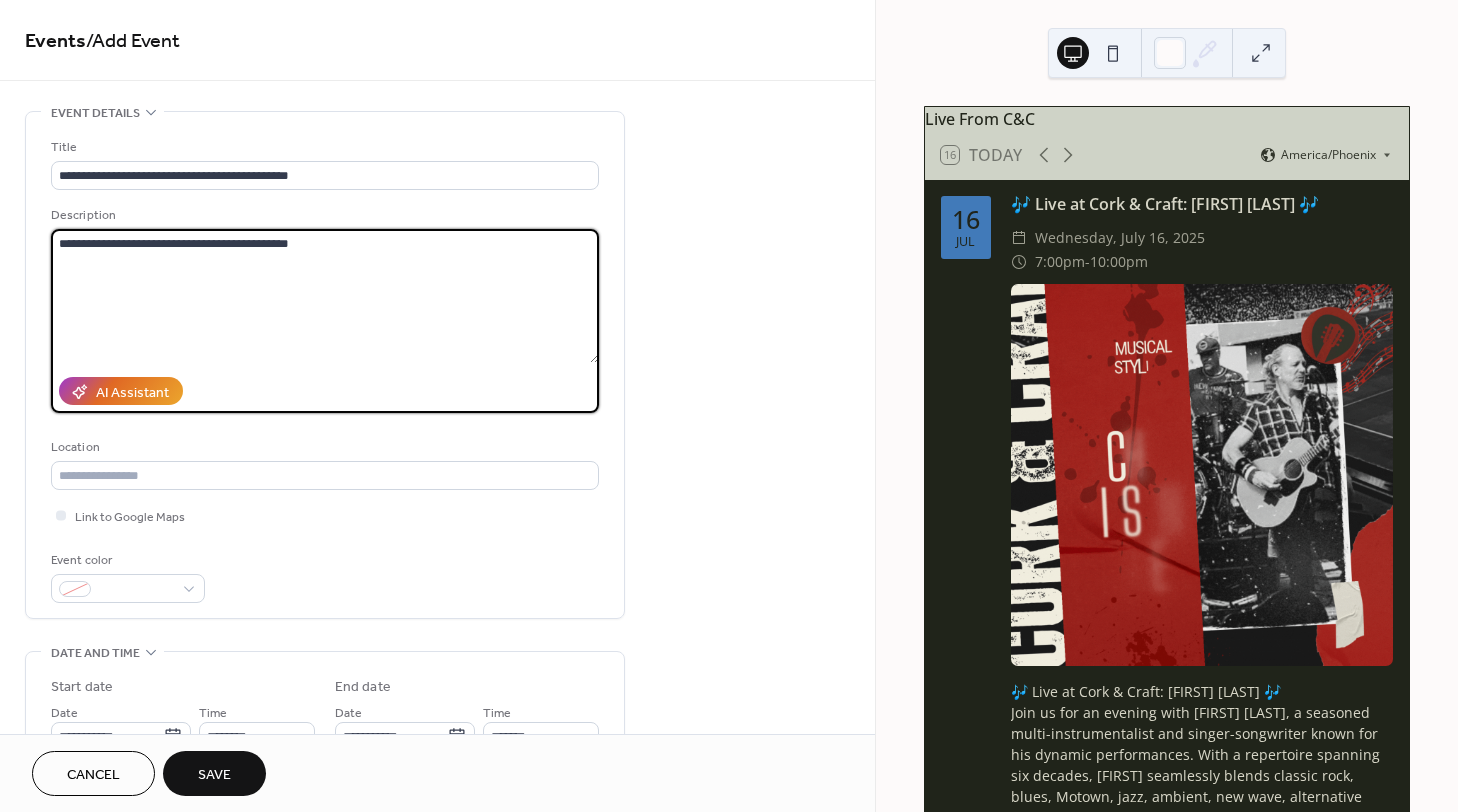 drag, startPoint x: 77, startPoint y: 242, endPoint x: 46, endPoint y: 243, distance: 31.016125 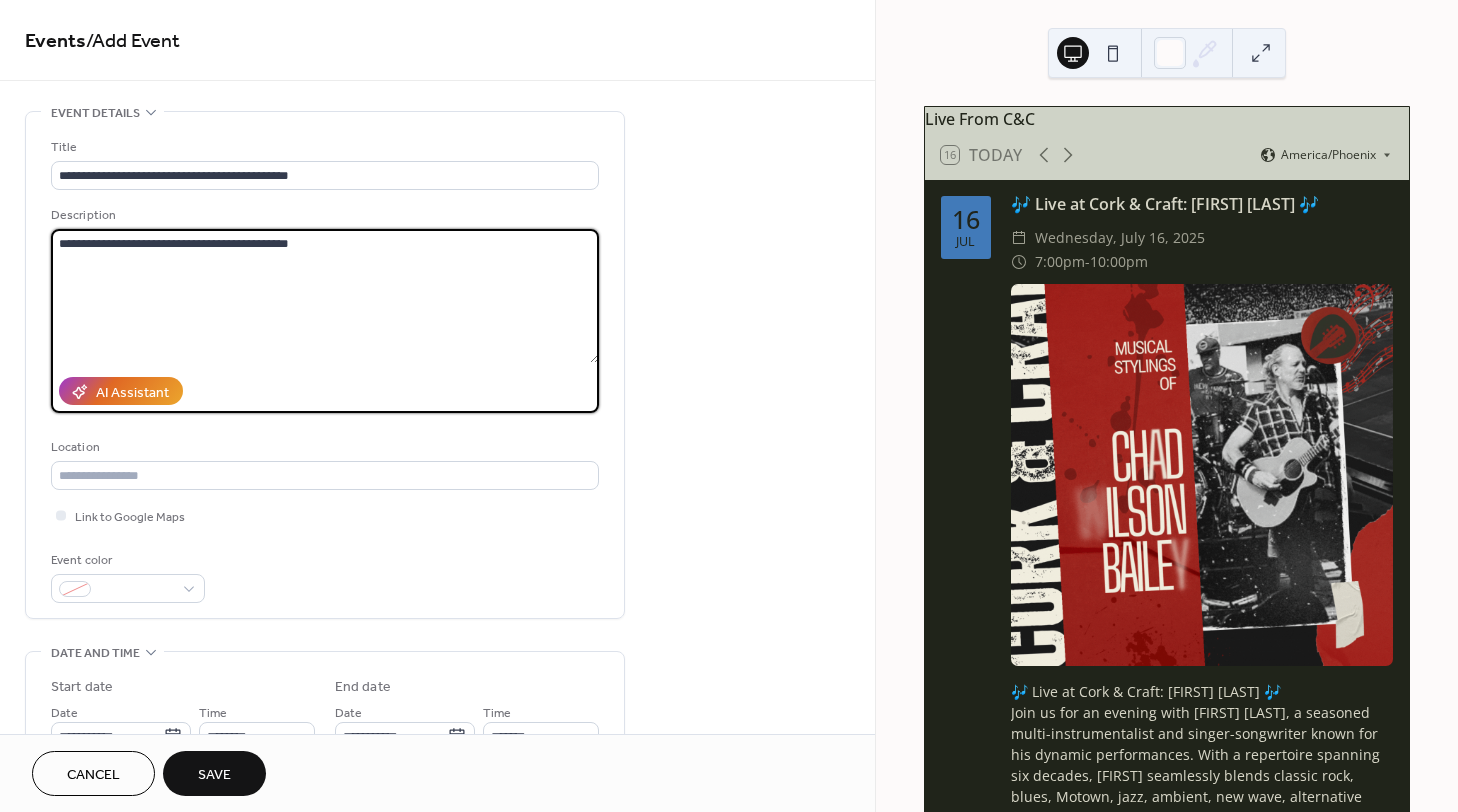 click on "**********" at bounding box center [325, 365] 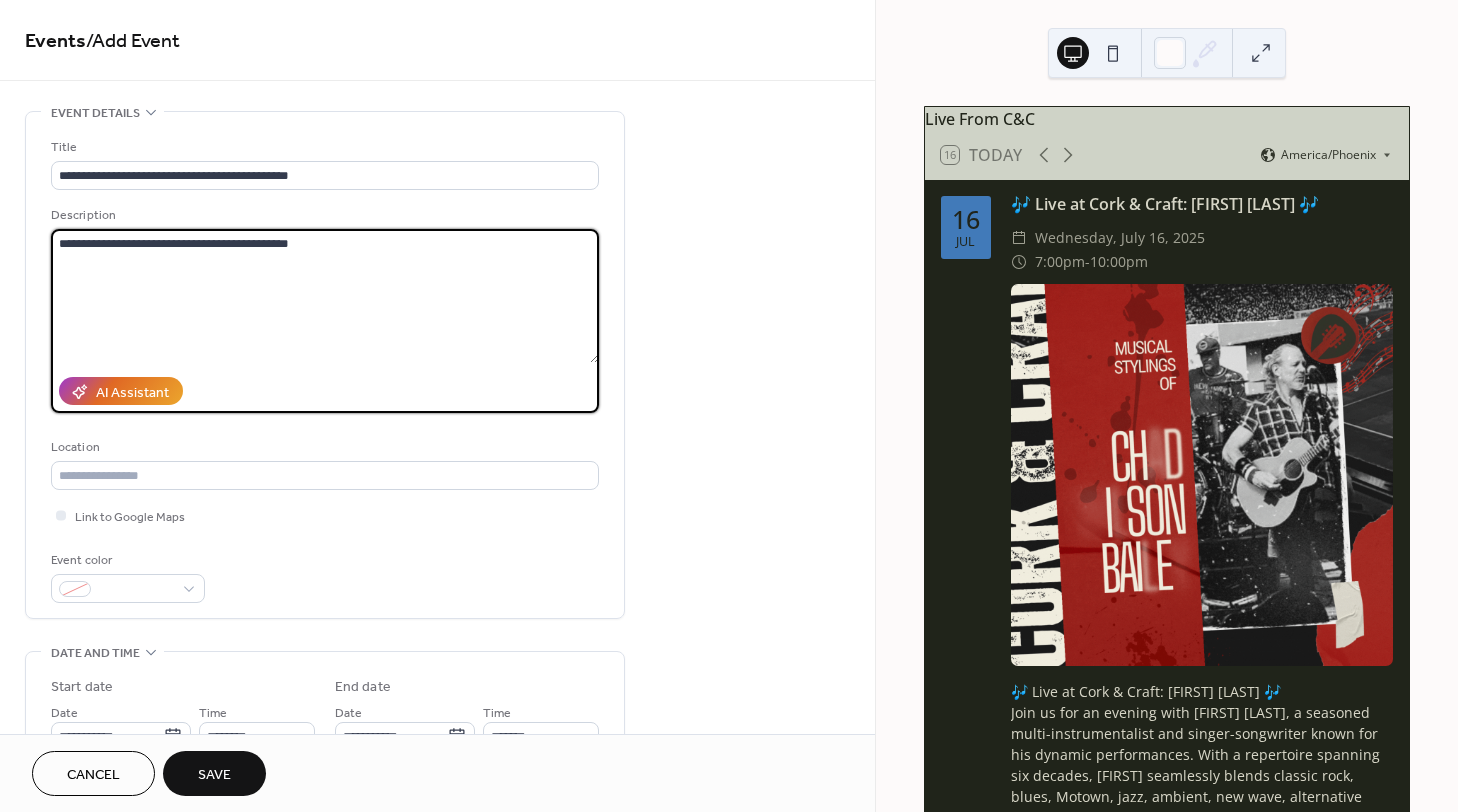 drag, startPoint x: 314, startPoint y: 236, endPoint x: 31, endPoint y: 252, distance: 283.45193 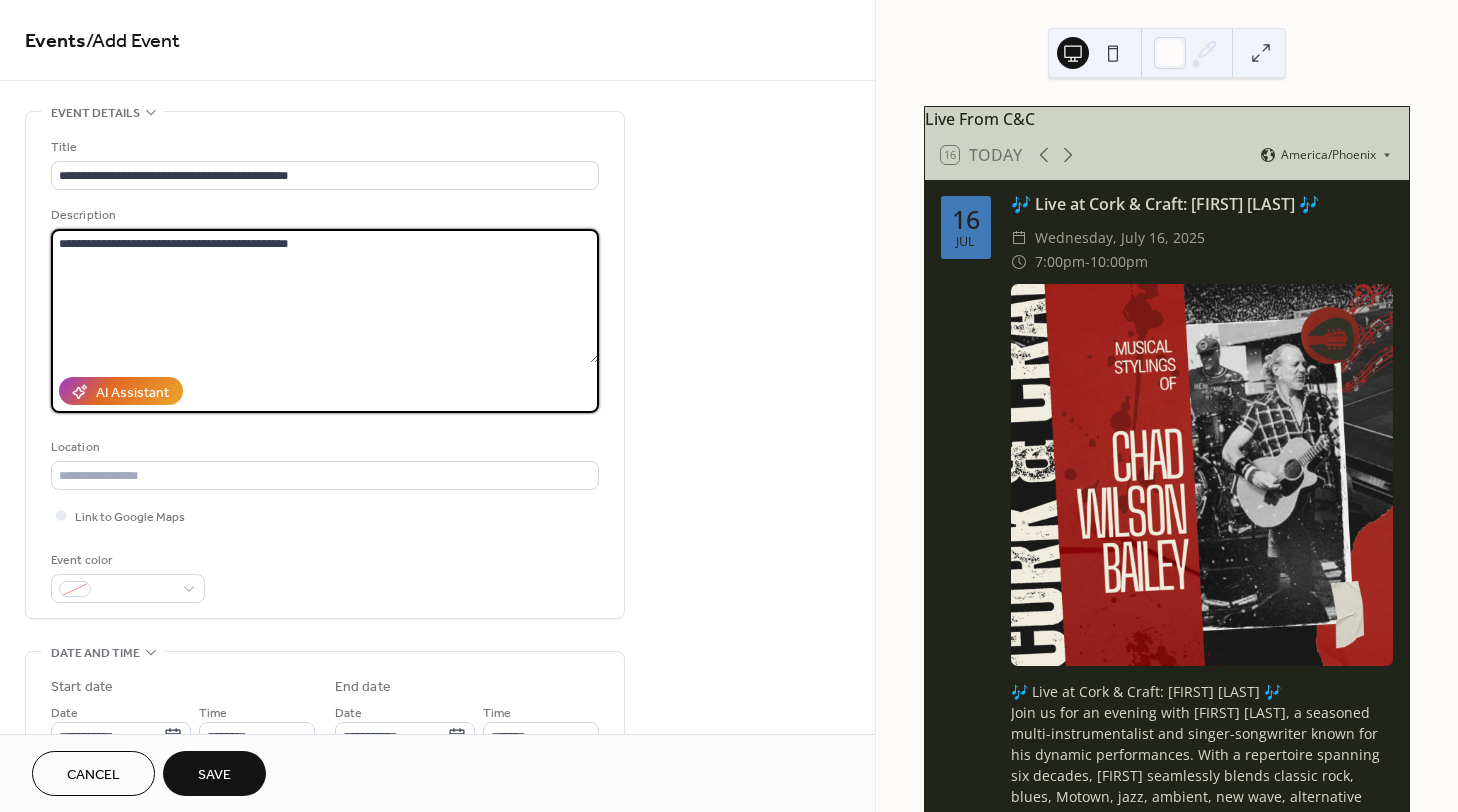 click on "**********" at bounding box center (325, 365) 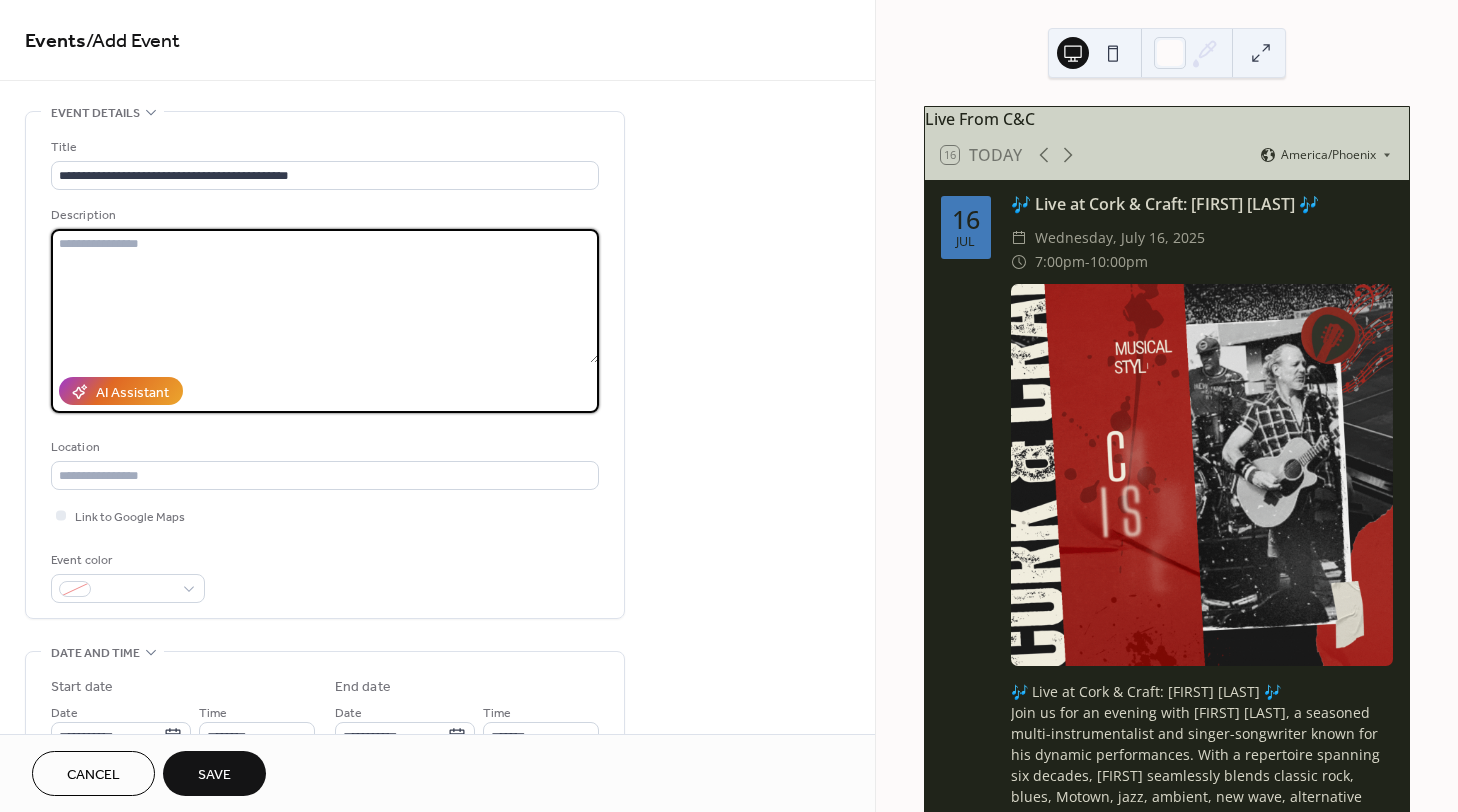 type 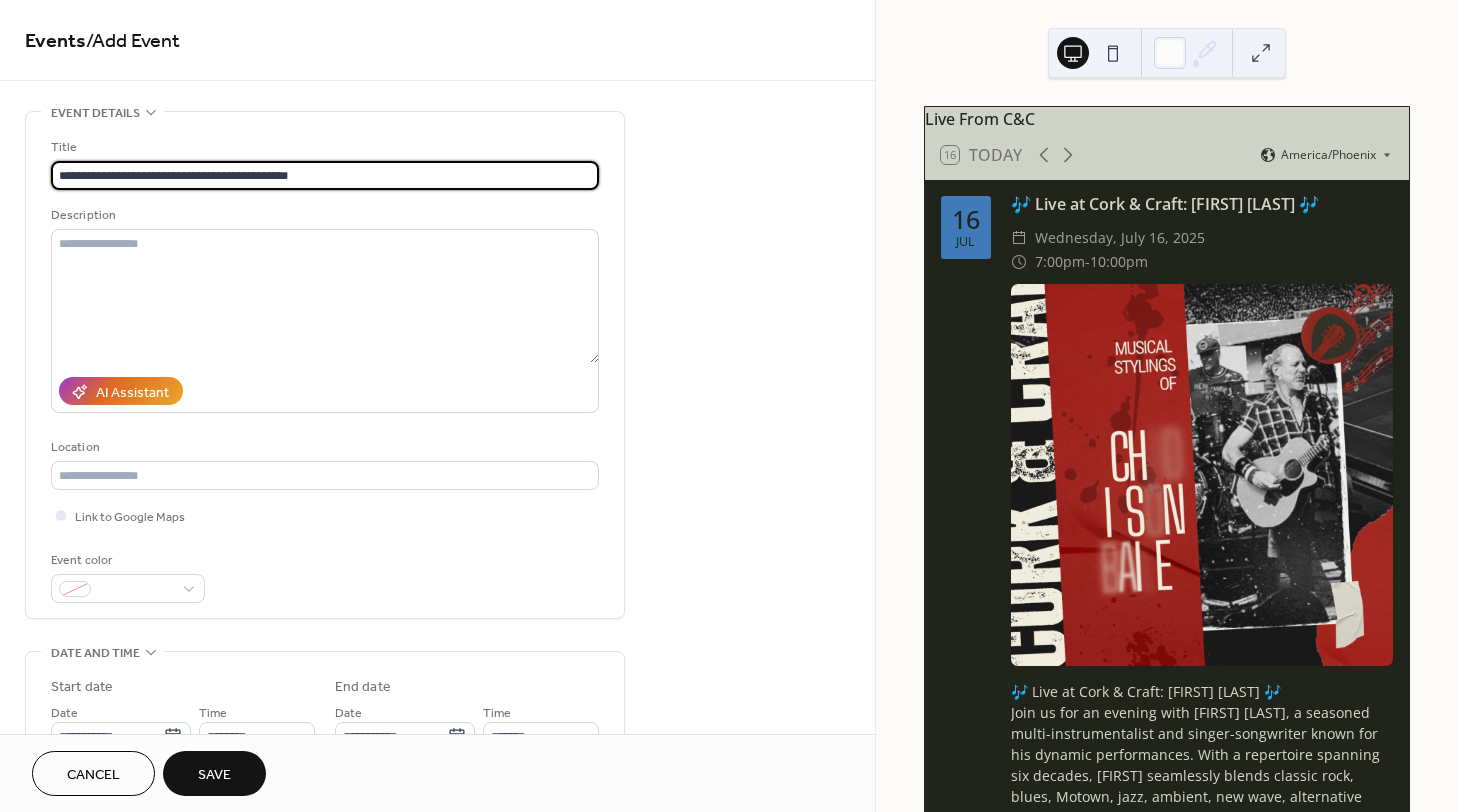 click on "**********" at bounding box center (325, 365) 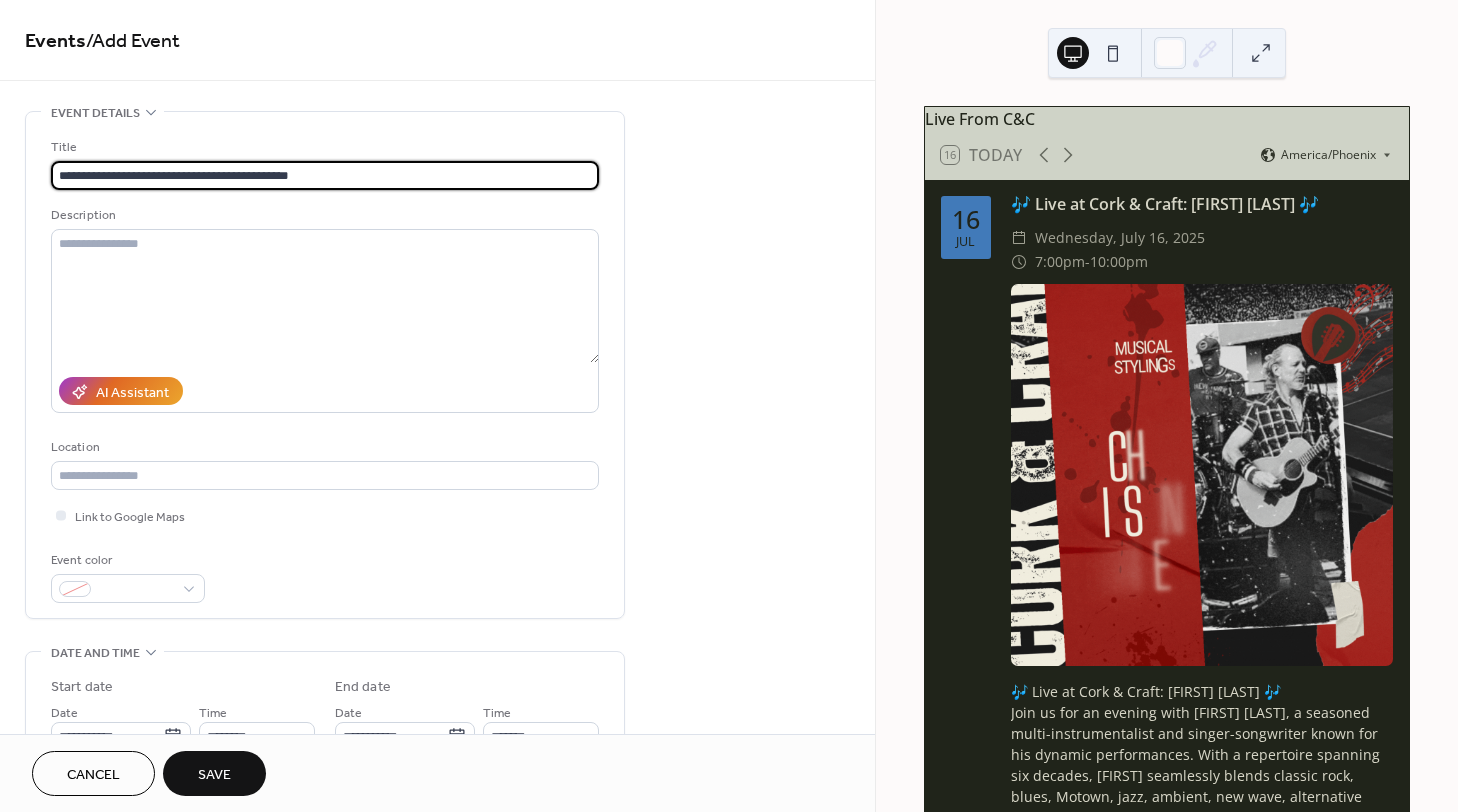 paste on "****" 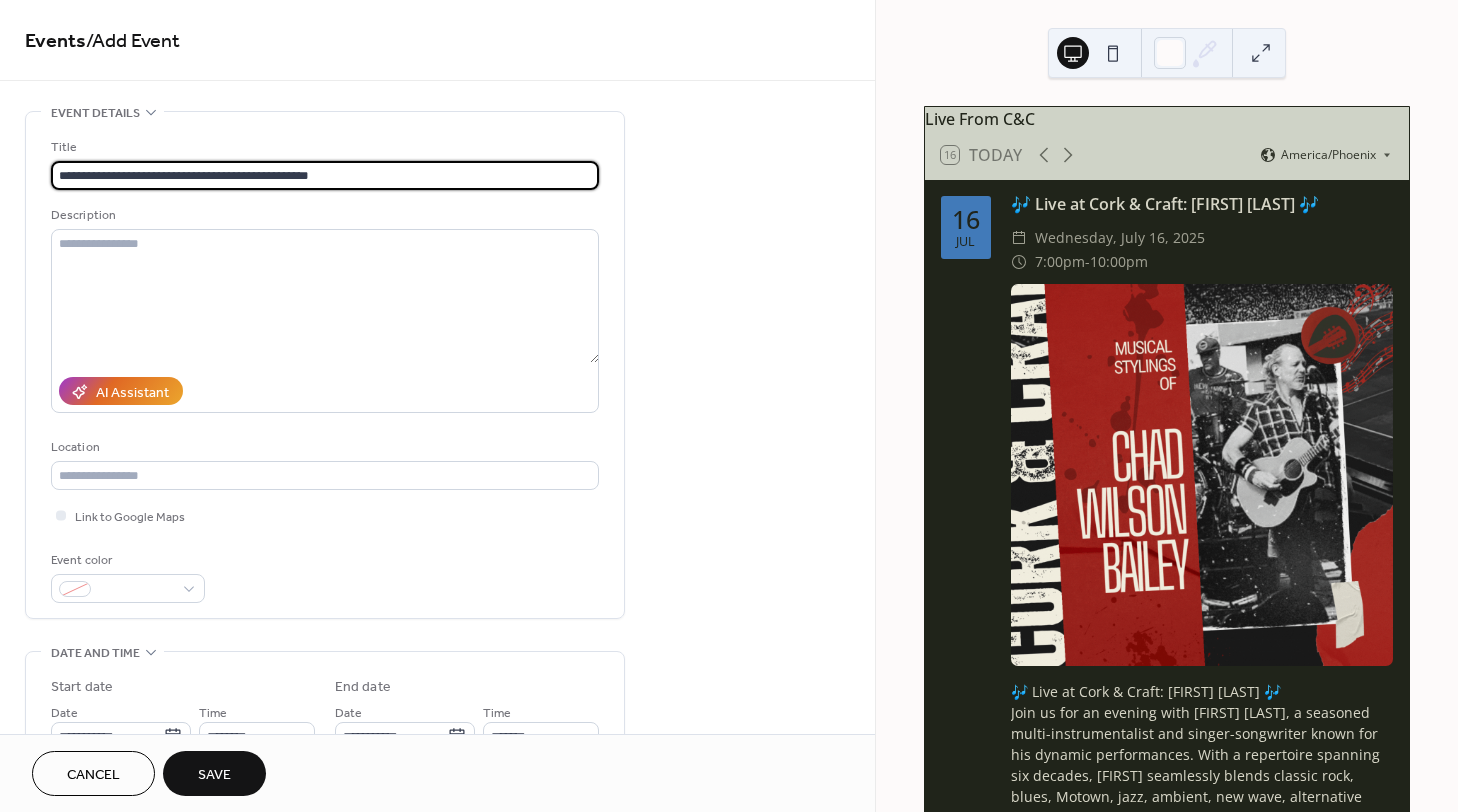 drag, startPoint x: 110, startPoint y: 172, endPoint x: 56, endPoint y: 174, distance: 54.037025 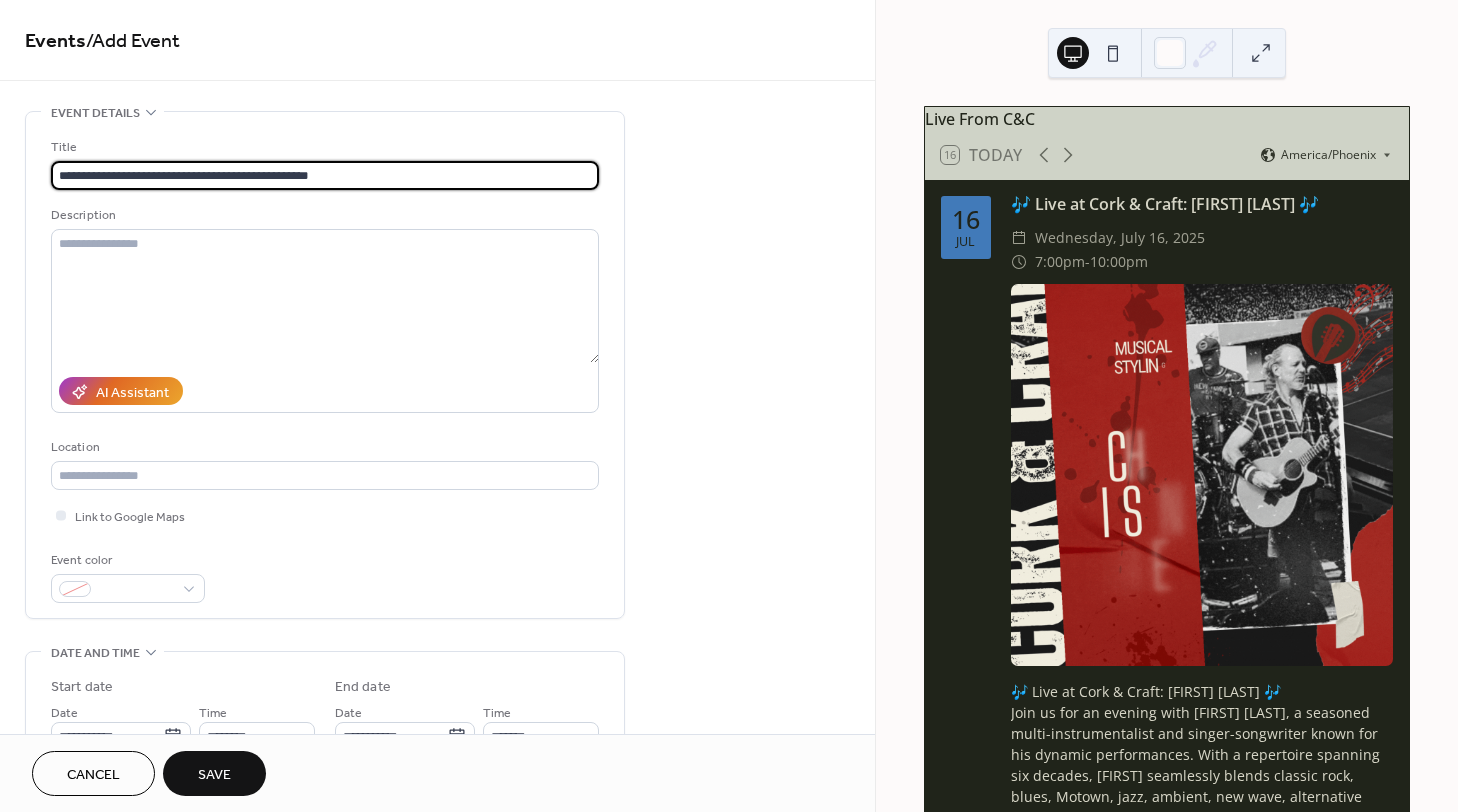 click on "**********" at bounding box center (325, 175) 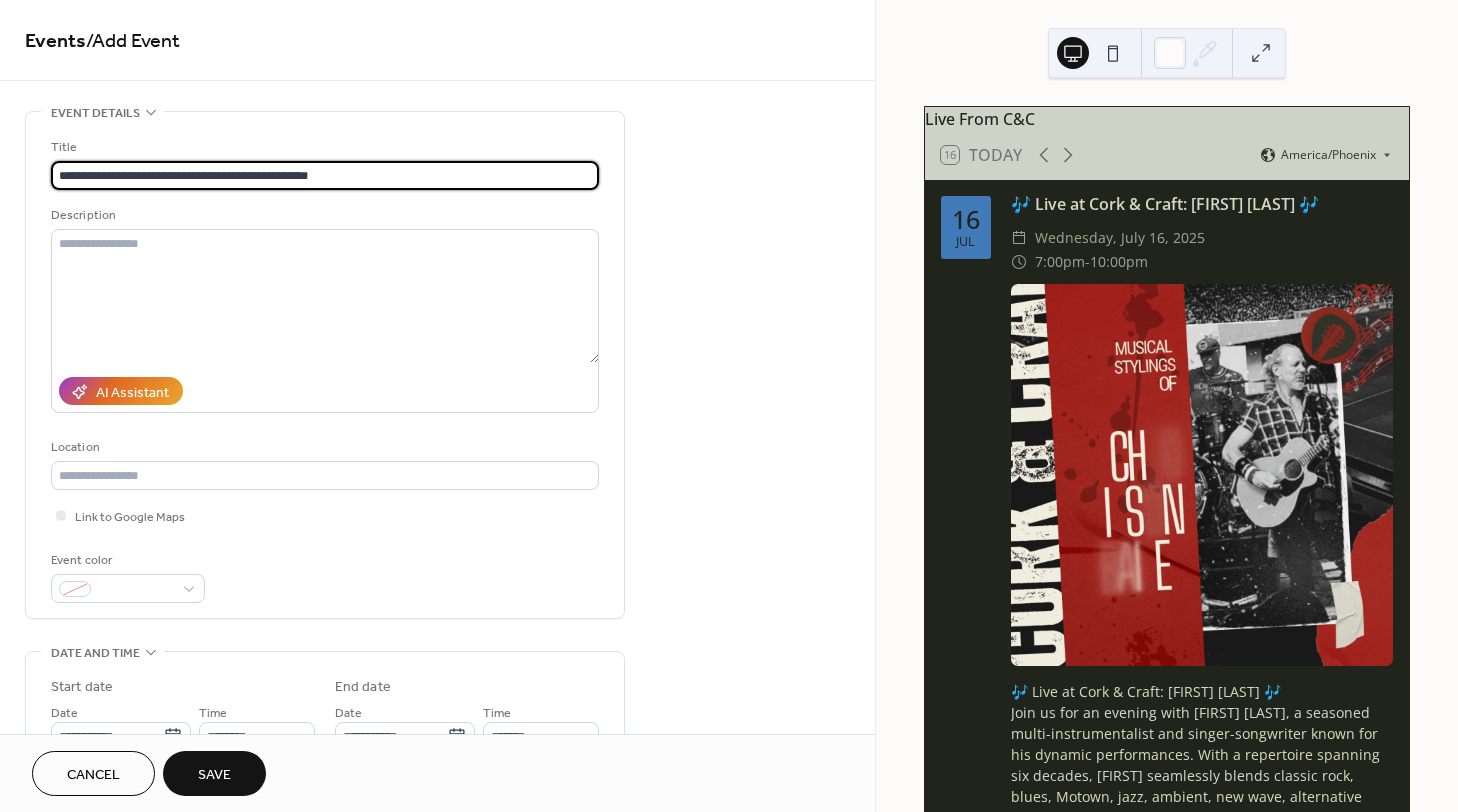 drag, startPoint x: 343, startPoint y: 172, endPoint x: 322, endPoint y: 174, distance: 21.095022 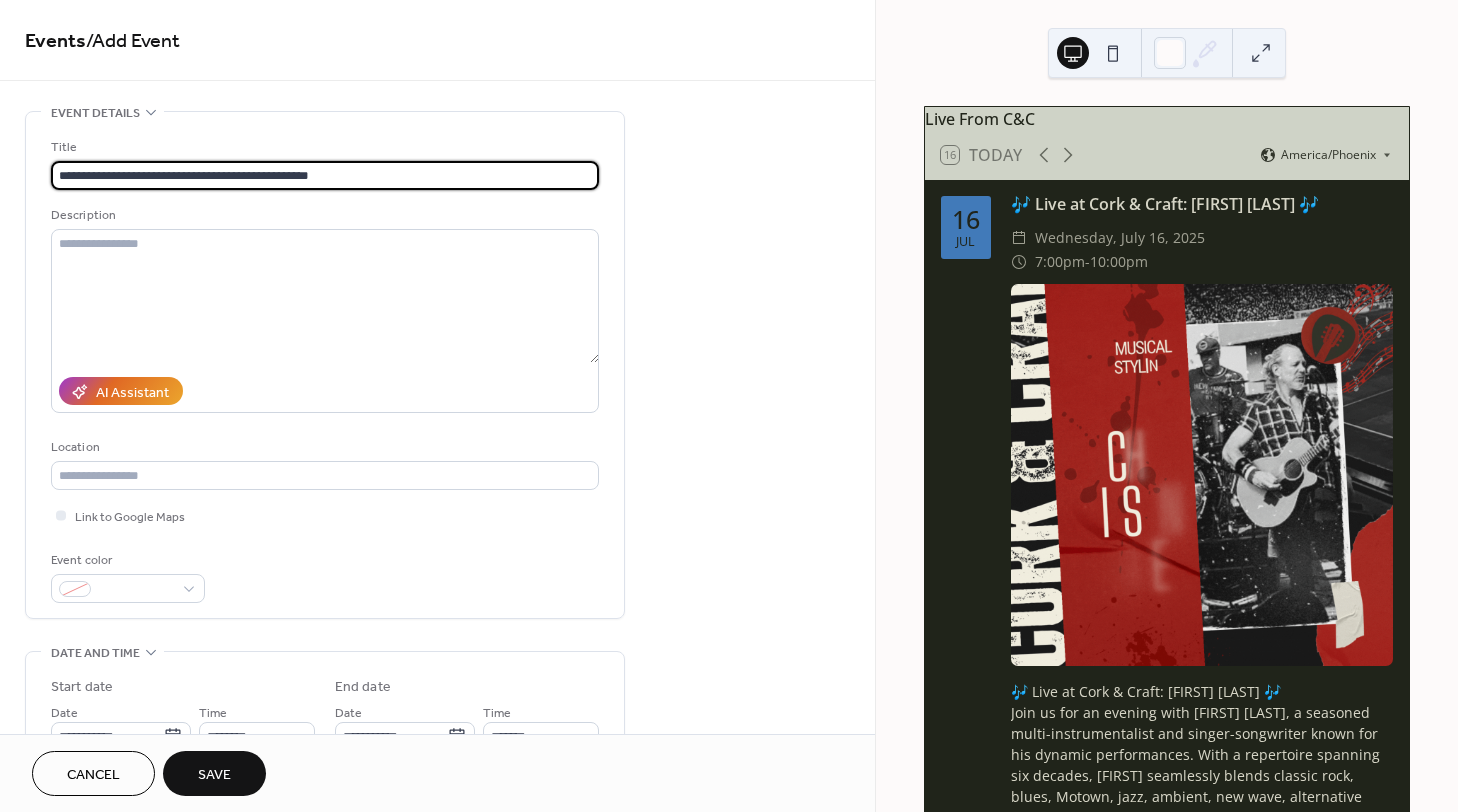 click on "**********" at bounding box center [325, 175] 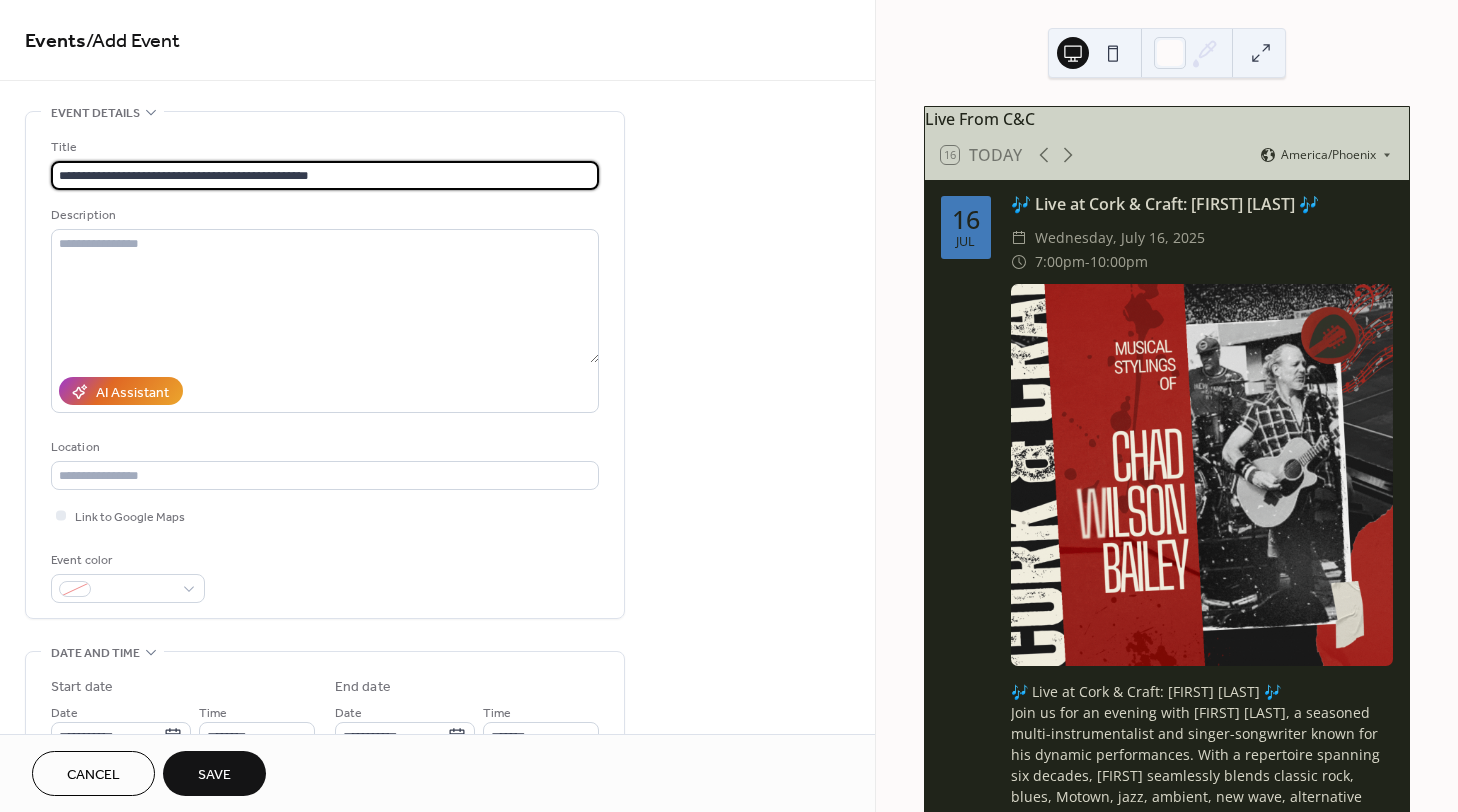 paste on "****" 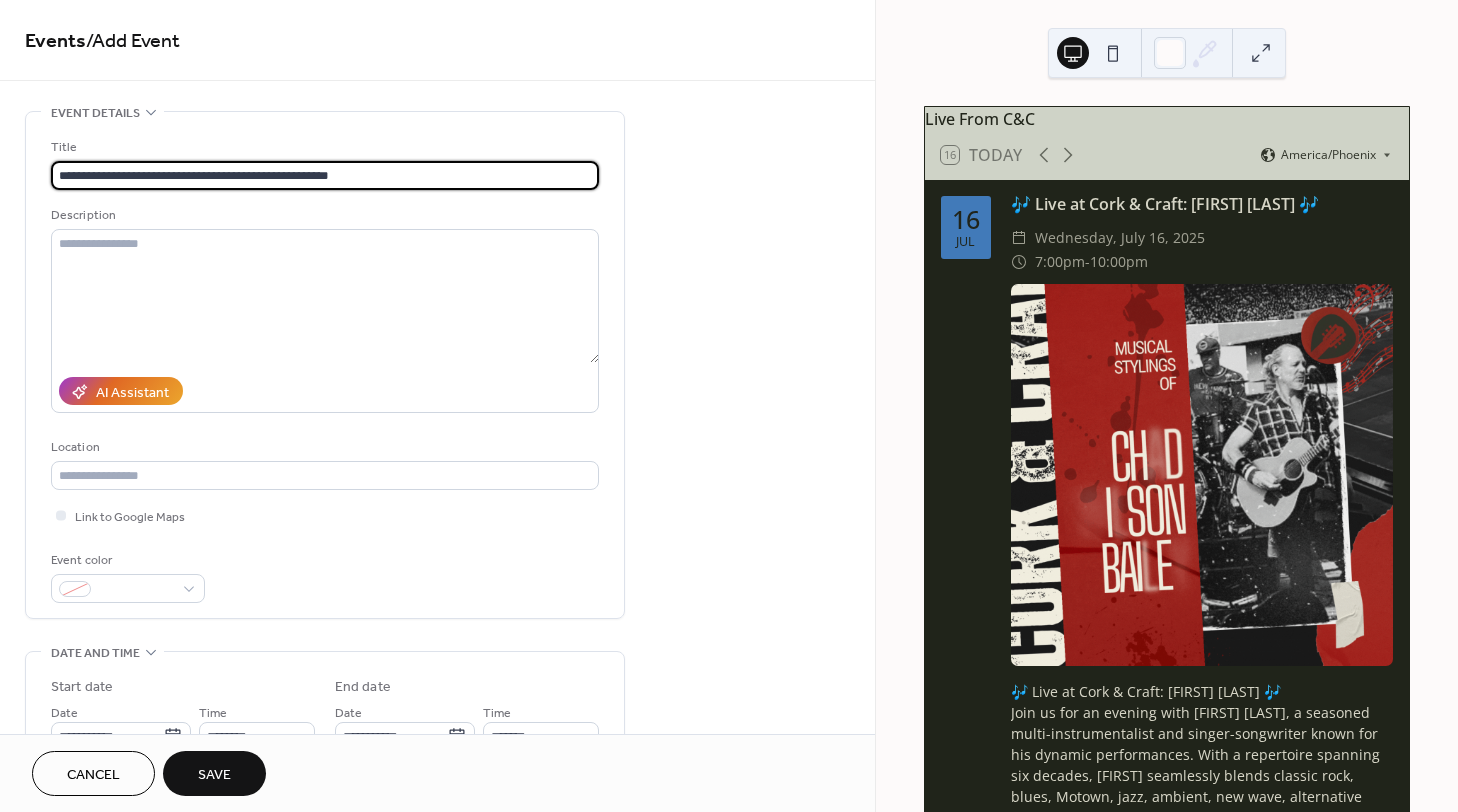 drag, startPoint x: 102, startPoint y: 175, endPoint x: 27, endPoint y: 175, distance: 75 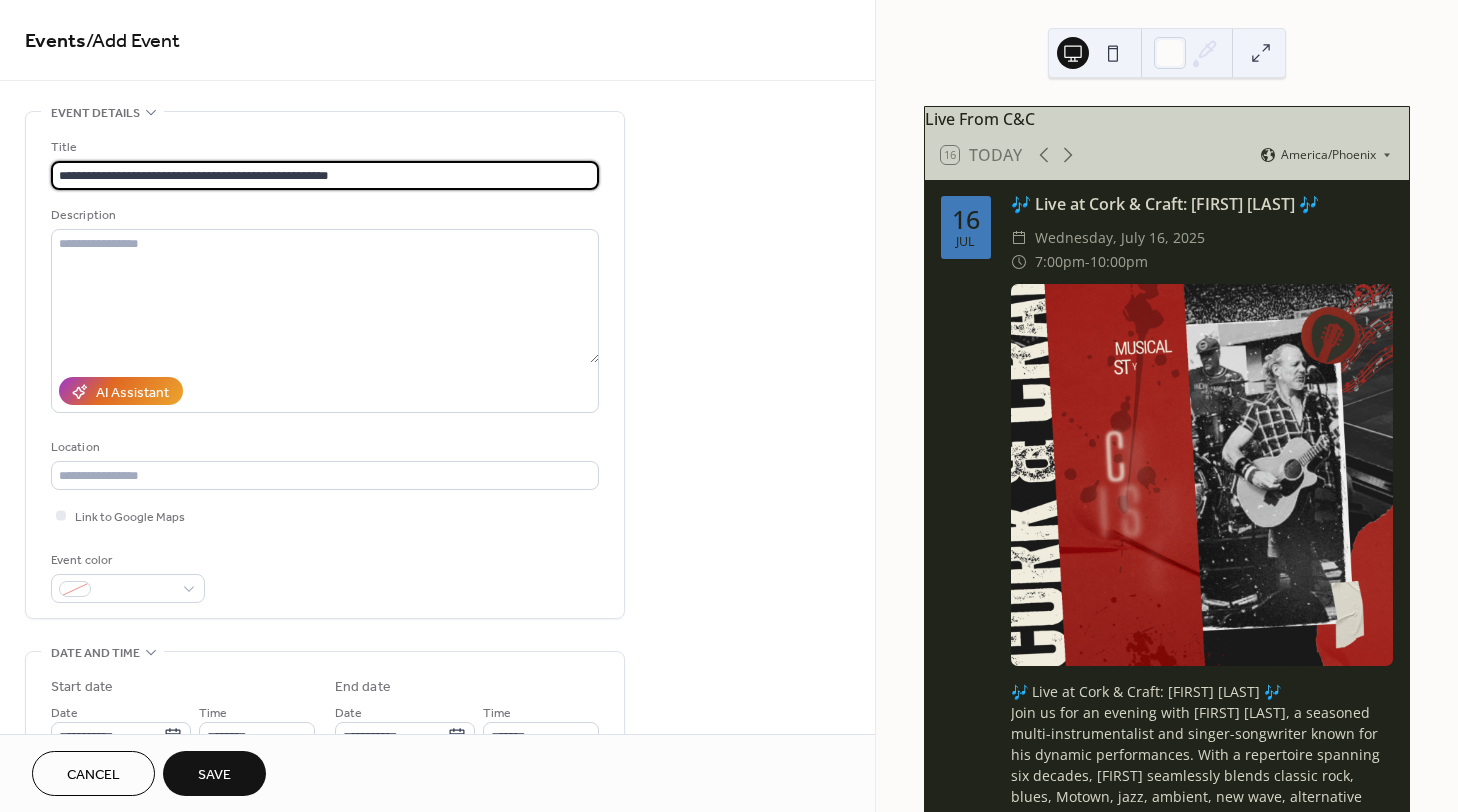 click on "**********" at bounding box center [325, 365] 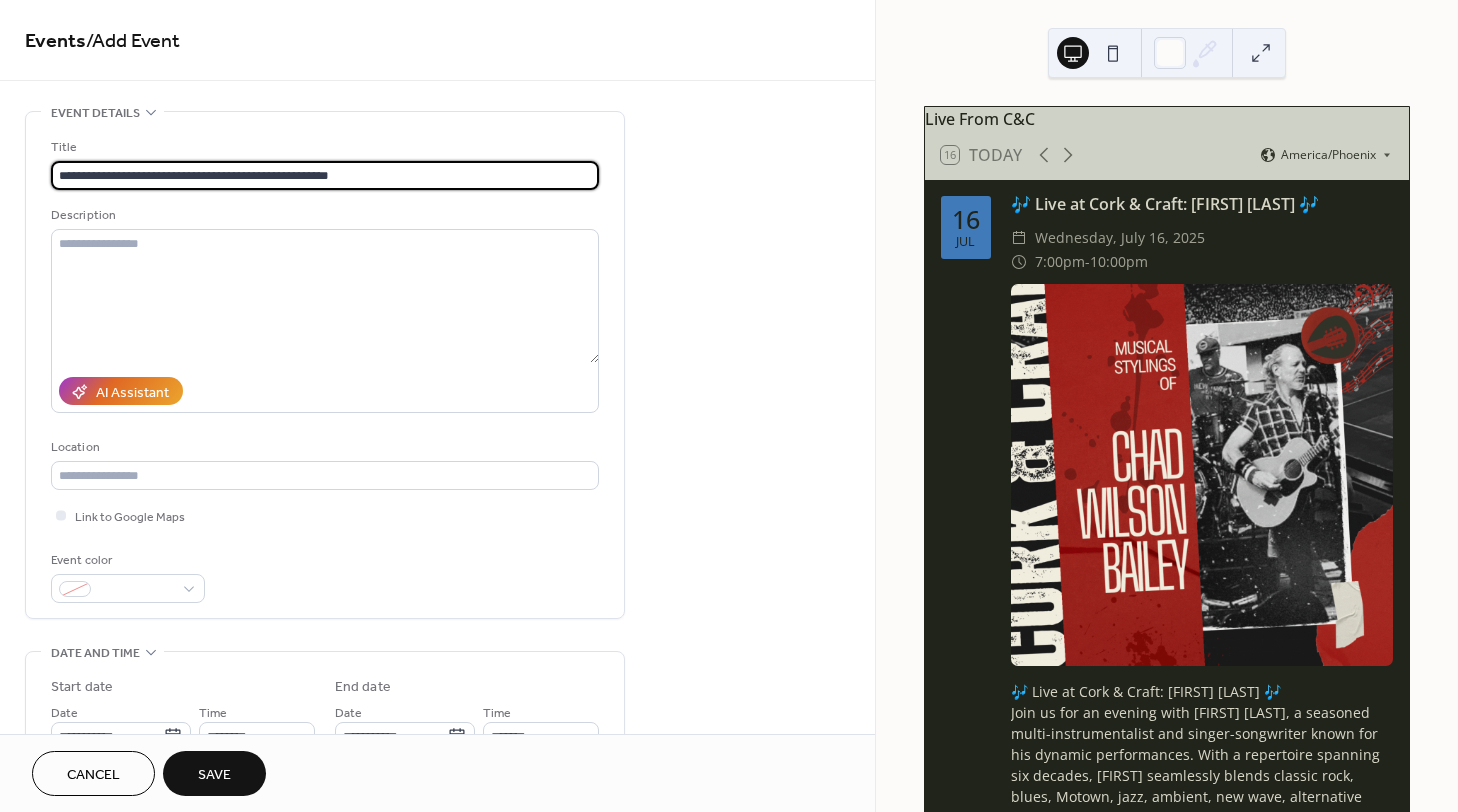 click on "**********" at bounding box center [325, 175] 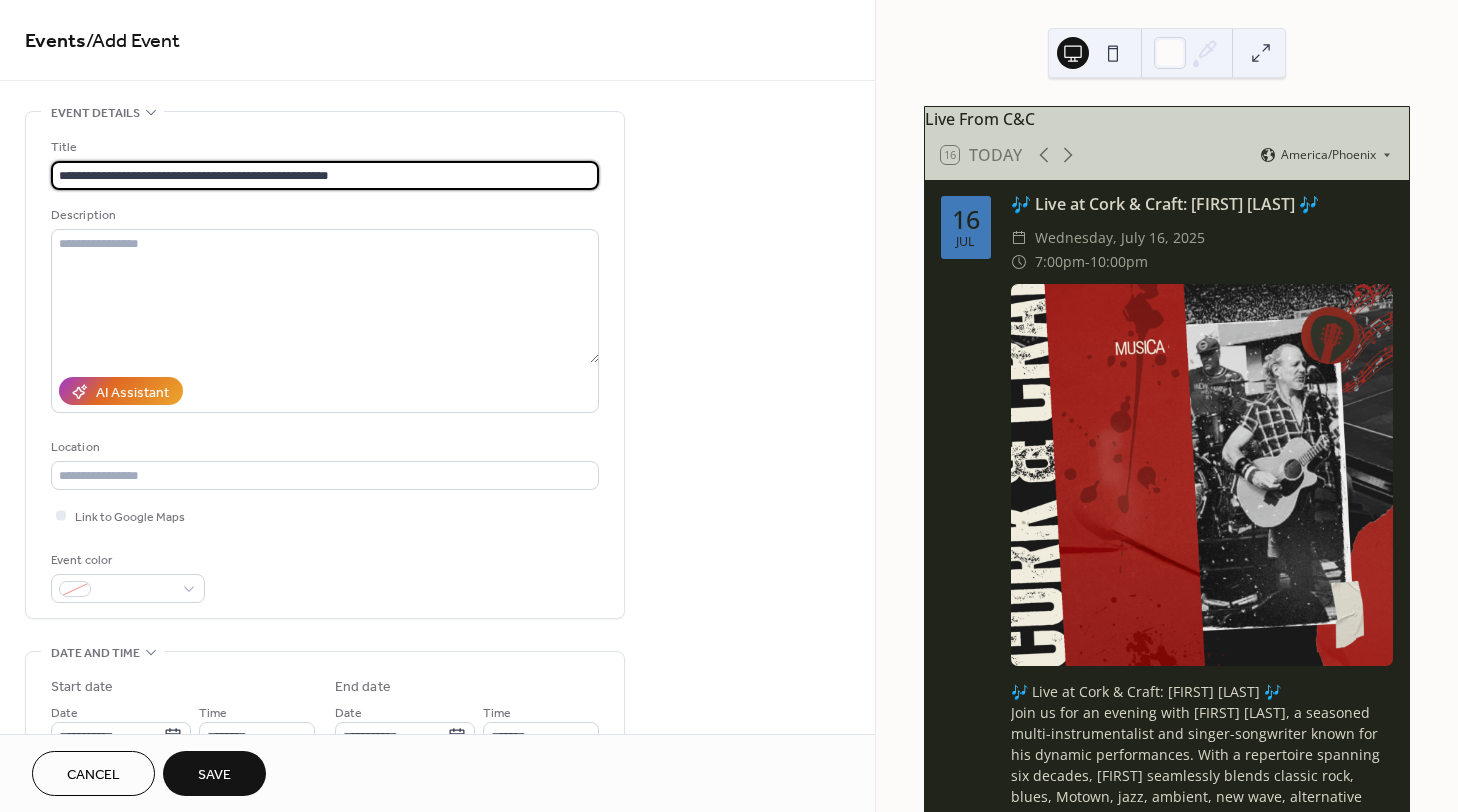 drag, startPoint x: 106, startPoint y: 174, endPoint x: 96, endPoint y: 173, distance: 10.049875 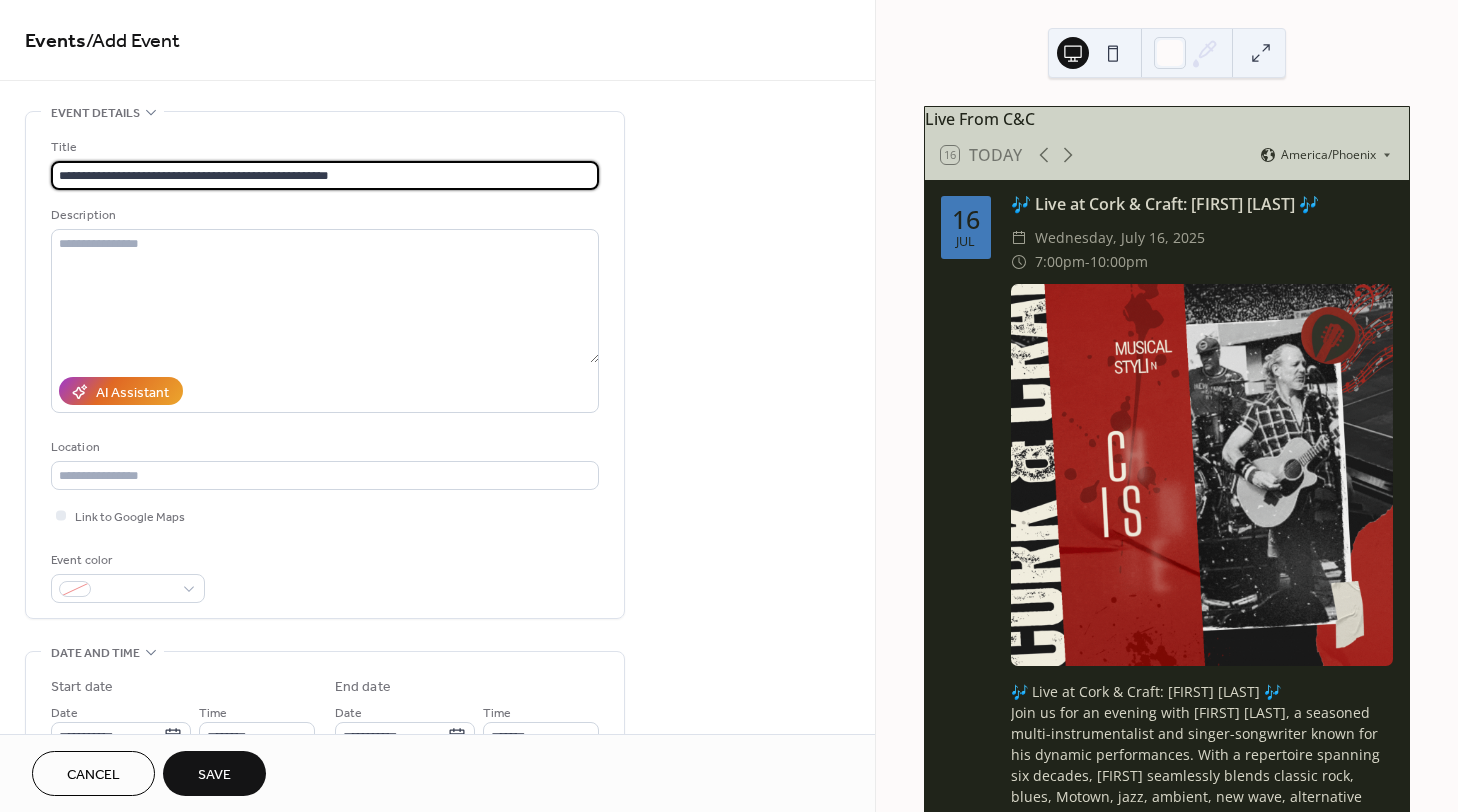 click on "**********" at bounding box center (325, 175) 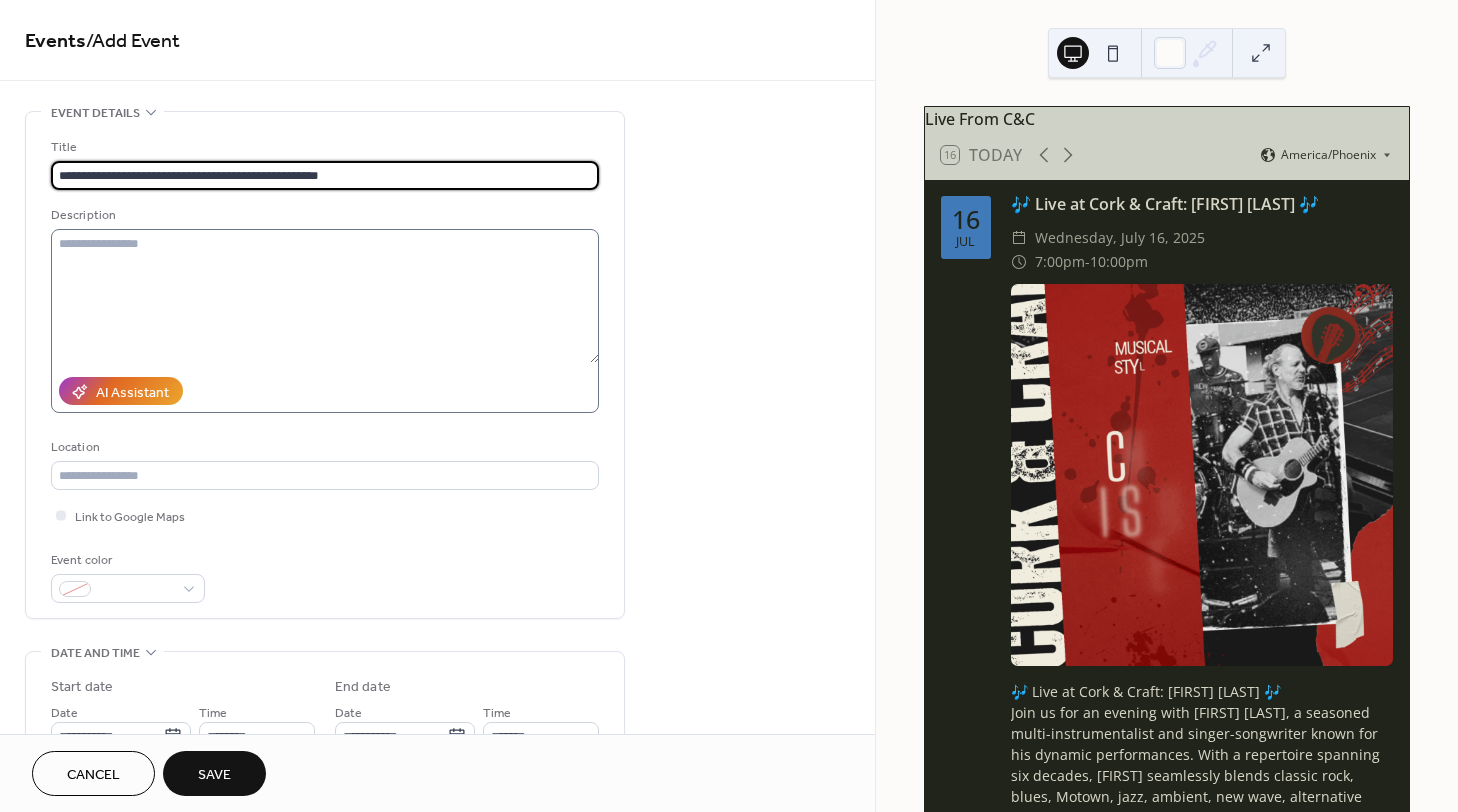type on "**********" 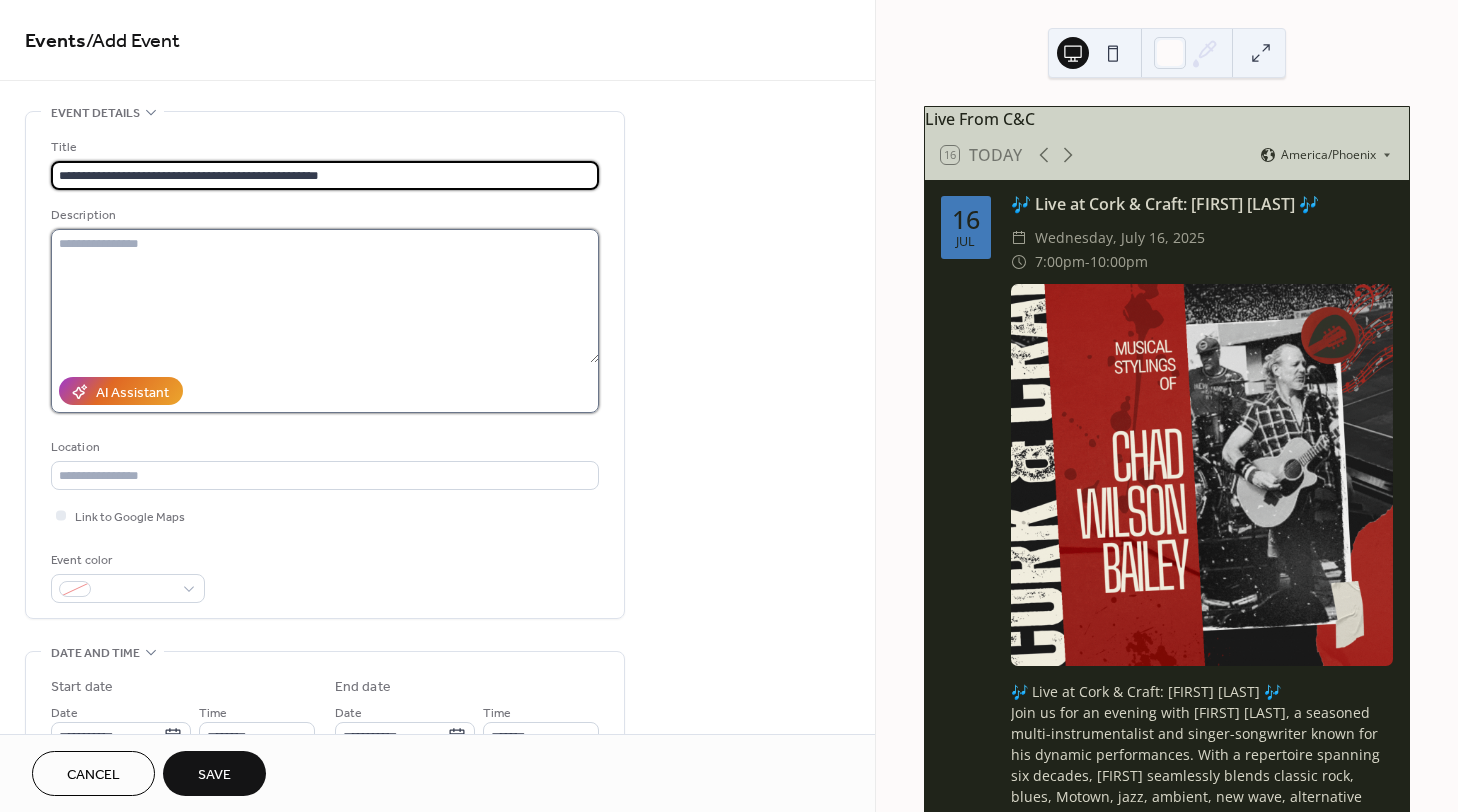 click at bounding box center [325, 296] 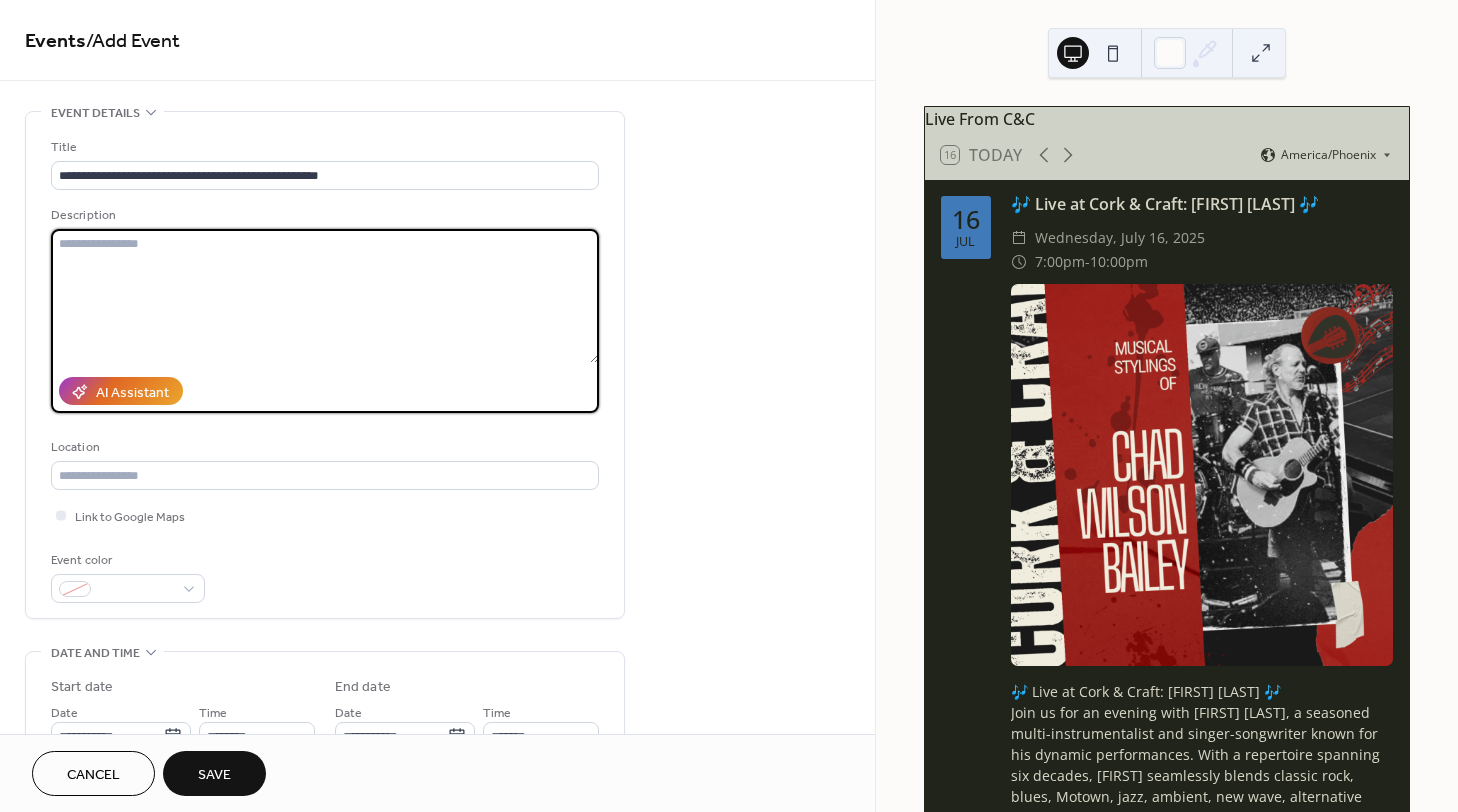 click at bounding box center [325, 296] 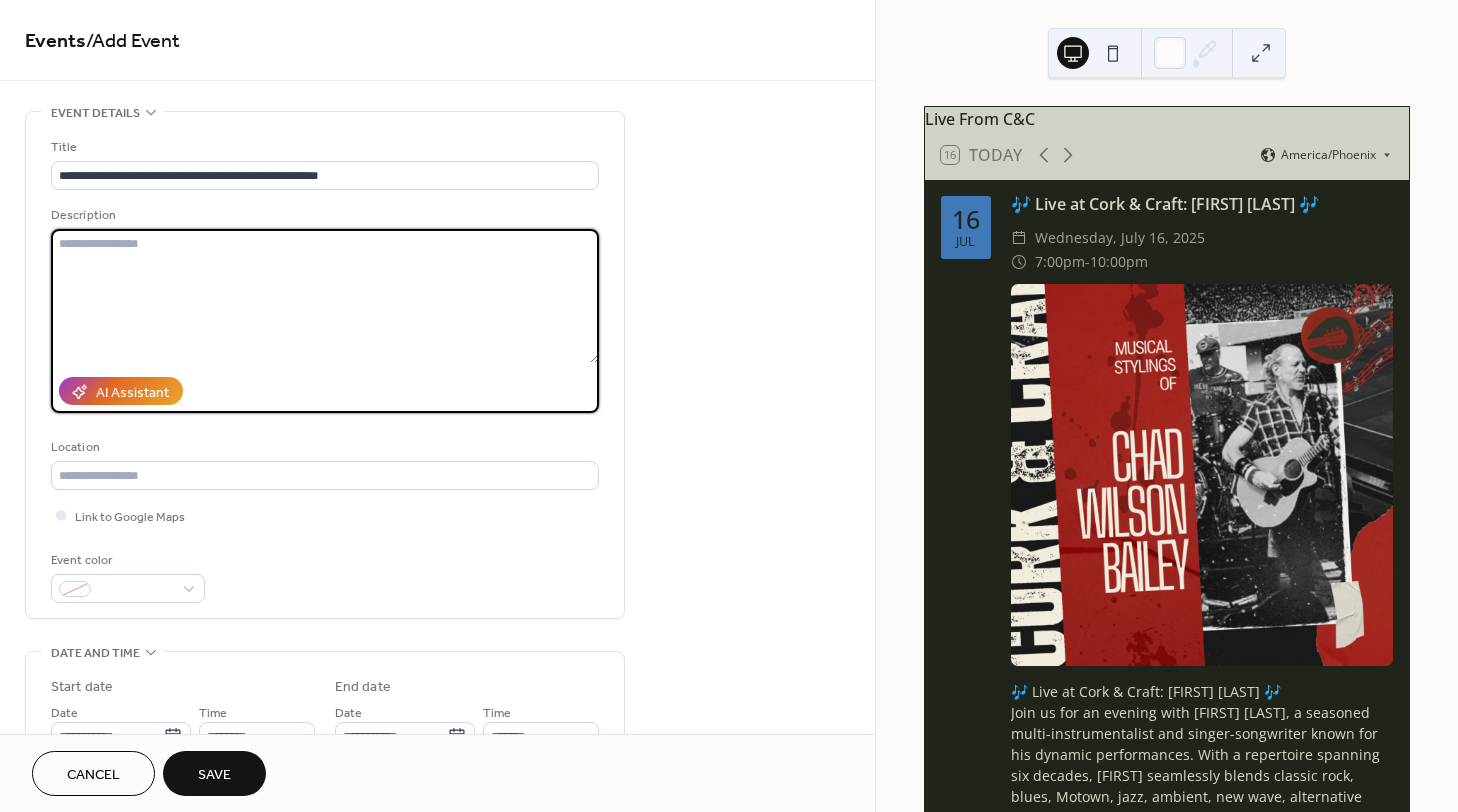 paste on "**********" 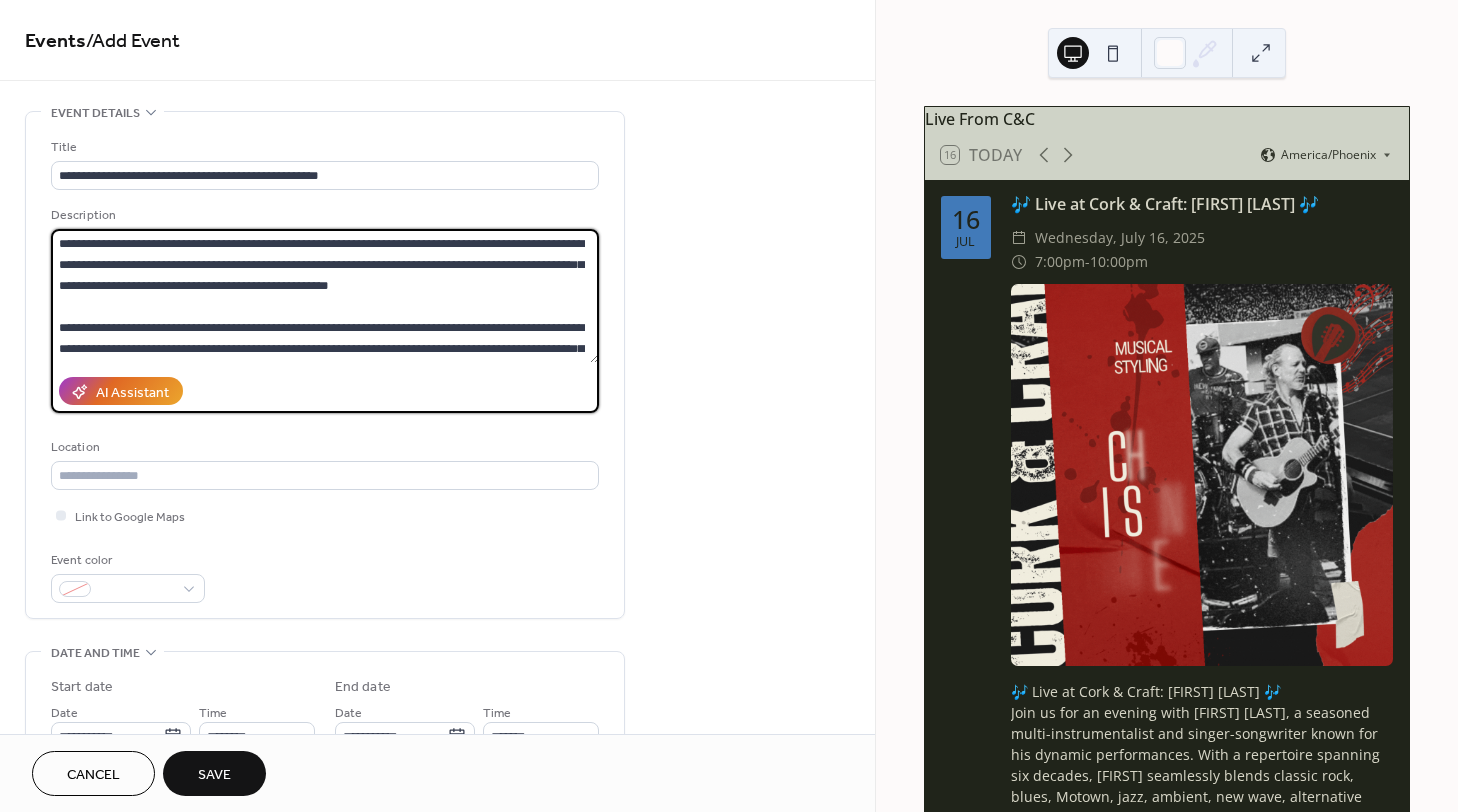 scroll, scrollTop: 18, scrollLeft: 0, axis: vertical 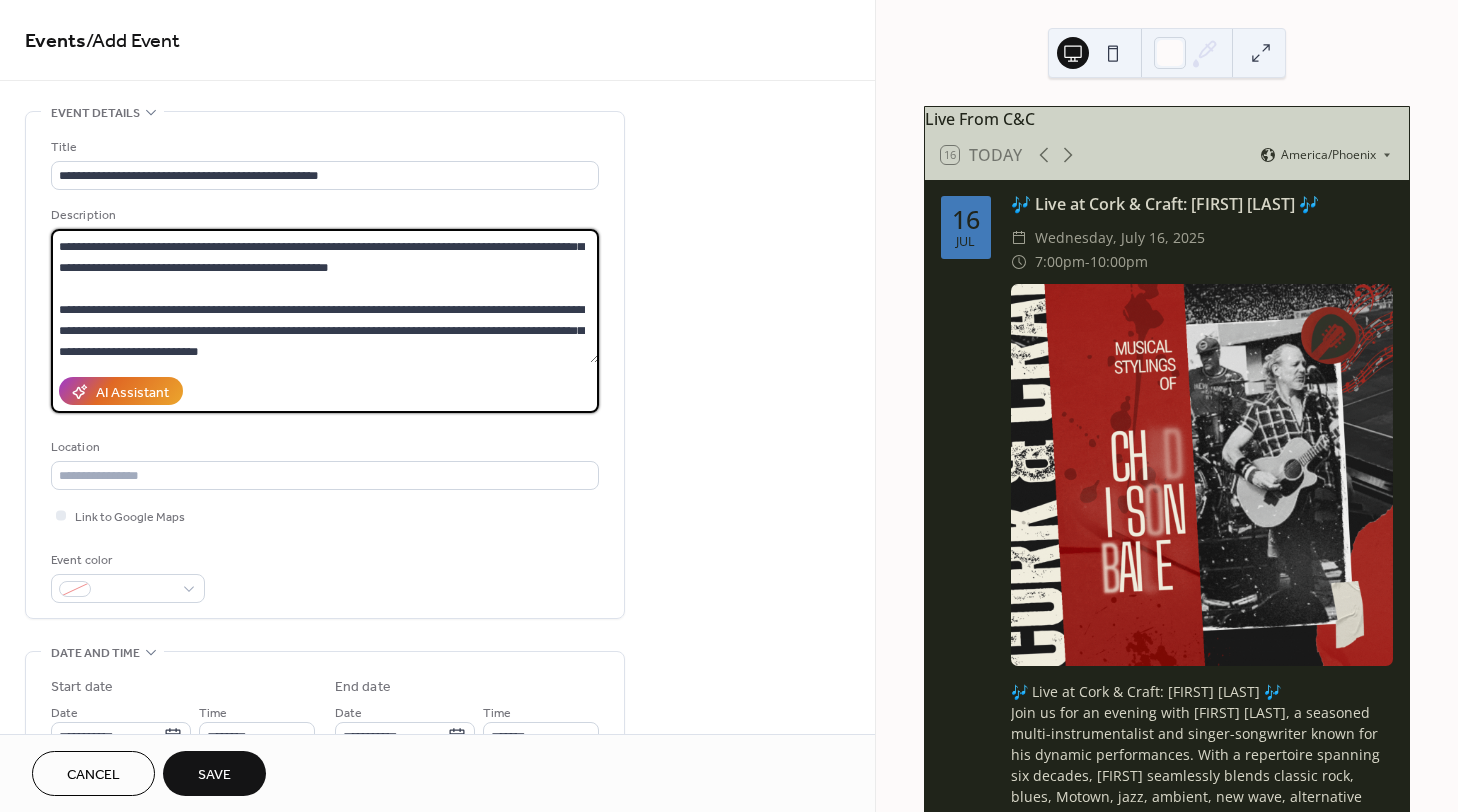 click on "**********" at bounding box center (325, 370) 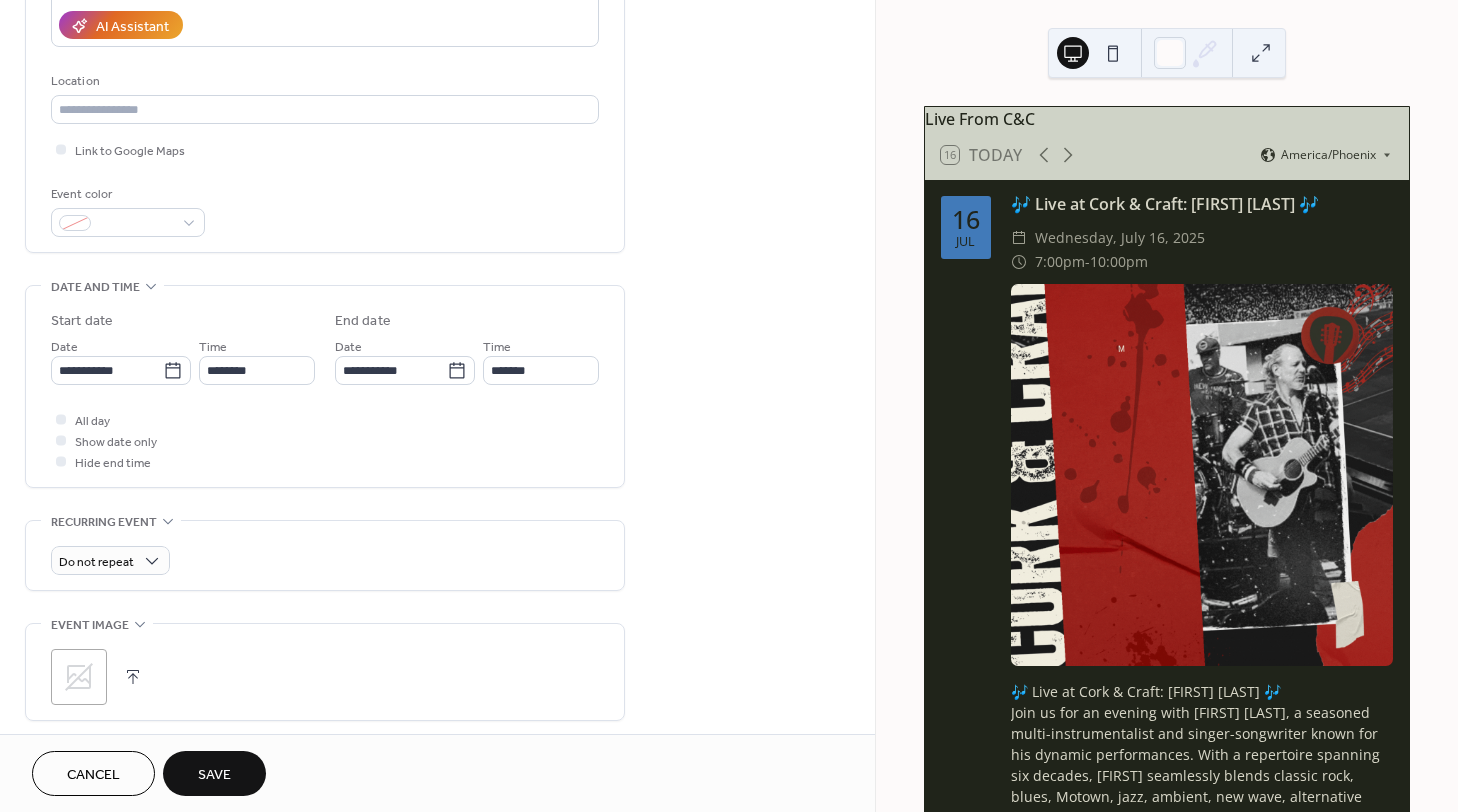scroll, scrollTop: 0, scrollLeft: 0, axis: both 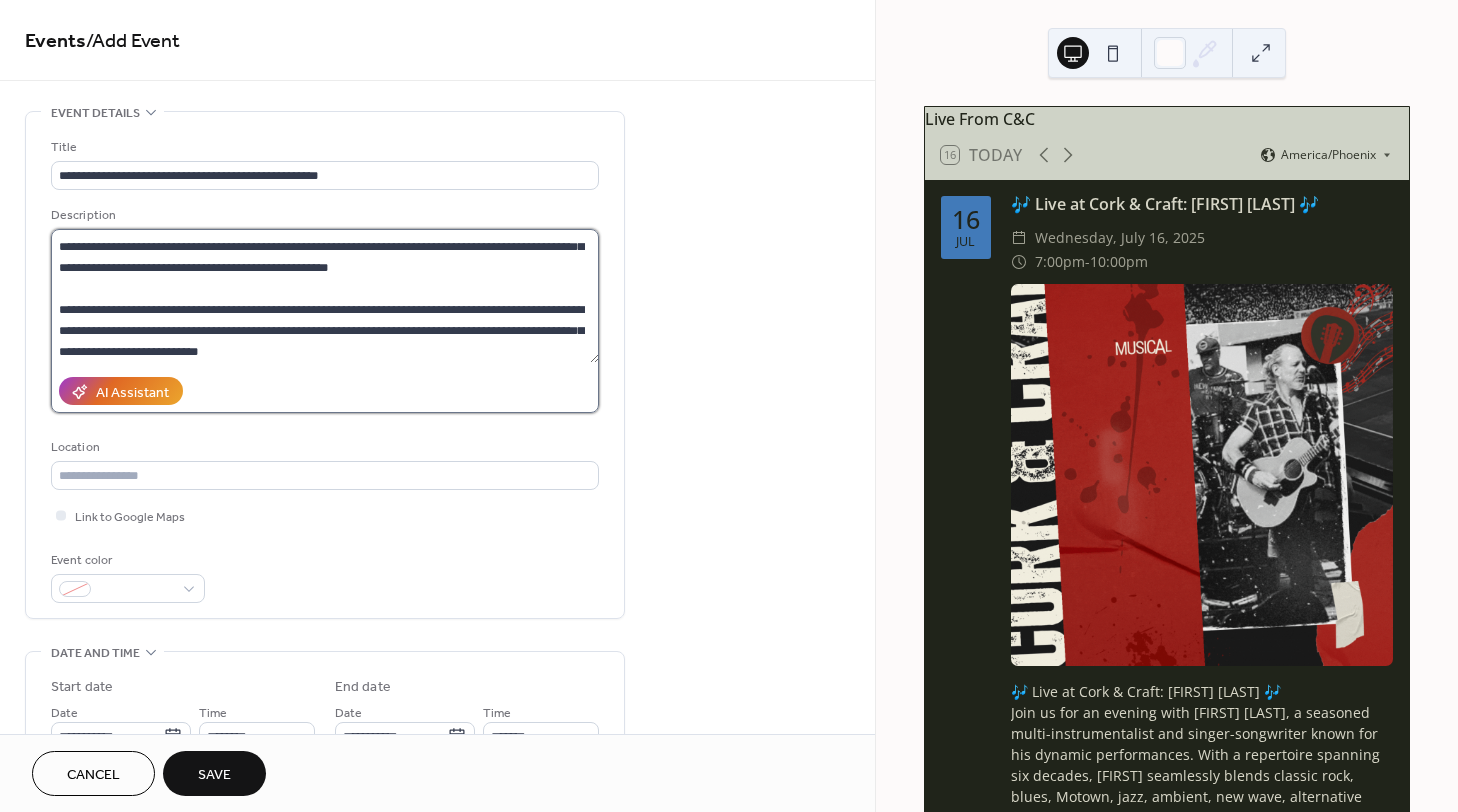 click on "**********" at bounding box center [325, 296] 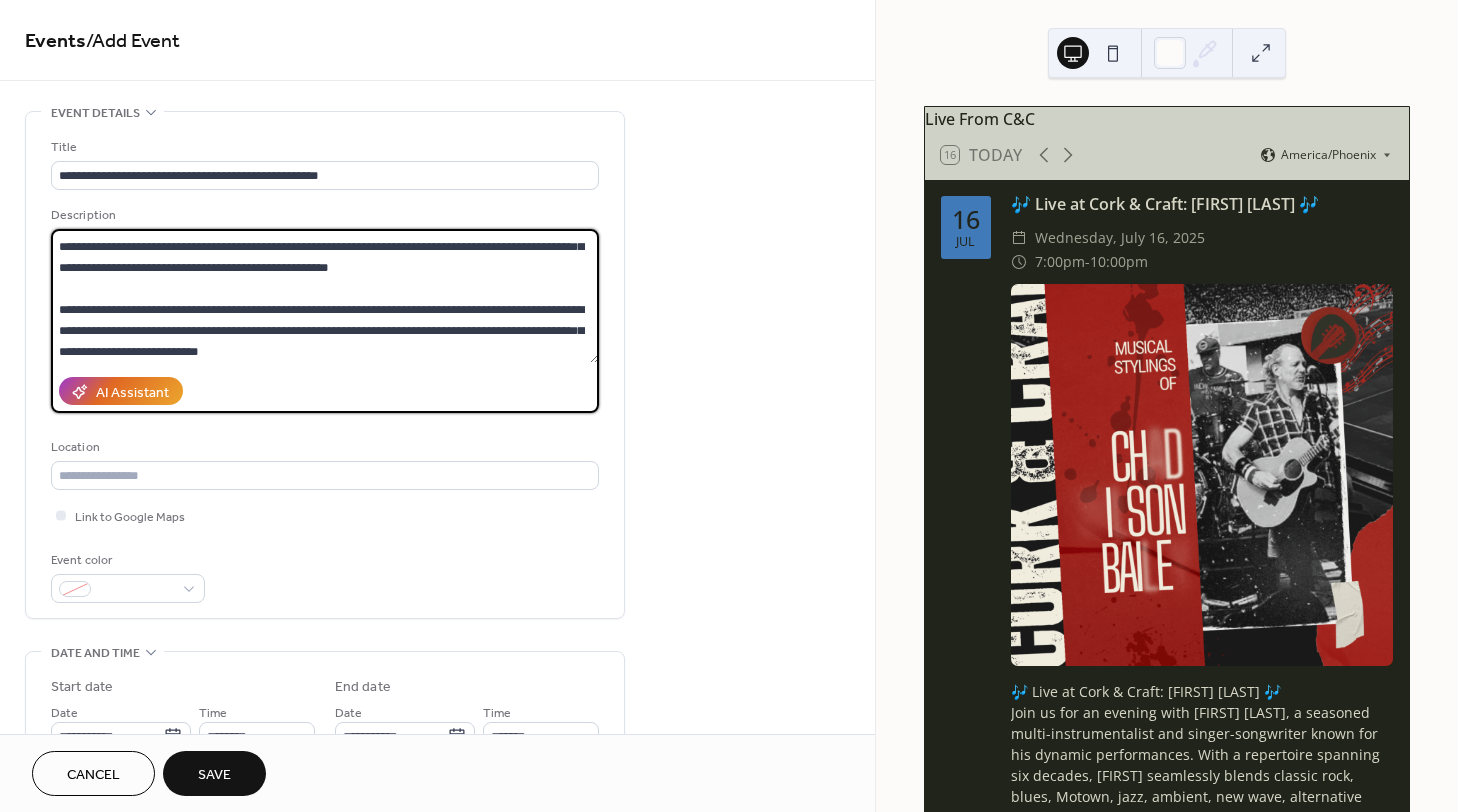 click on "**********" at bounding box center (325, 296) 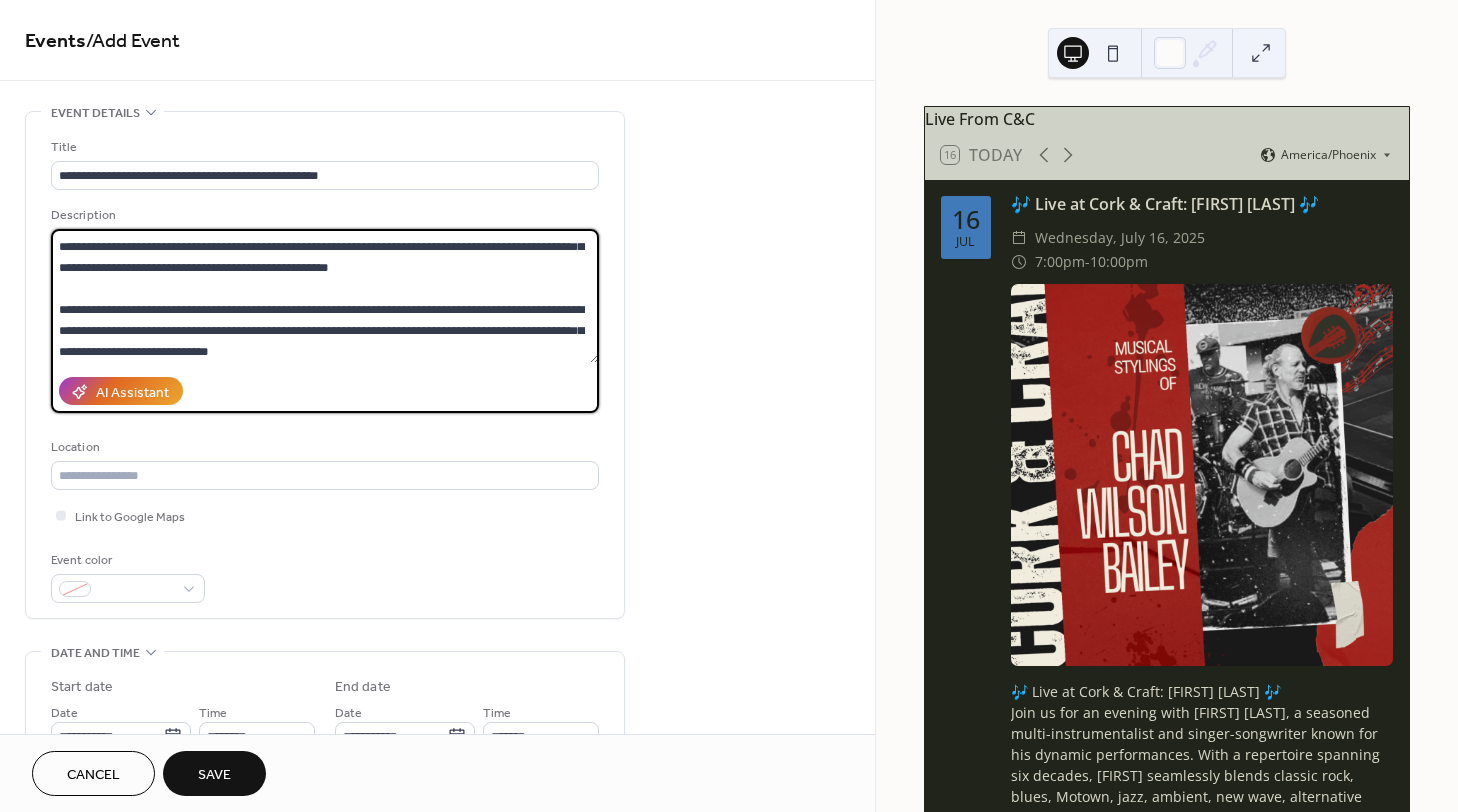 click on "**********" at bounding box center [325, 296] 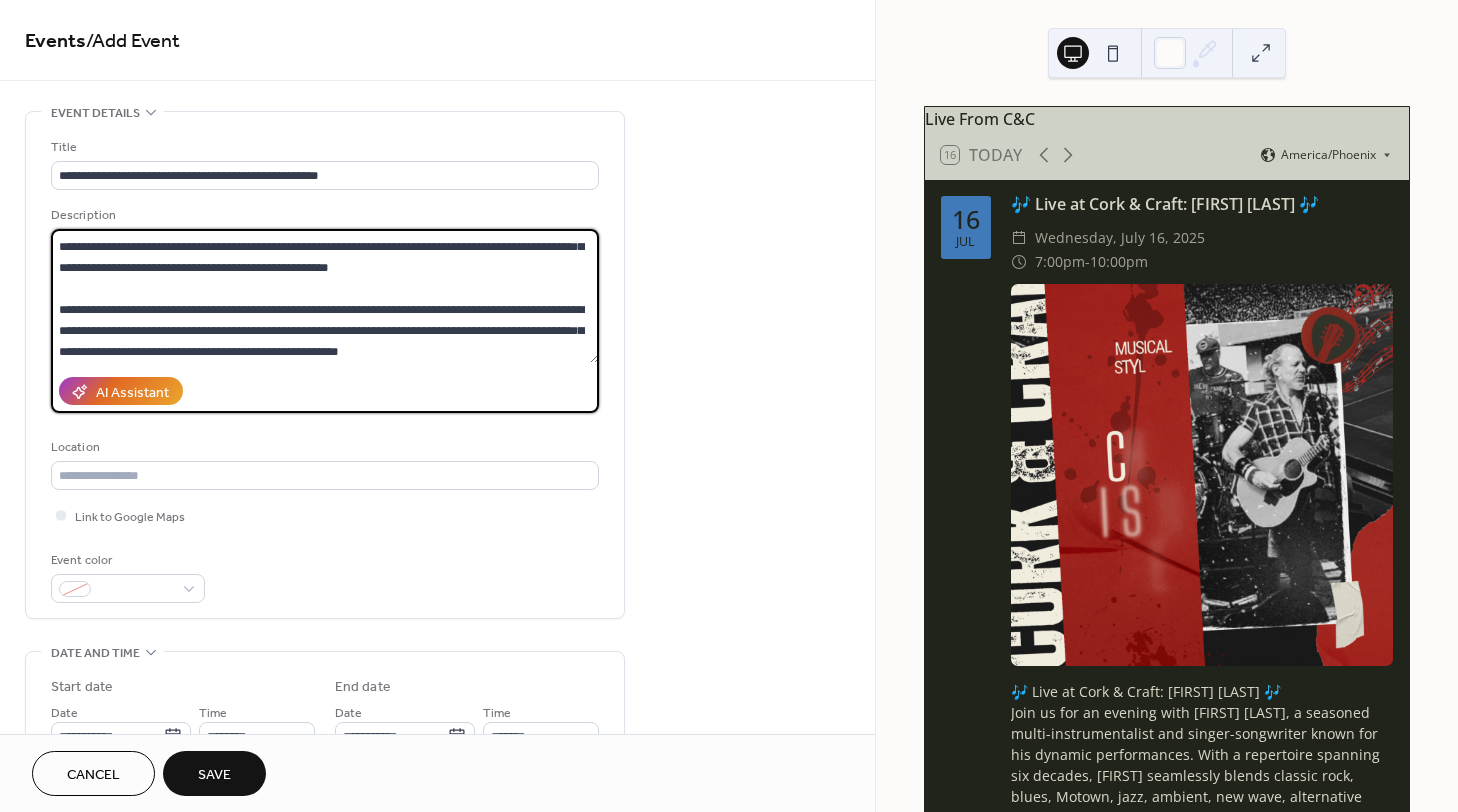 click on "**********" at bounding box center [325, 296] 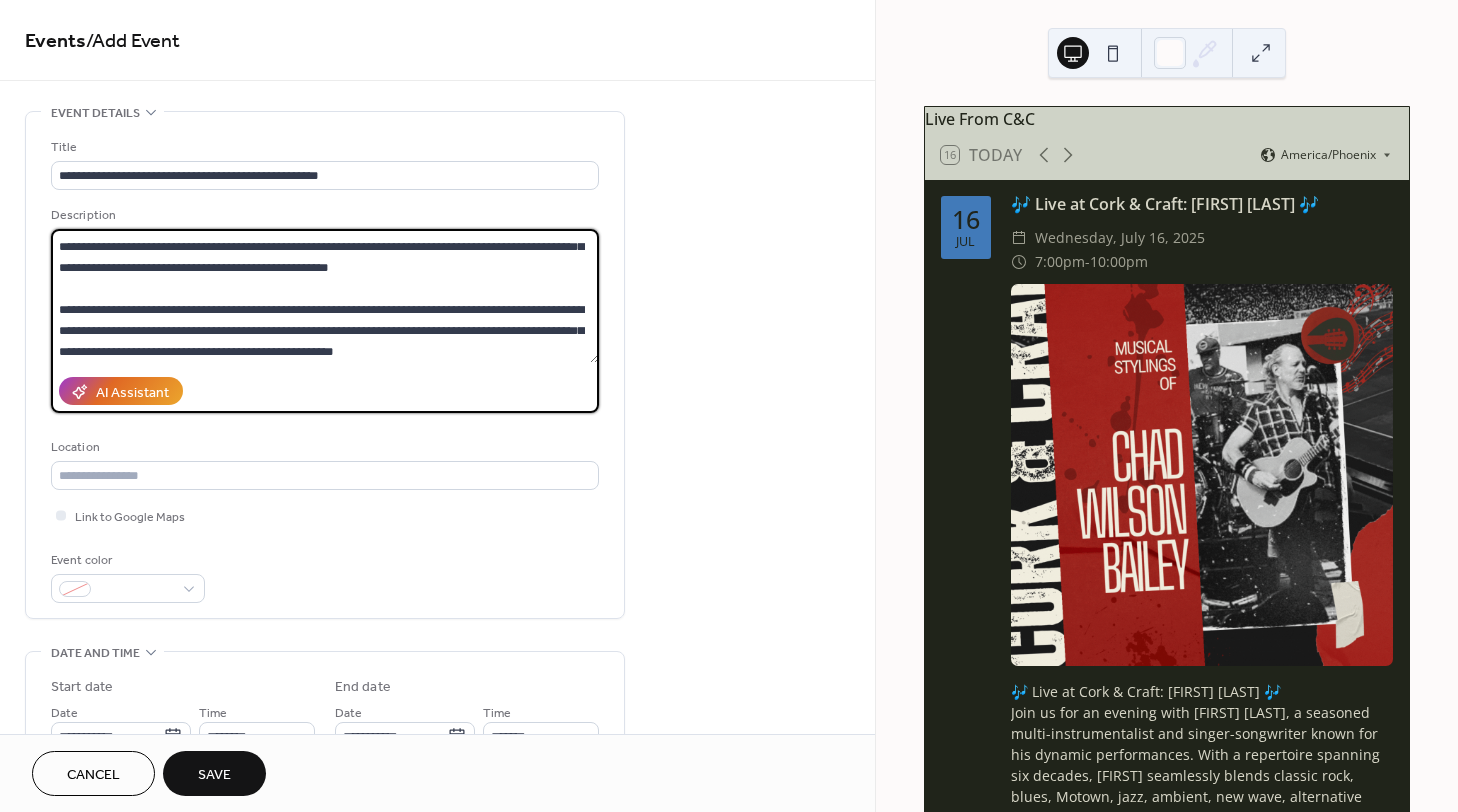 click on "**********" at bounding box center (325, 296) 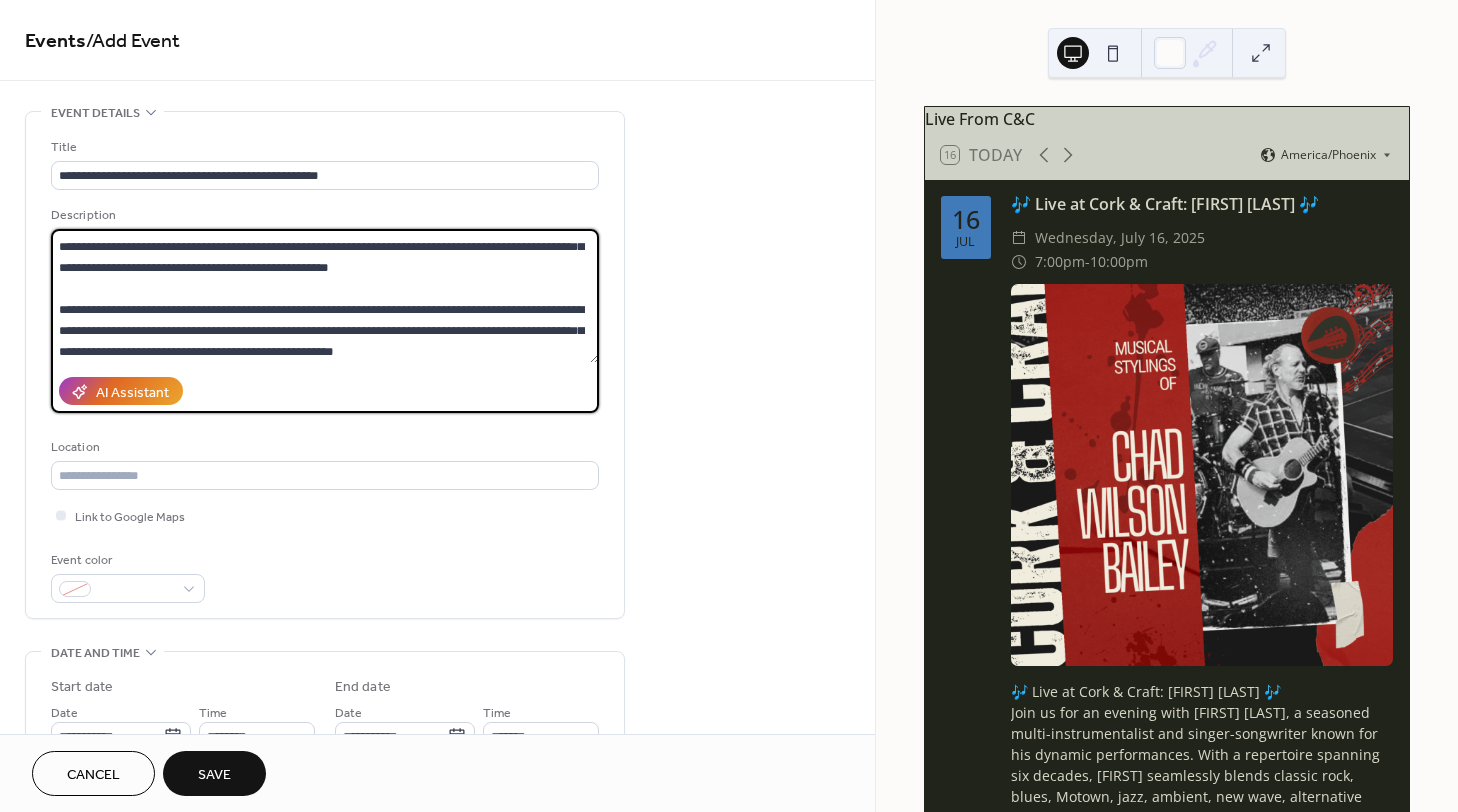 click on "**********" at bounding box center [325, 296] 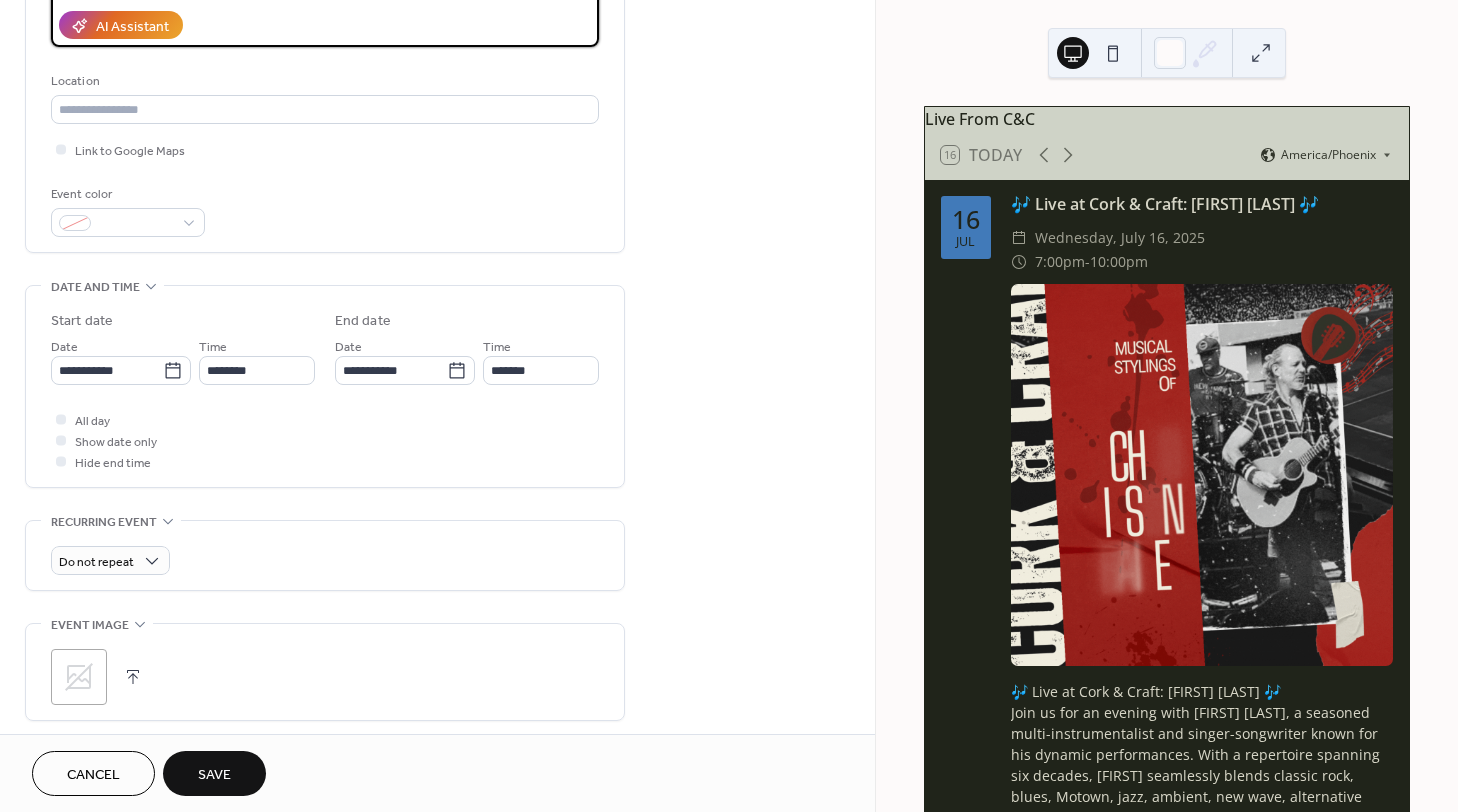 scroll, scrollTop: 0, scrollLeft: 0, axis: both 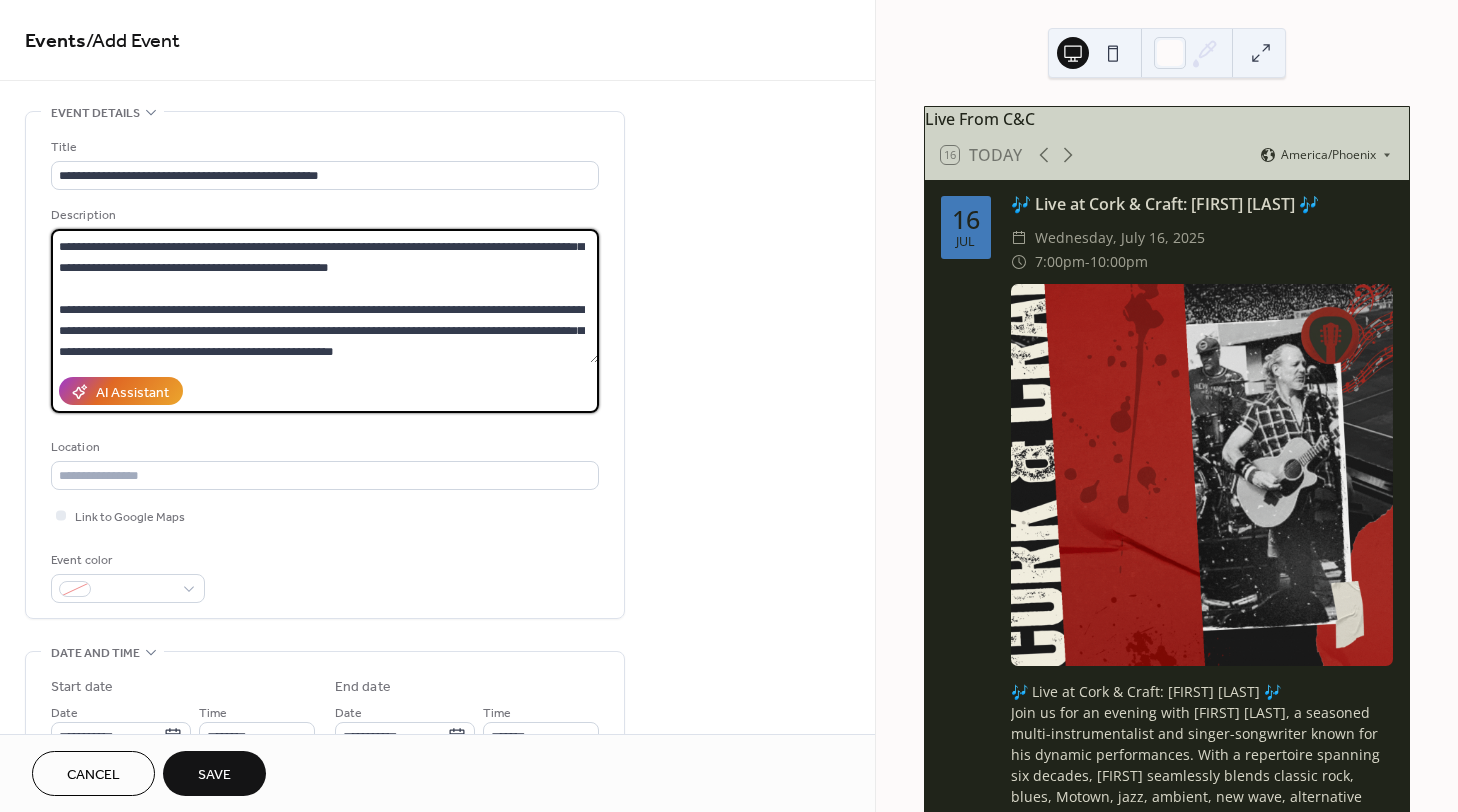 click on "**********" at bounding box center (325, 296) 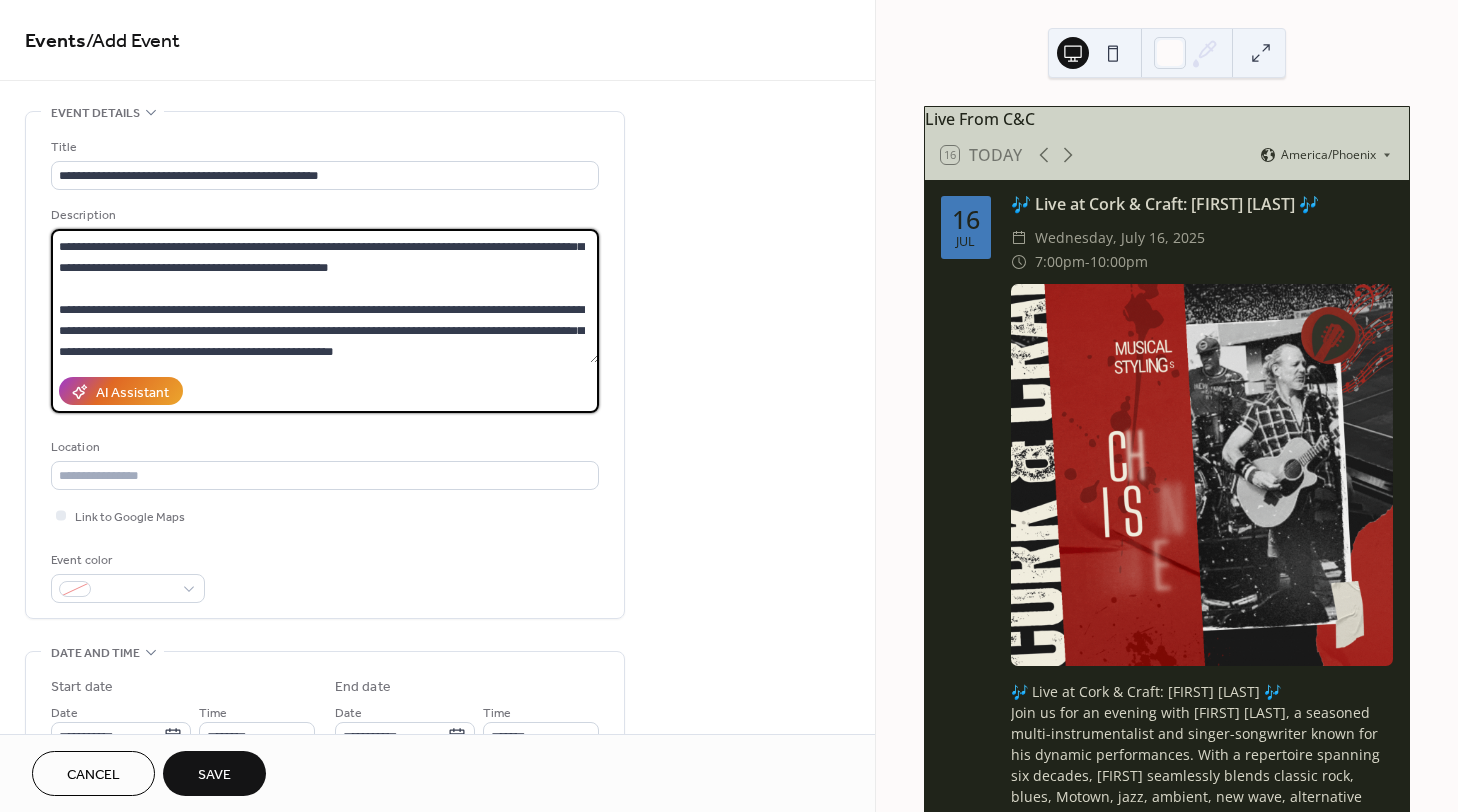 click on "**********" at bounding box center (325, 296) 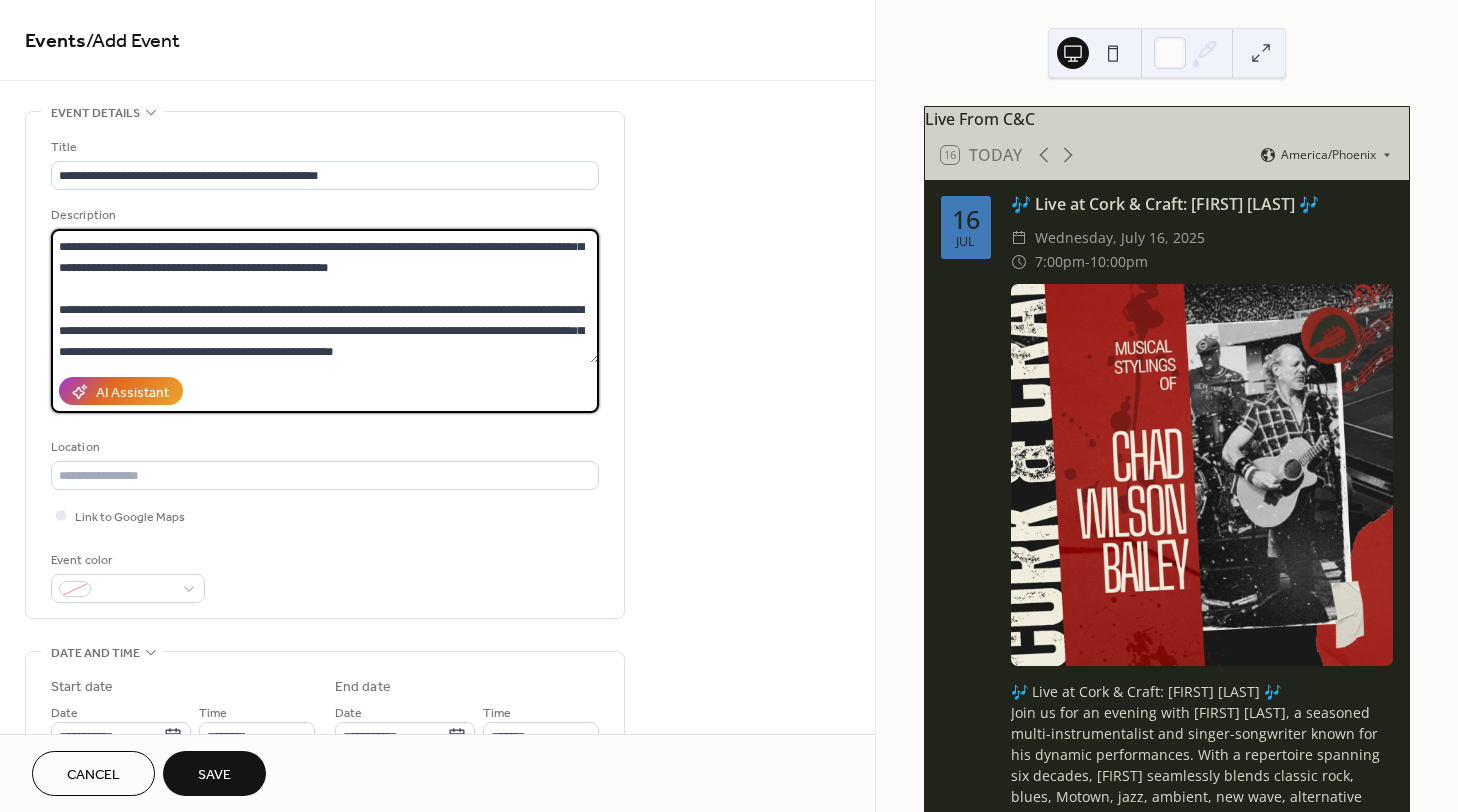 click on "**********" at bounding box center [325, 296] 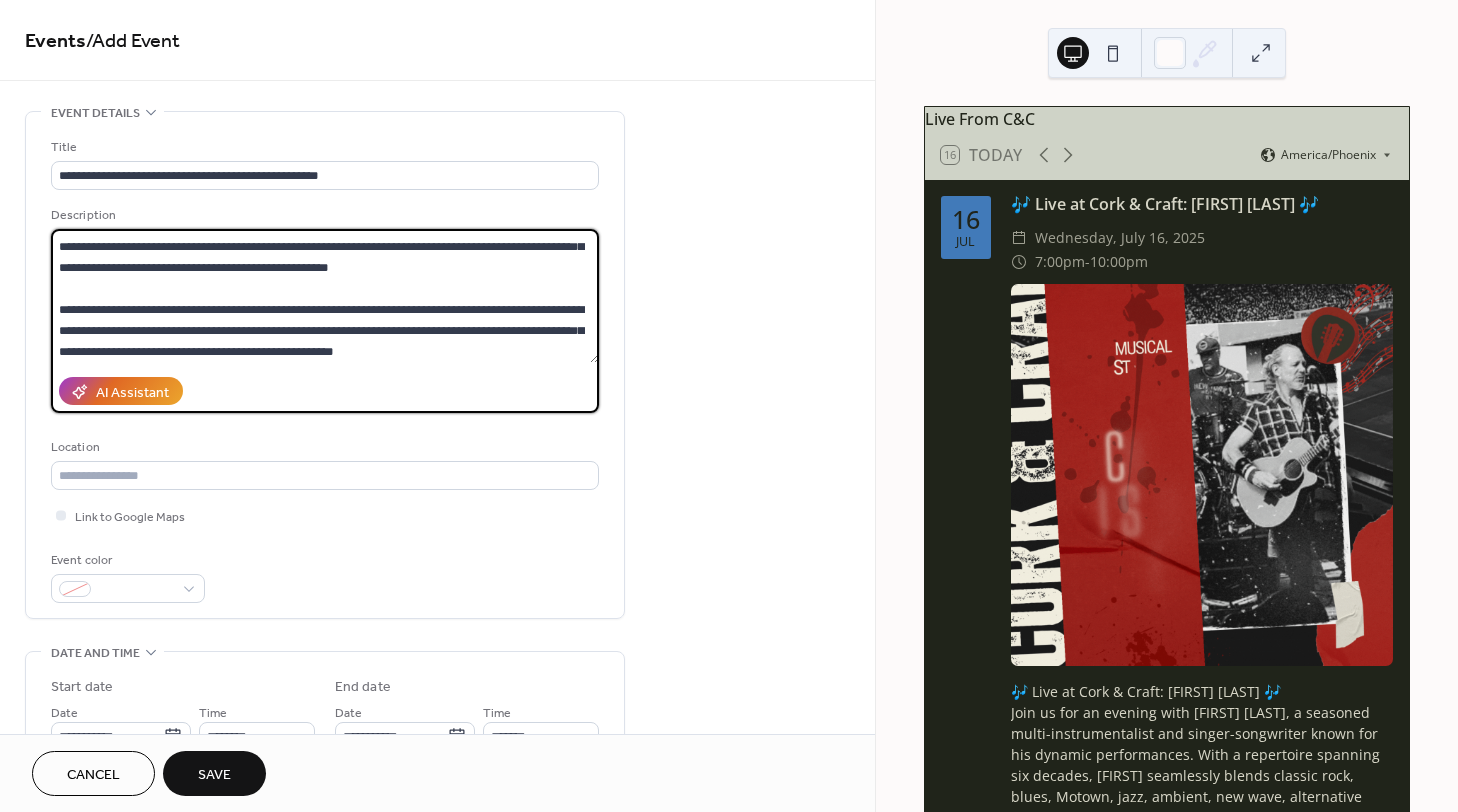 click on "**********" at bounding box center [325, 296] 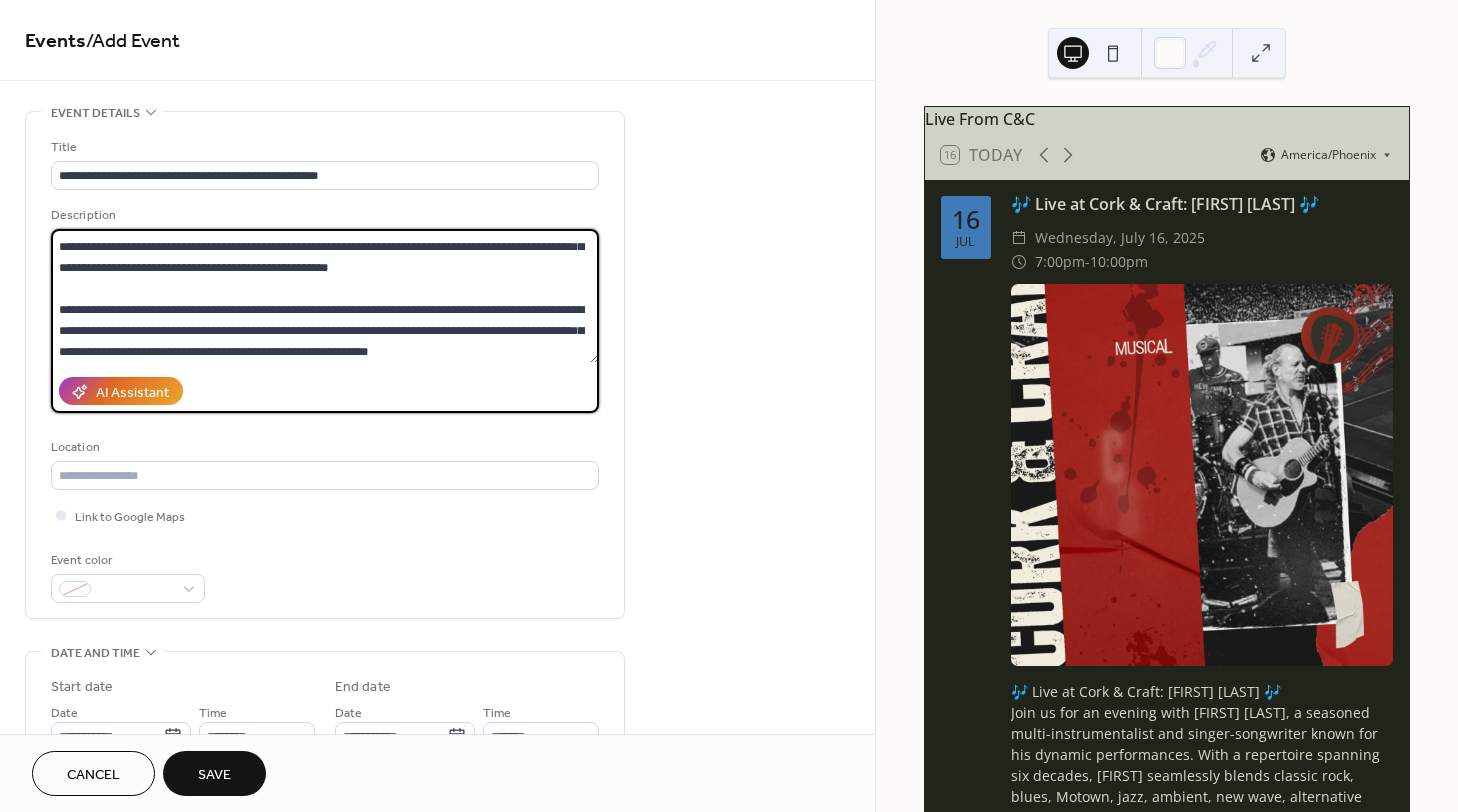 click on "**********" at bounding box center (325, 296) 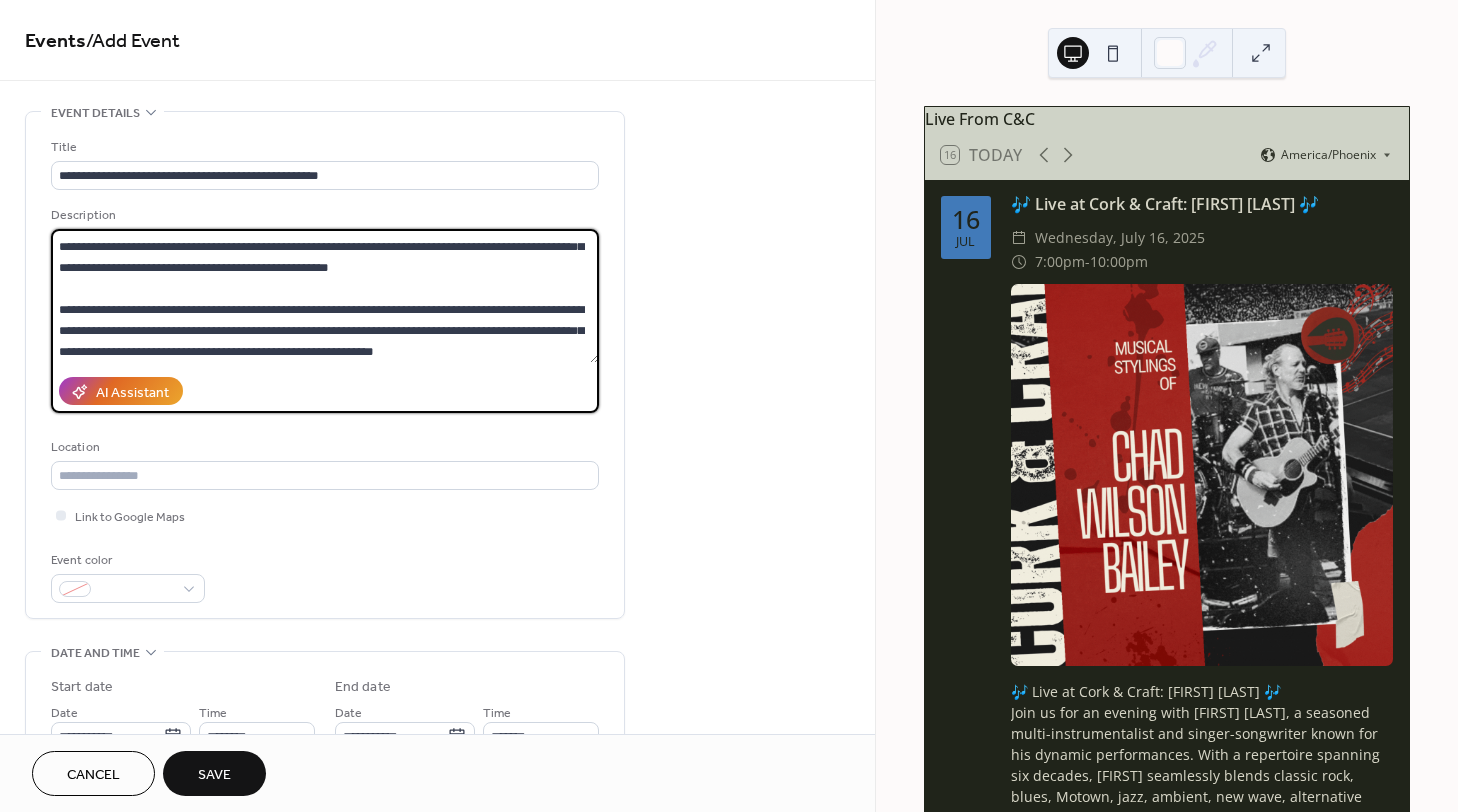 paste on "**********" 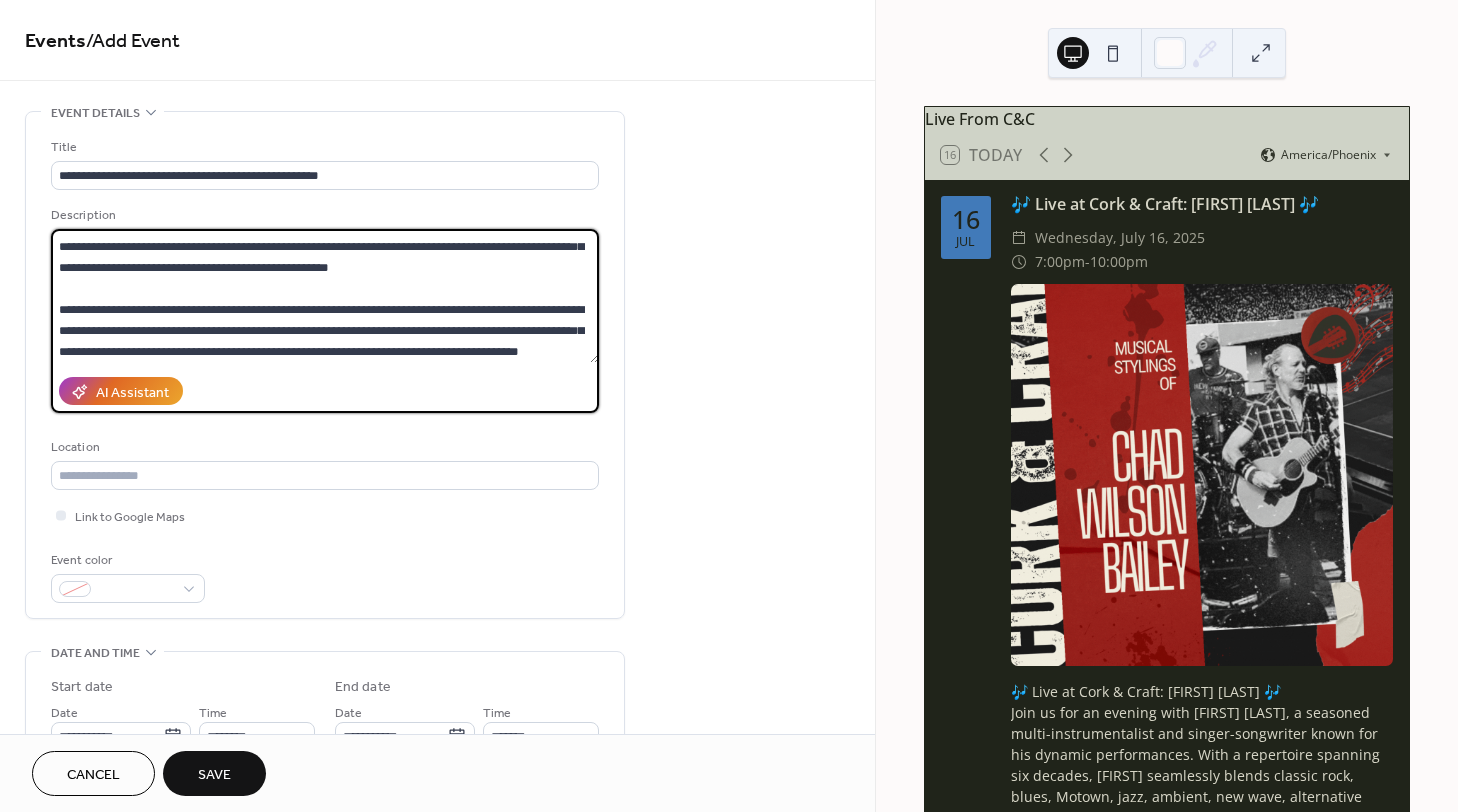 click on "**********" at bounding box center [325, 296] 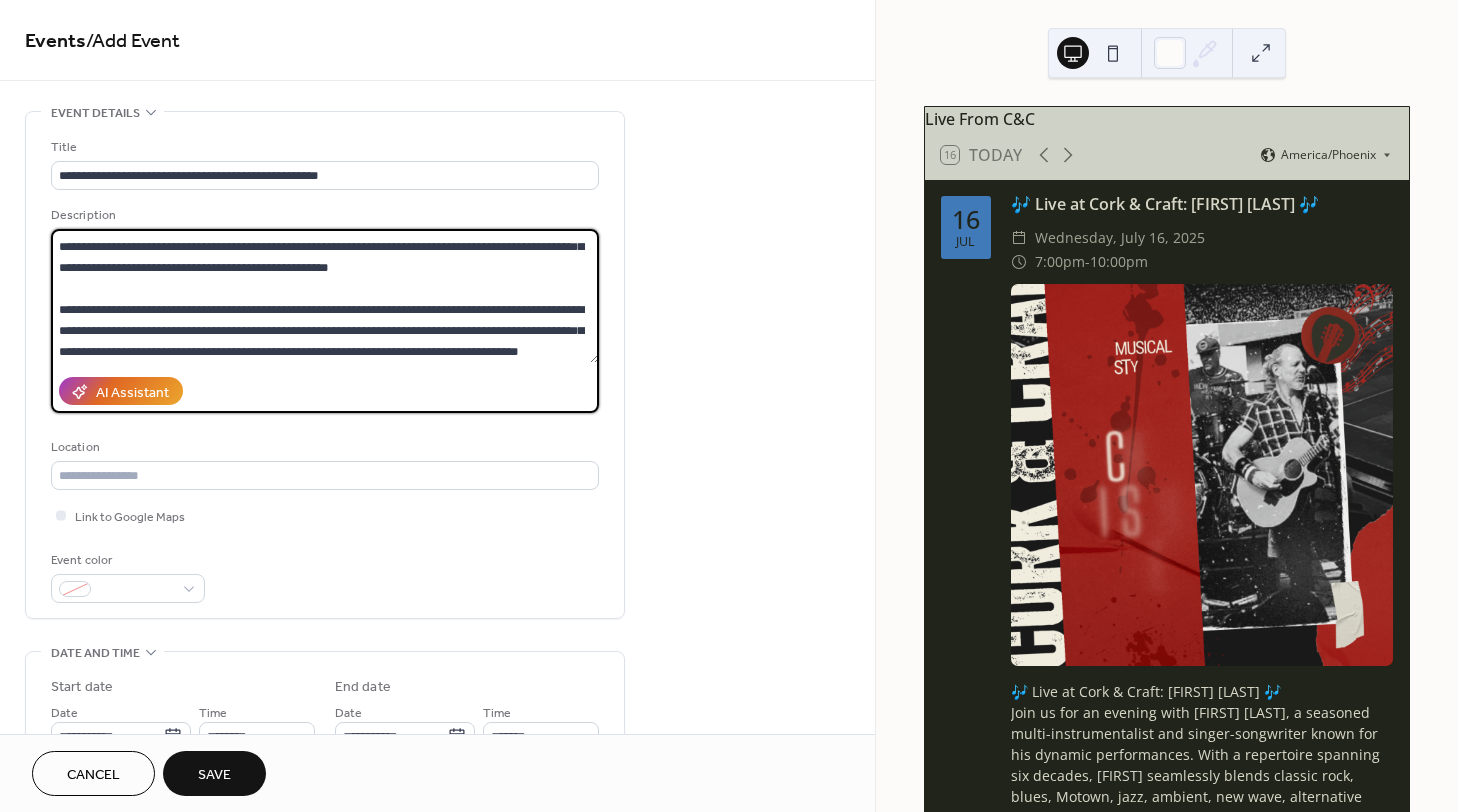 drag, startPoint x: 580, startPoint y: 347, endPoint x: 448, endPoint y: 351, distance: 132.0606 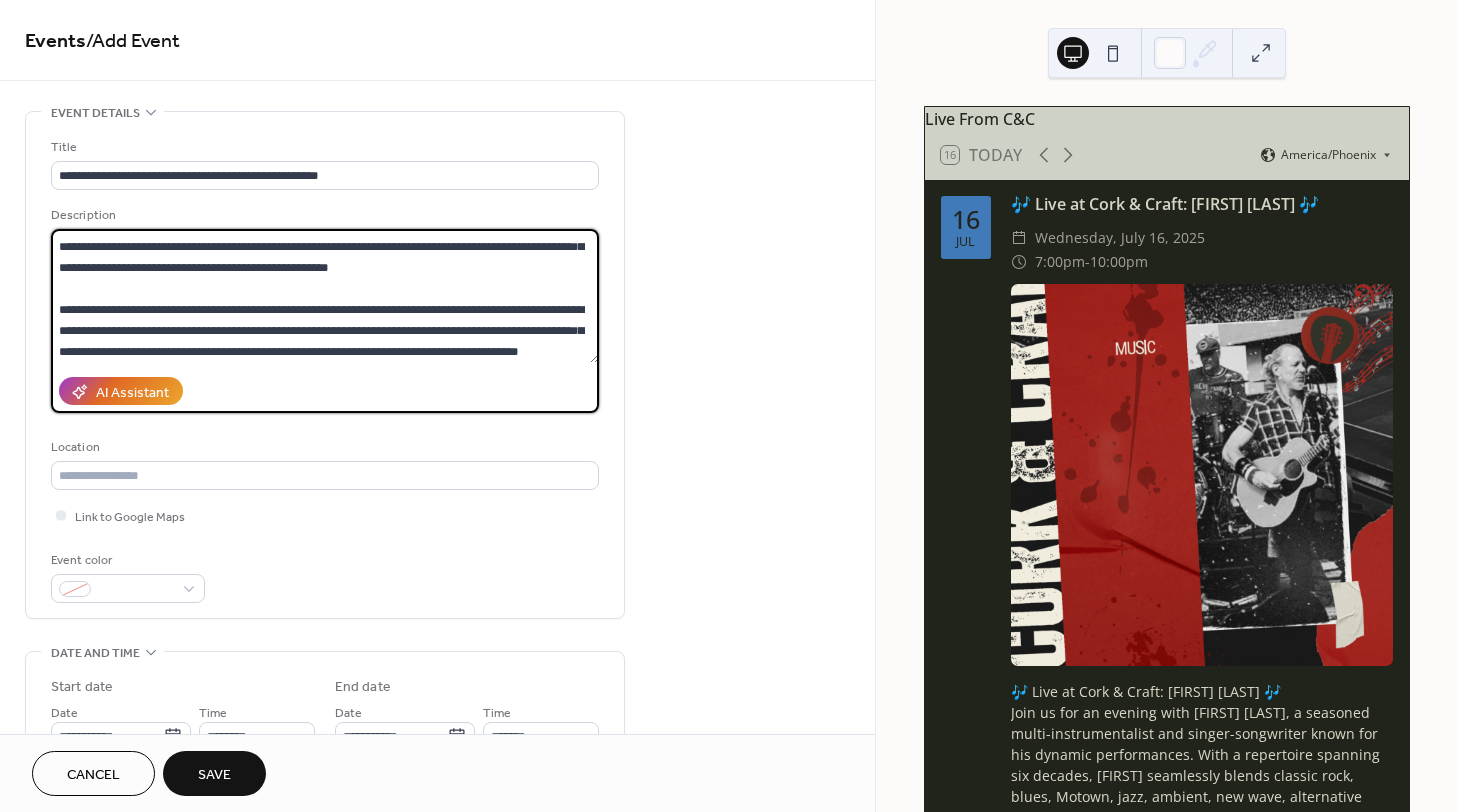 click on "**********" at bounding box center [325, 296] 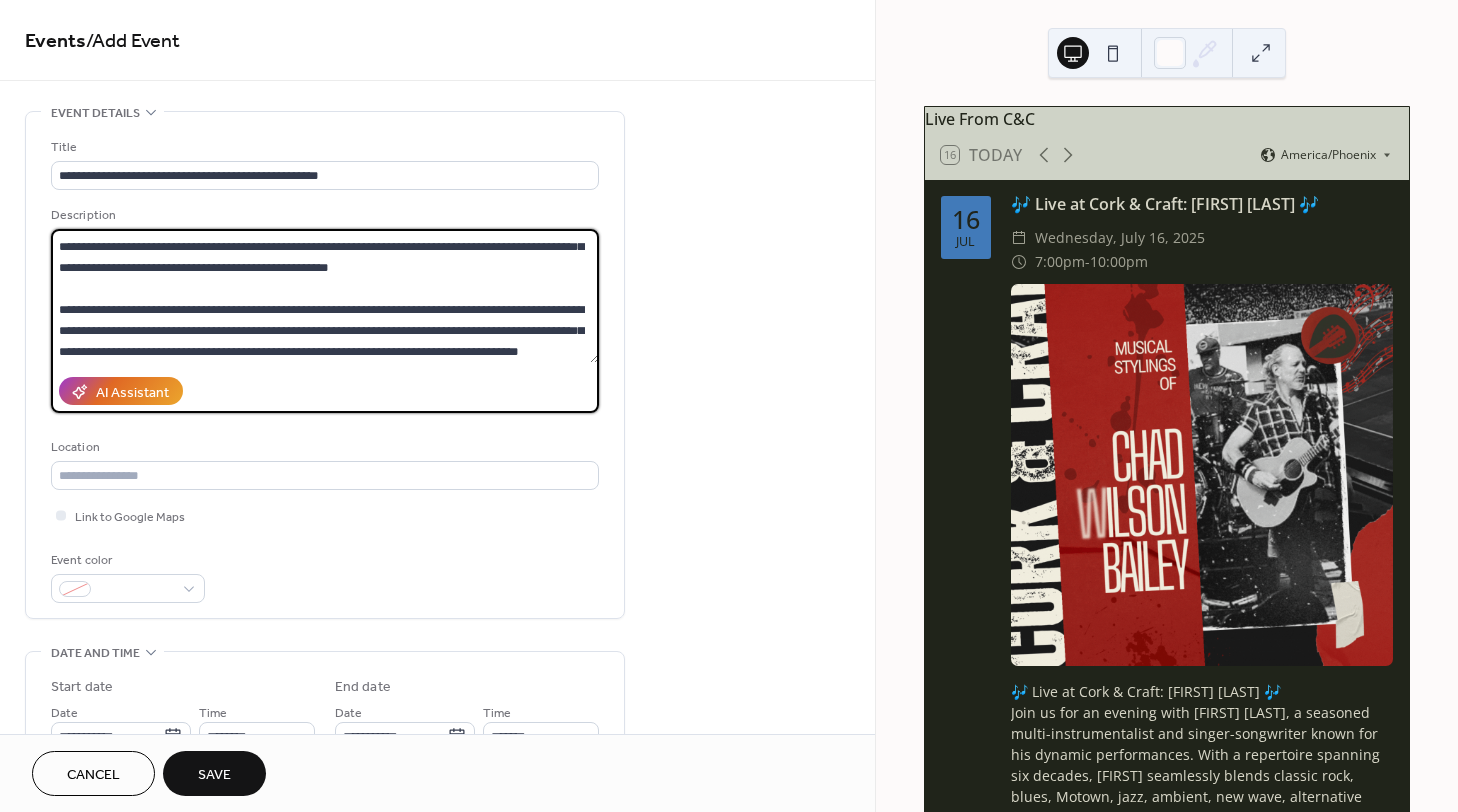 click on "**********" at bounding box center (325, 296) 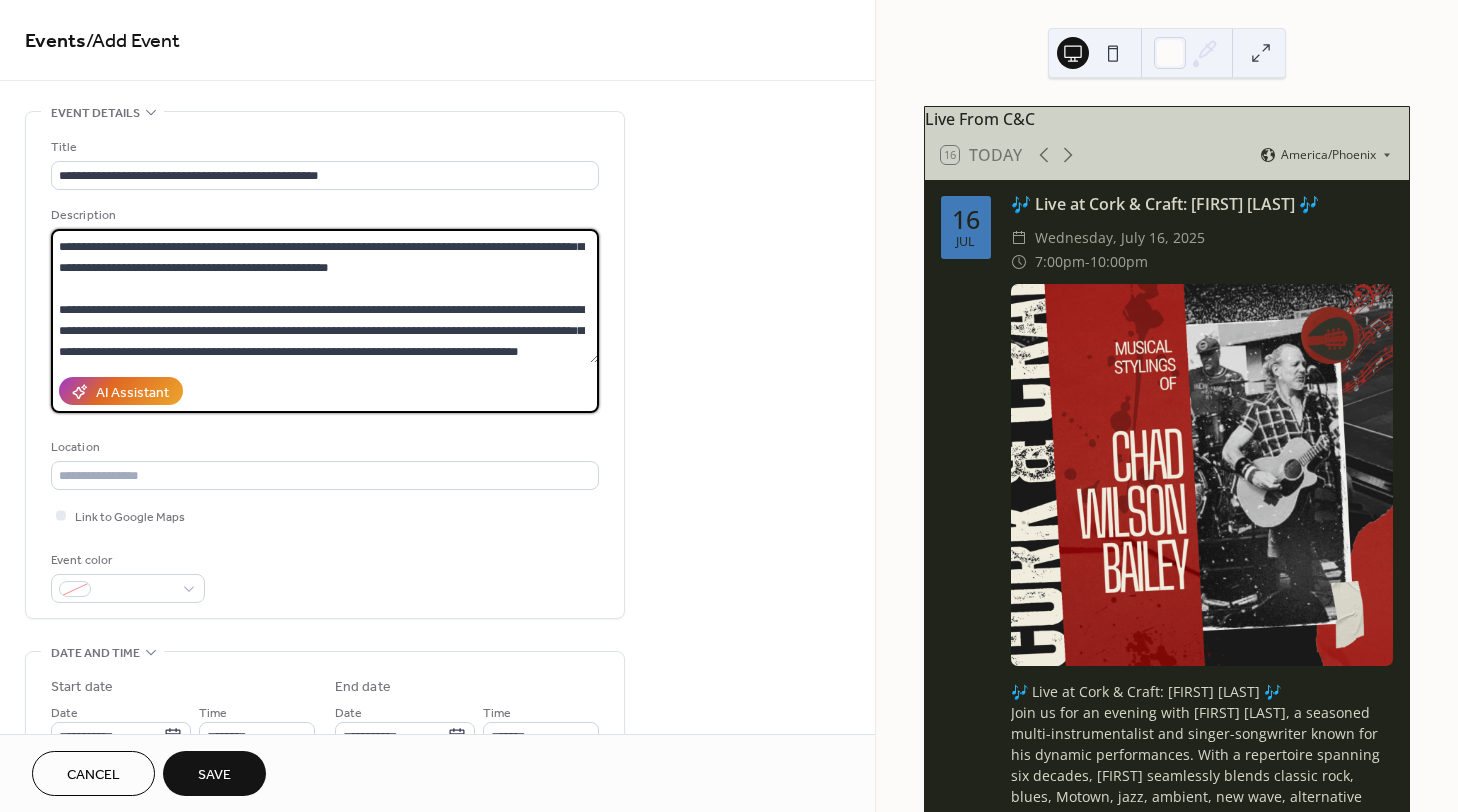drag, startPoint x: 427, startPoint y: 348, endPoint x: 583, endPoint y: 343, distance: 156.08011 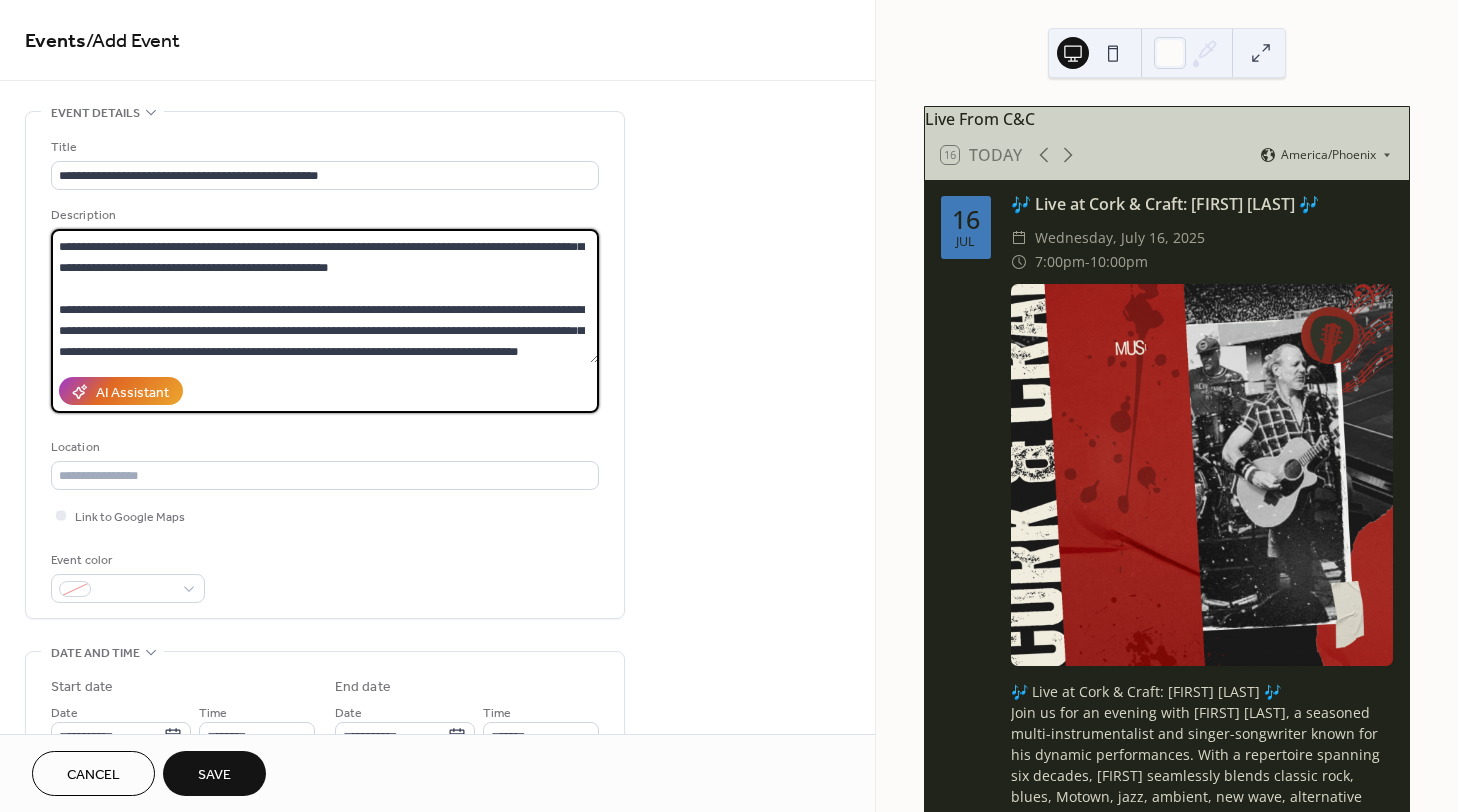 click on "**********" at bounding box center [325, 296] 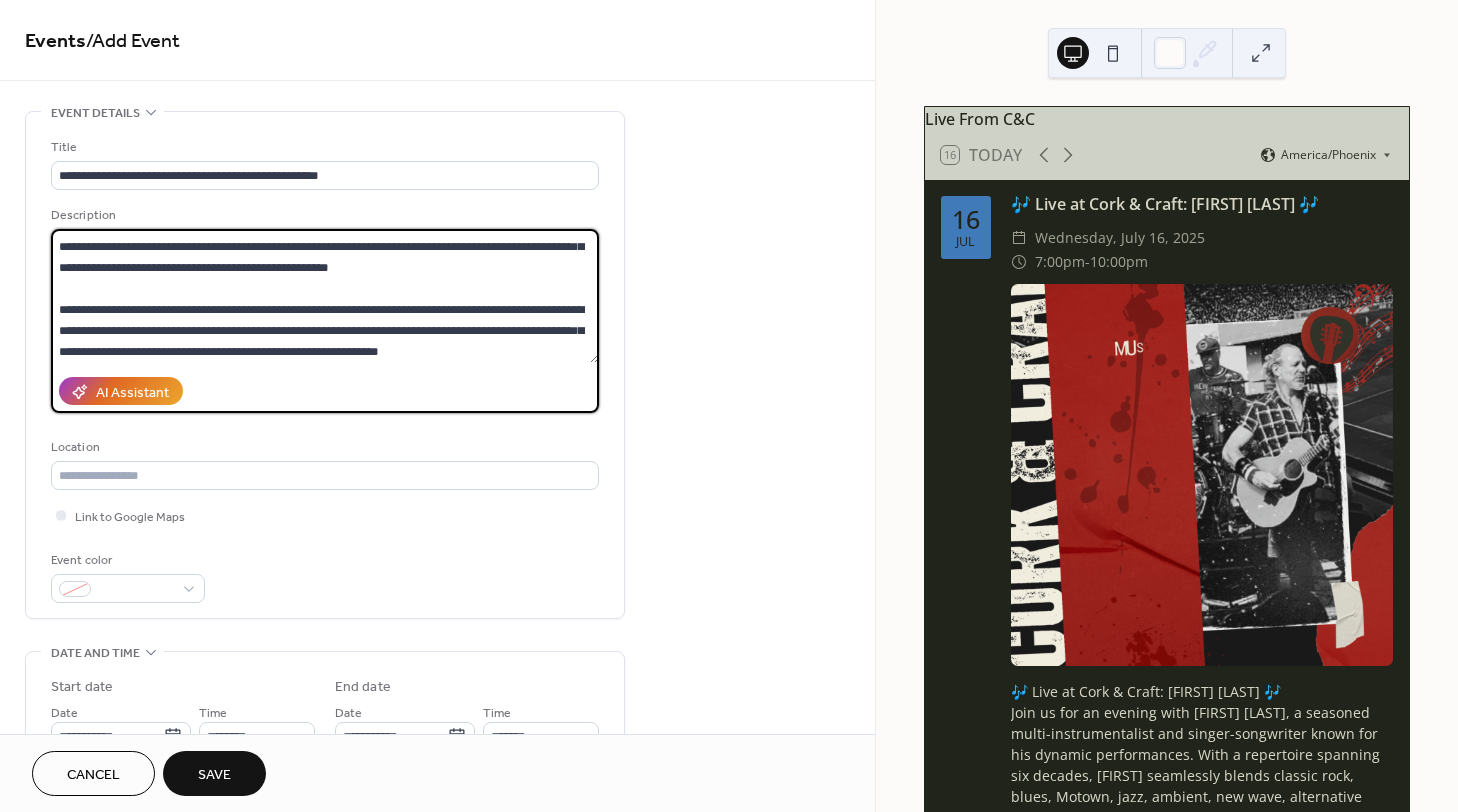 scroll, scrollTop: 39, scrollLeft: 0, axis: vertical 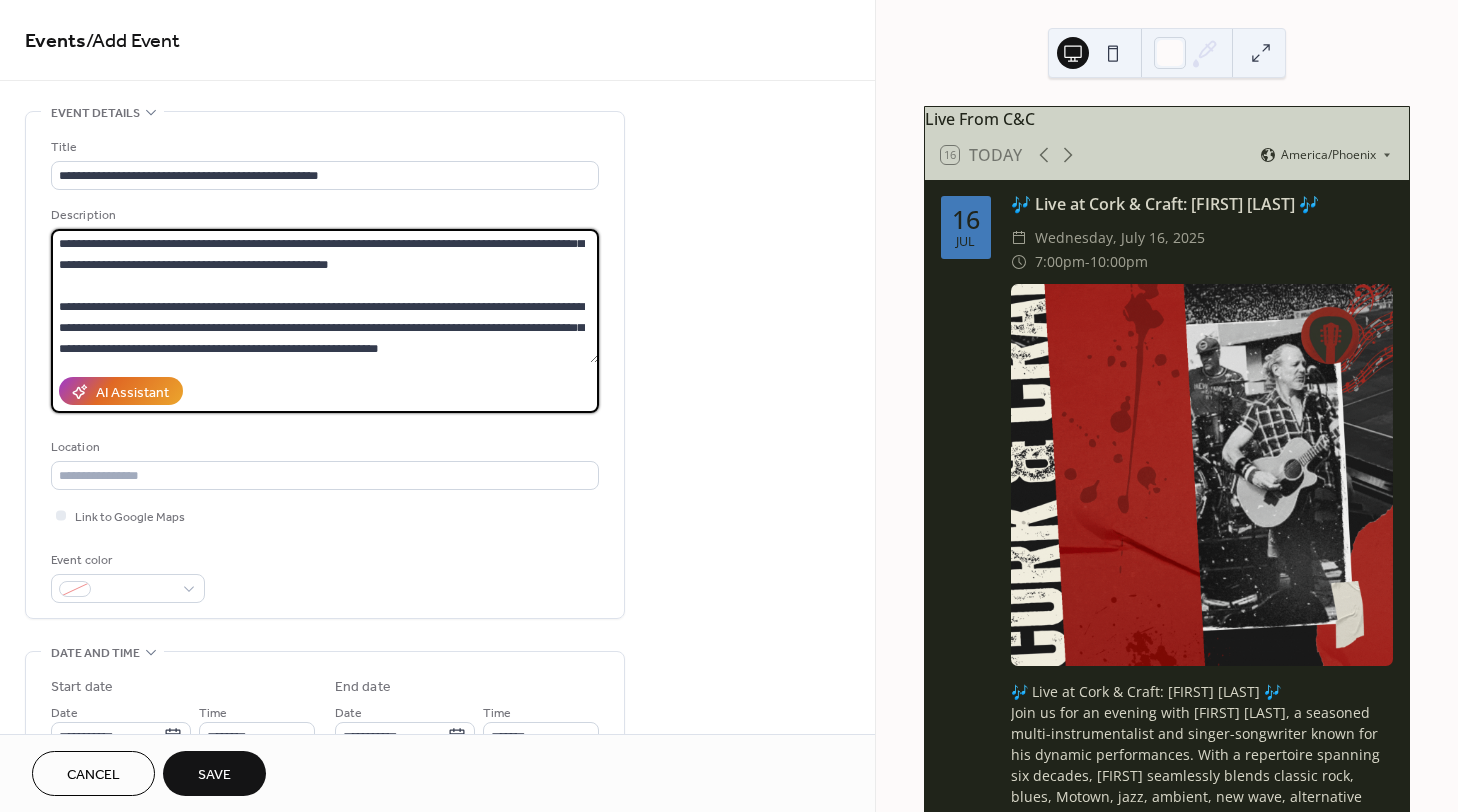 paste on "**********" 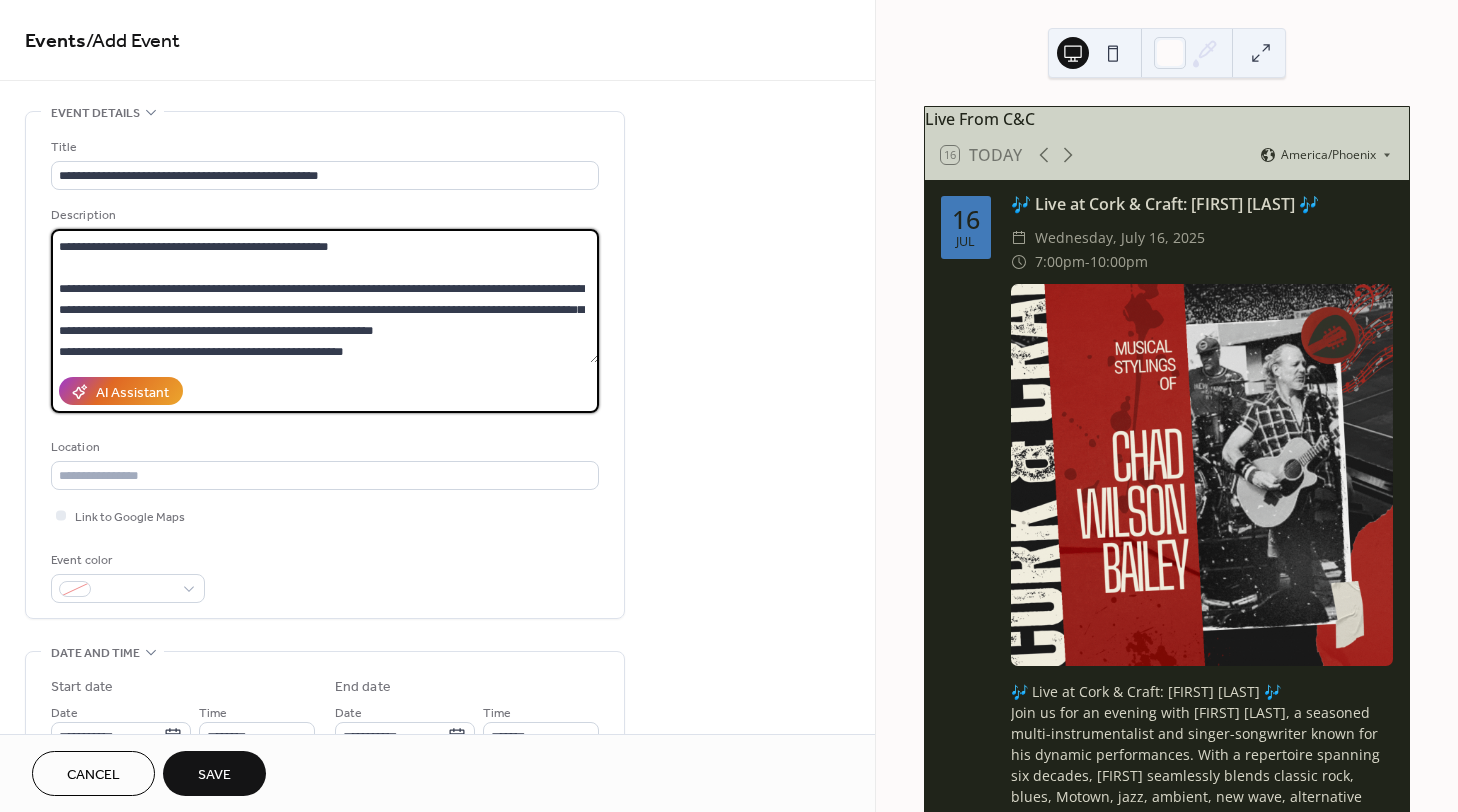 click on "**********" at bounding box center [325, 296] 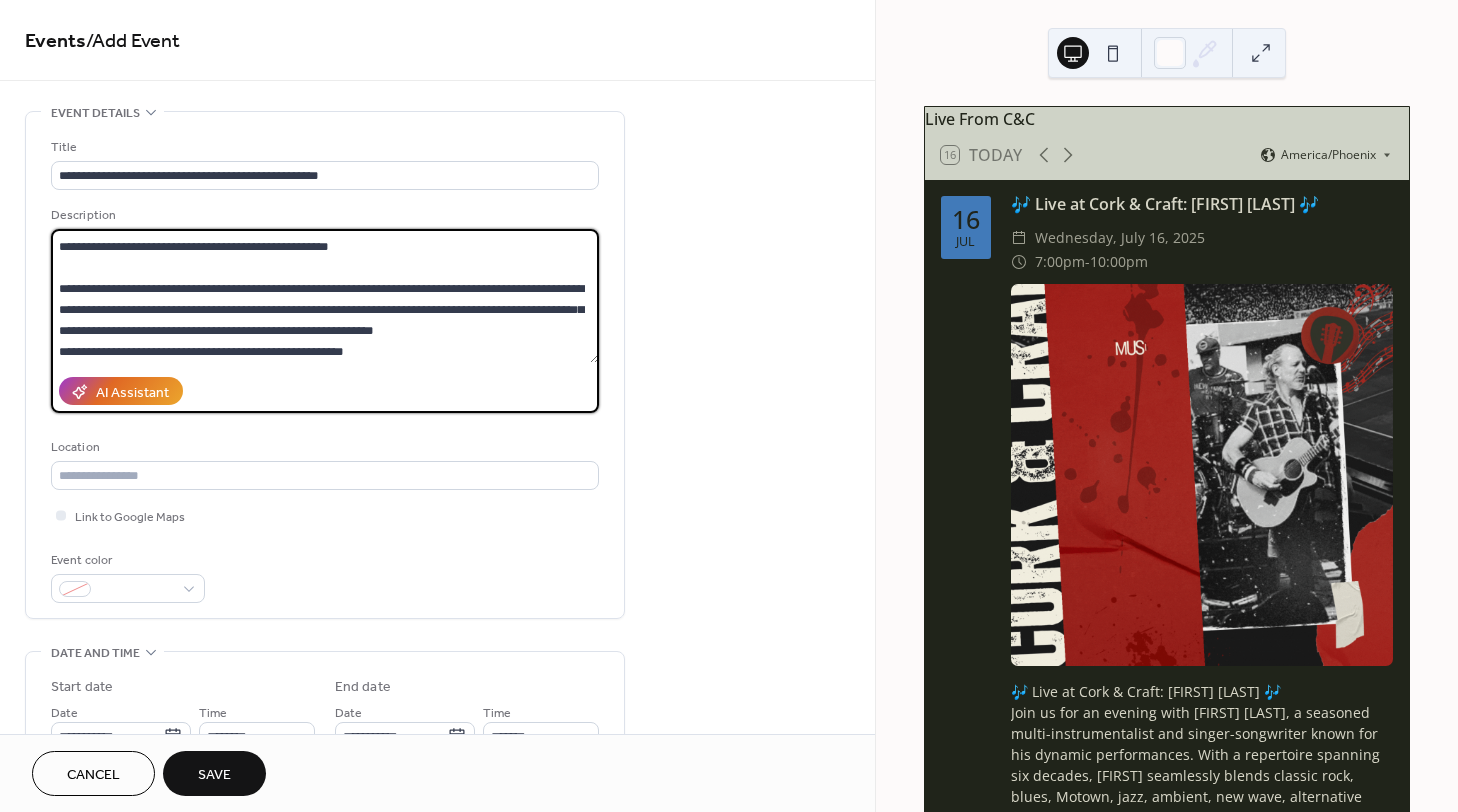 click on "**********" at bounding box center (325, 296) 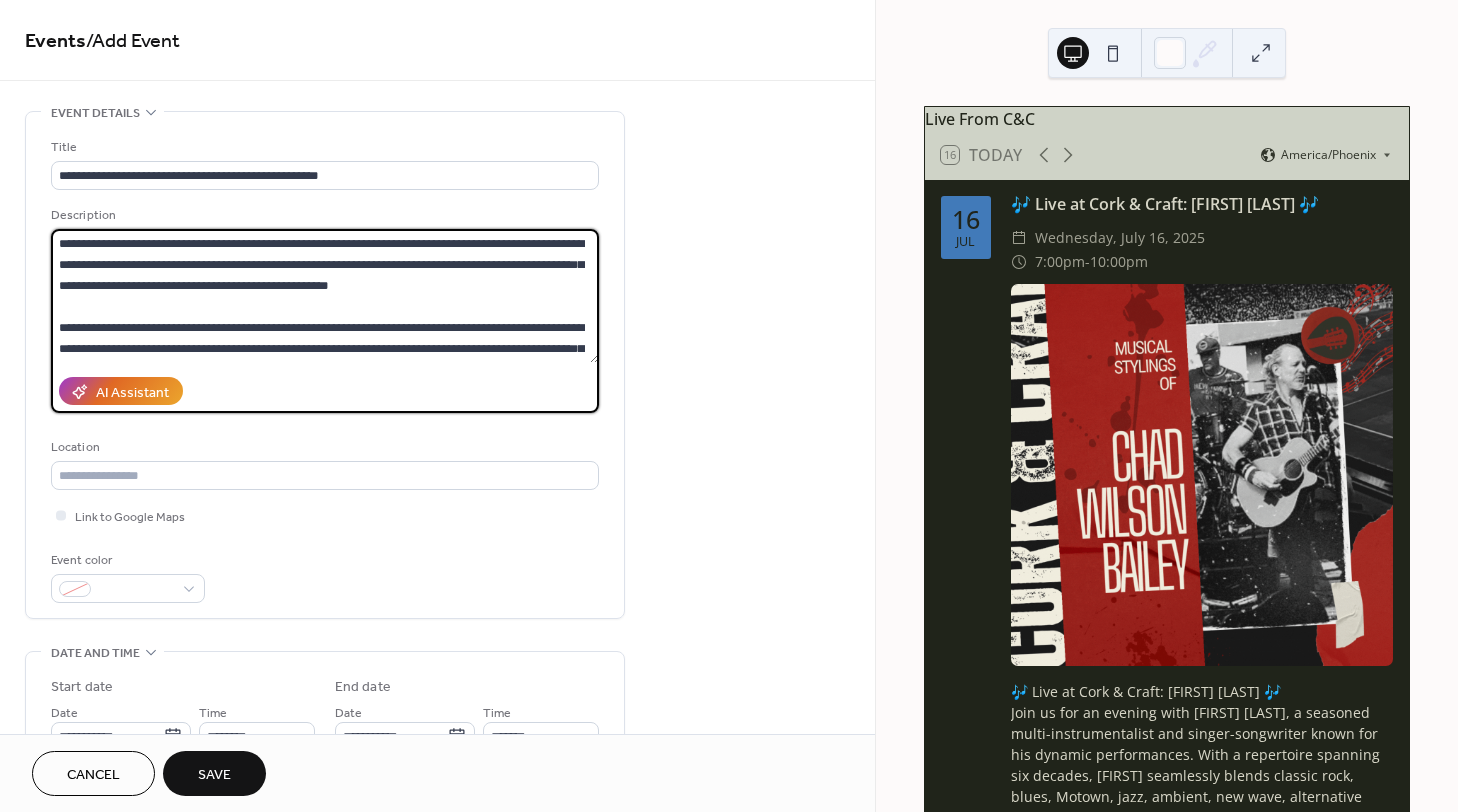 scroll, scrollTop: 42, scrollLeft: 0, axis: vertical 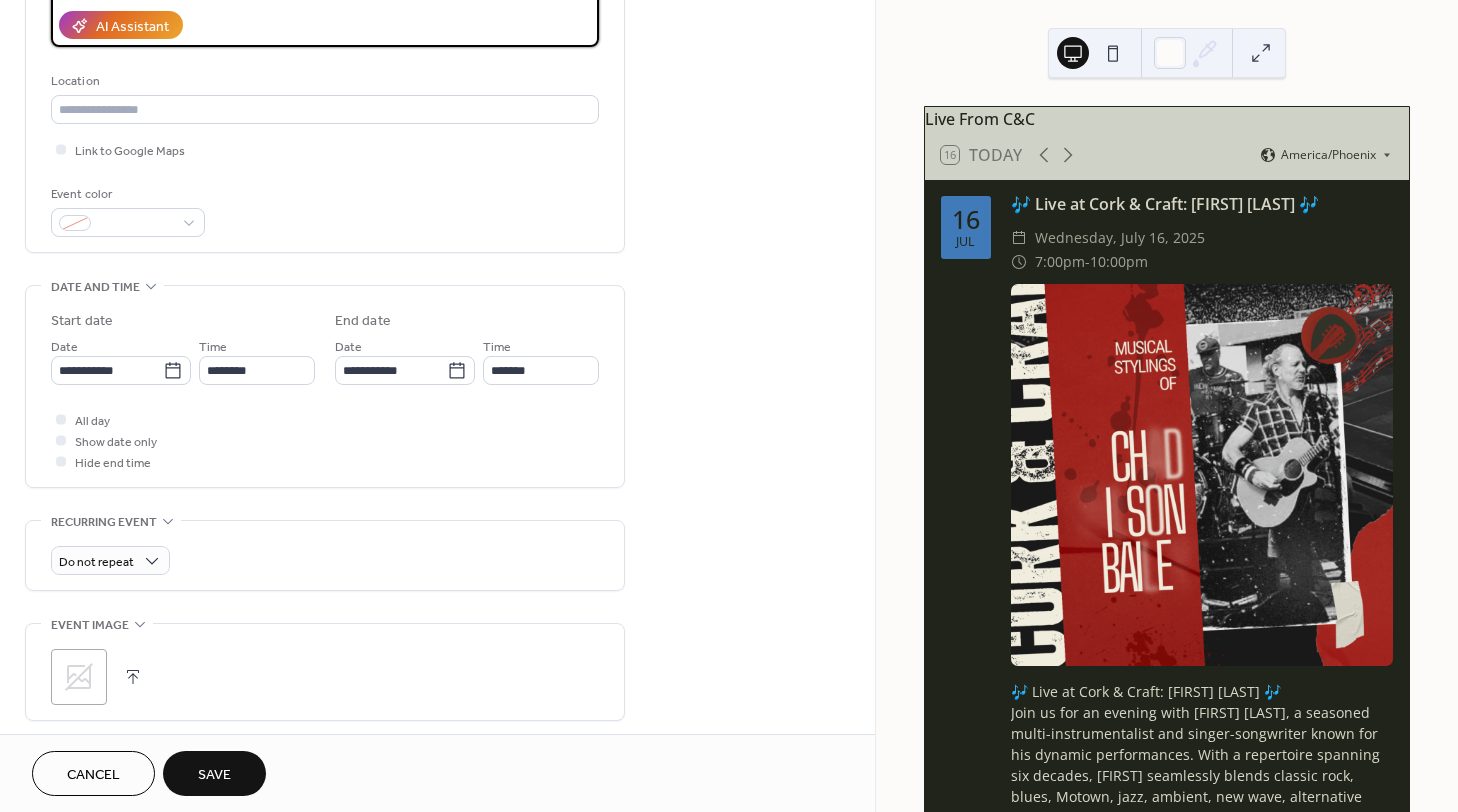 type on "**********" 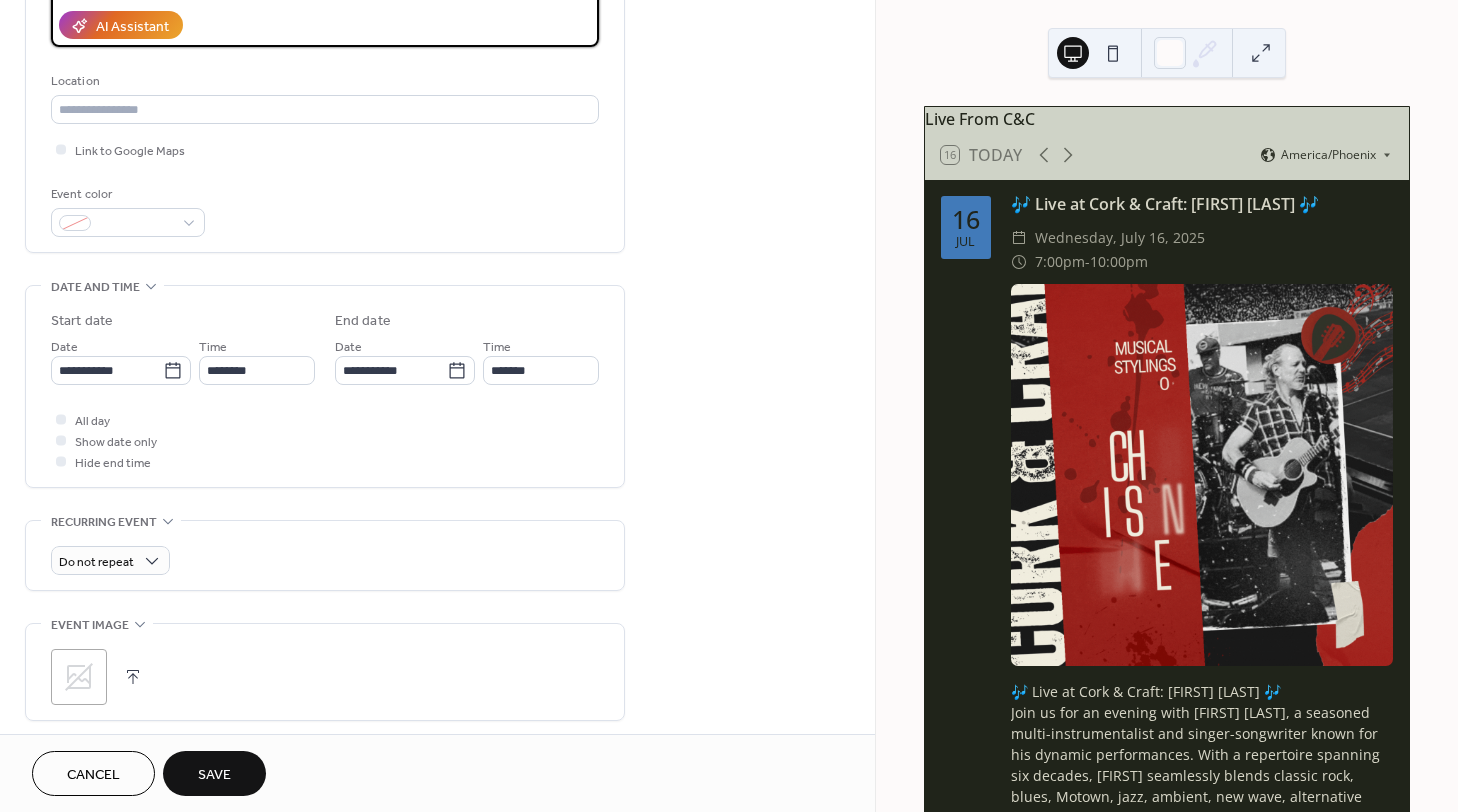 click 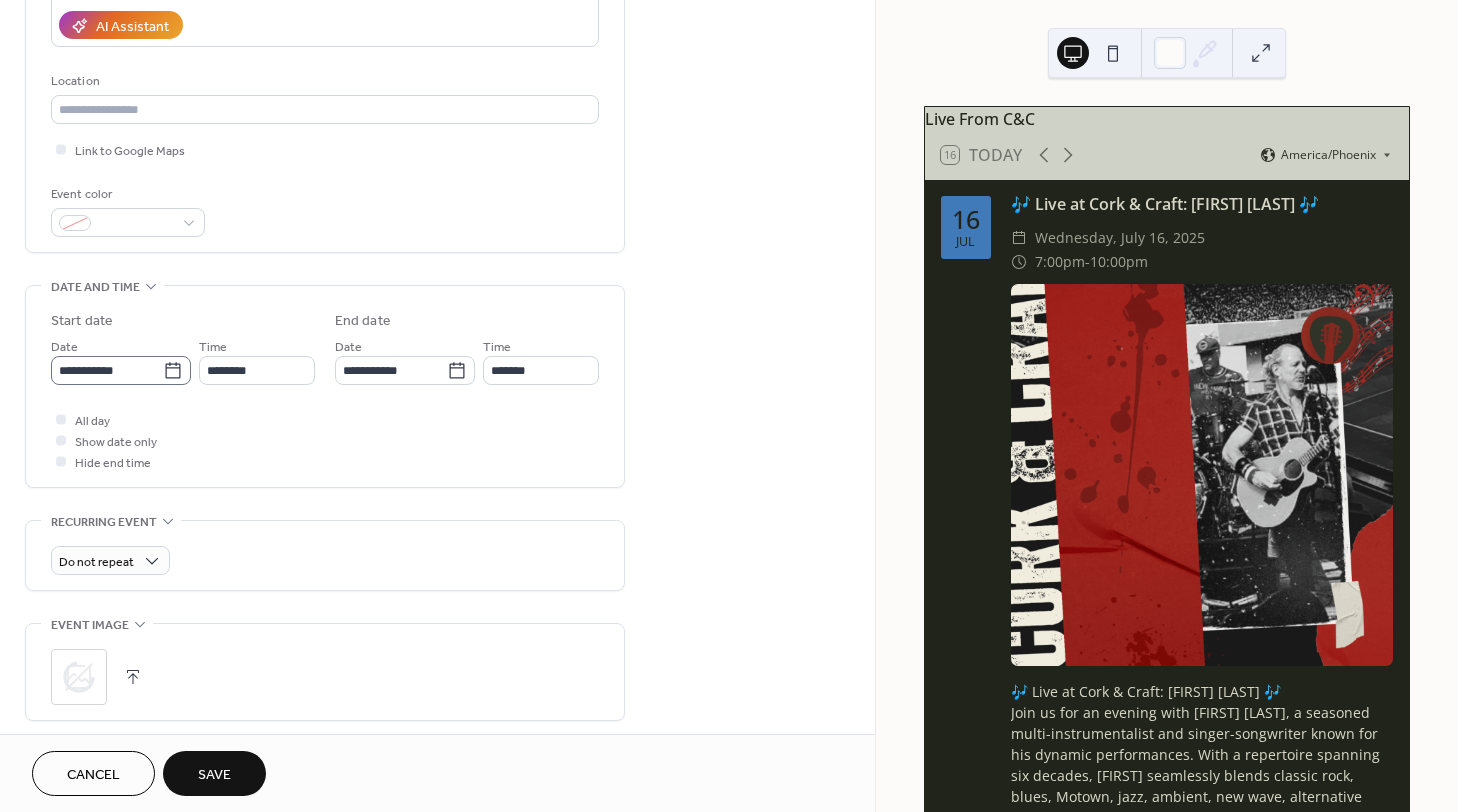 click 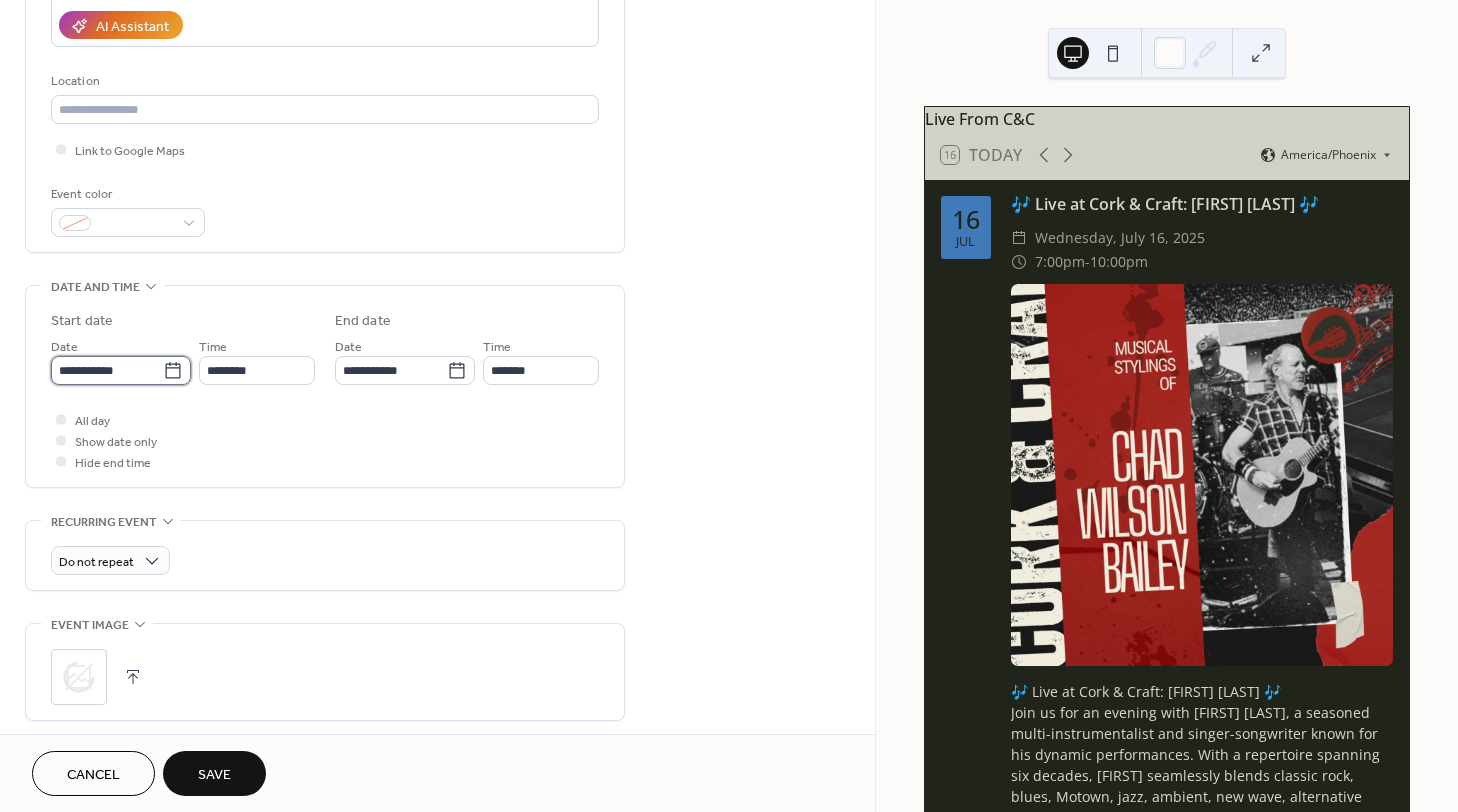 click on "**********" at bounding box center [107, 370] 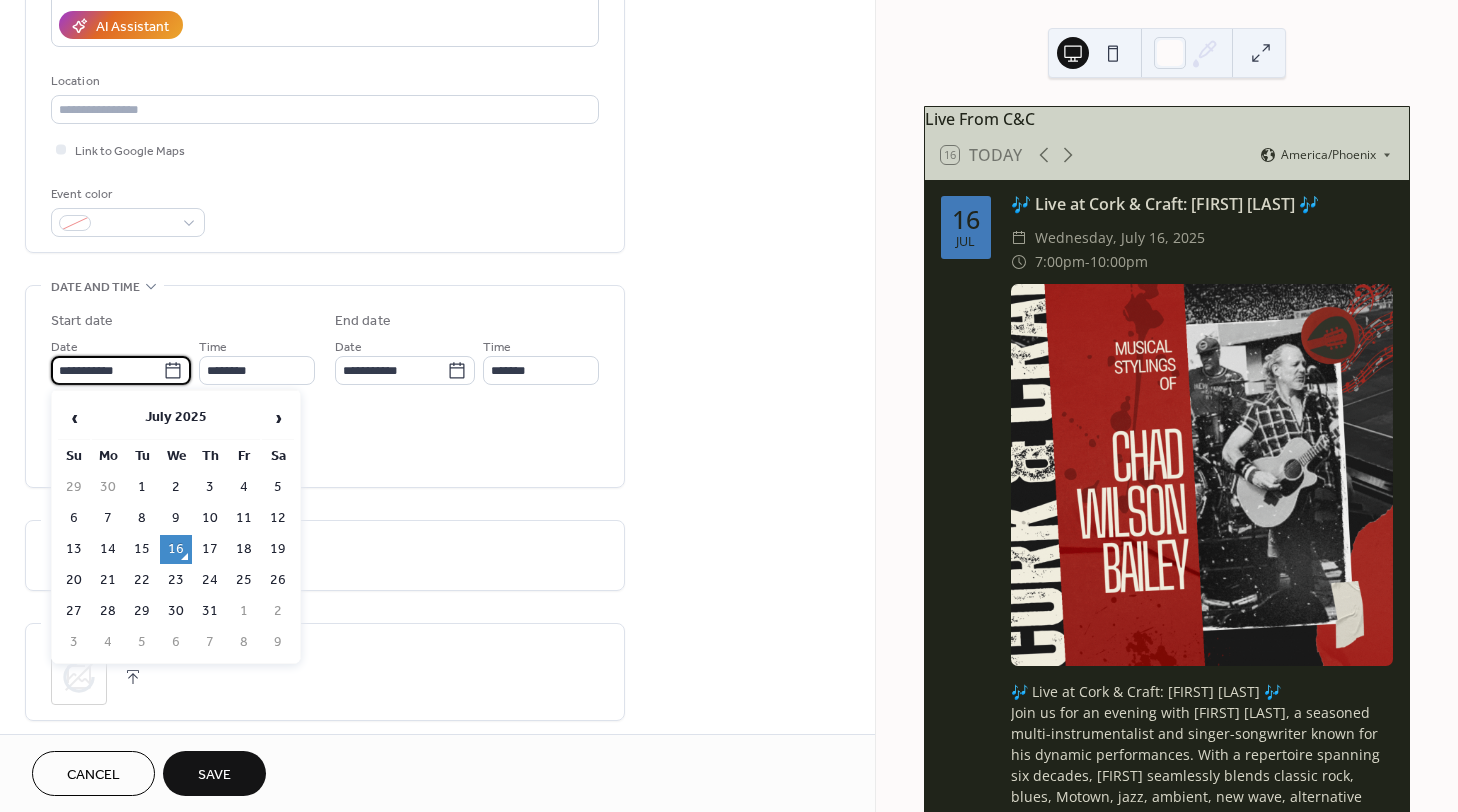 click on "›" at bounding box center (278, 418) 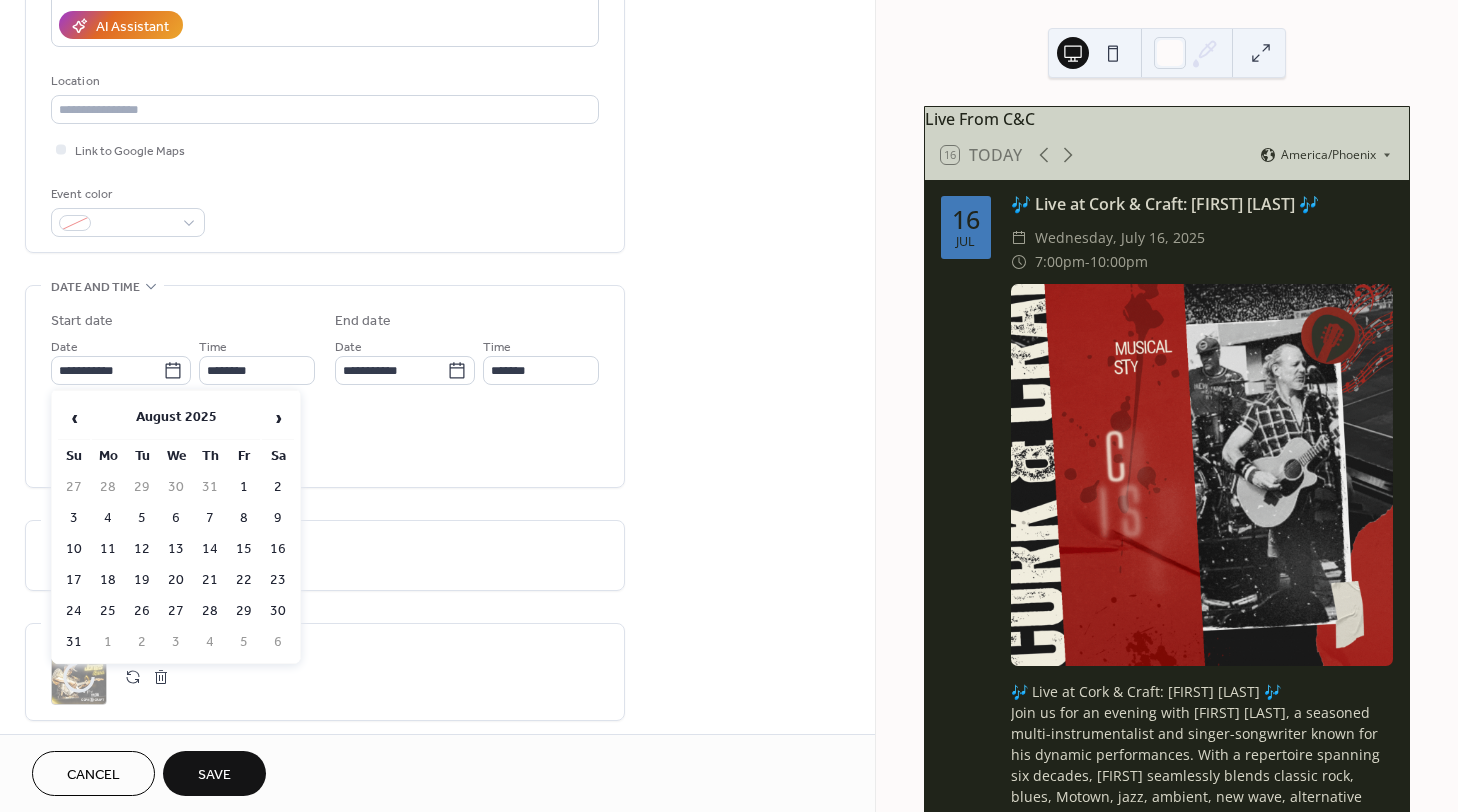 click on "›" at bounding box center (278, 418) 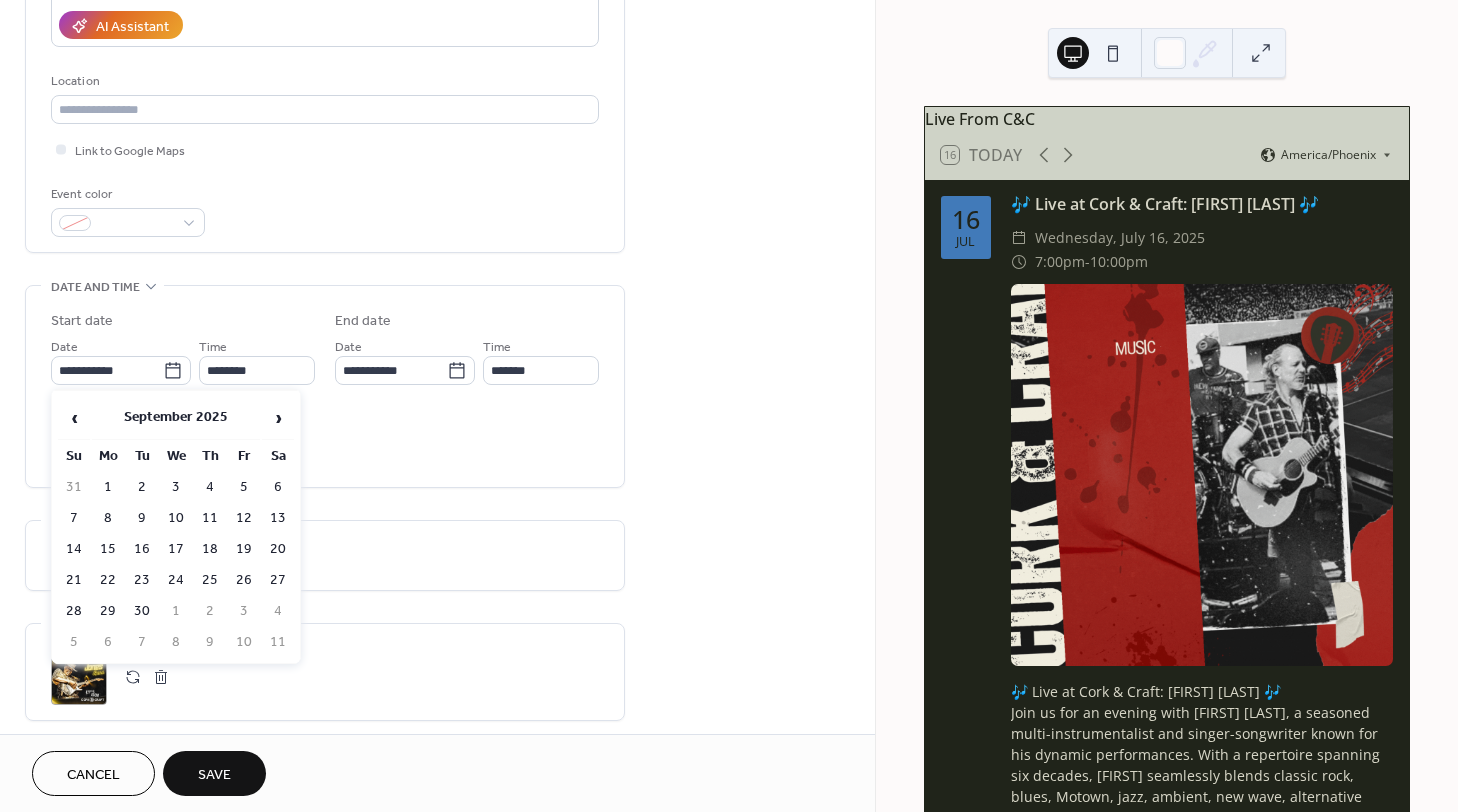 click on "›" at bounding box center [278, 418] 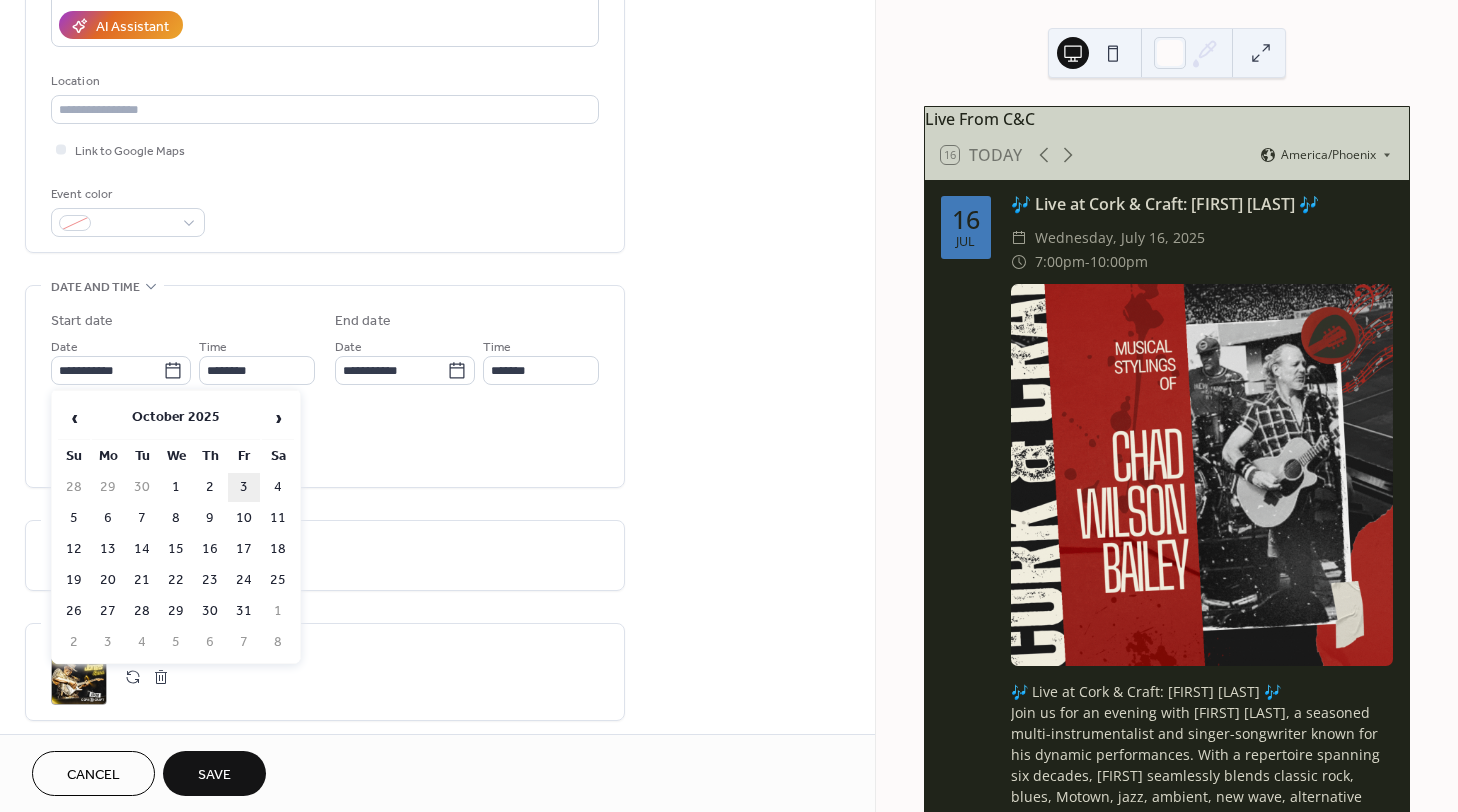 click on "3" at bounding box center [244, 487] 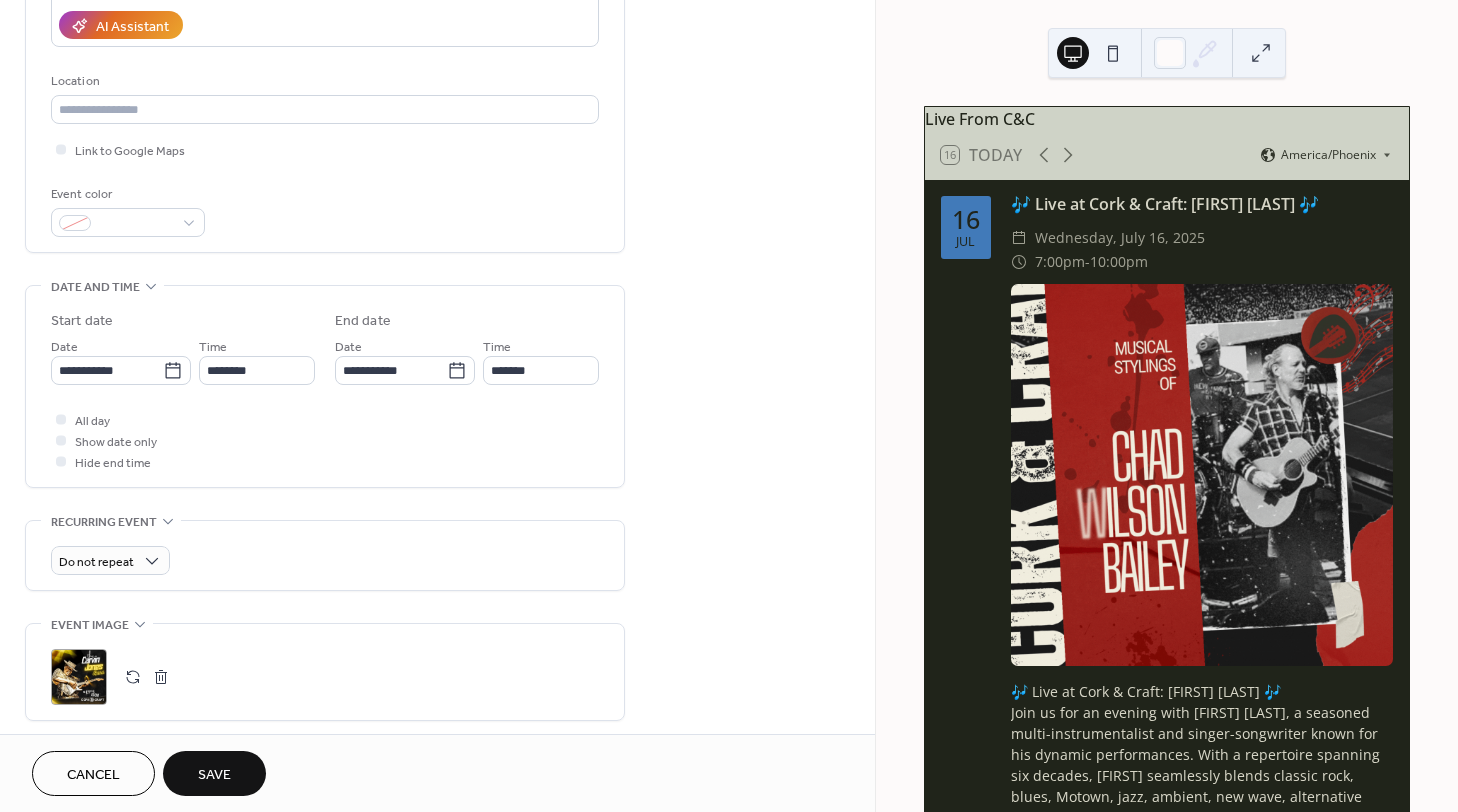 type on "**********" 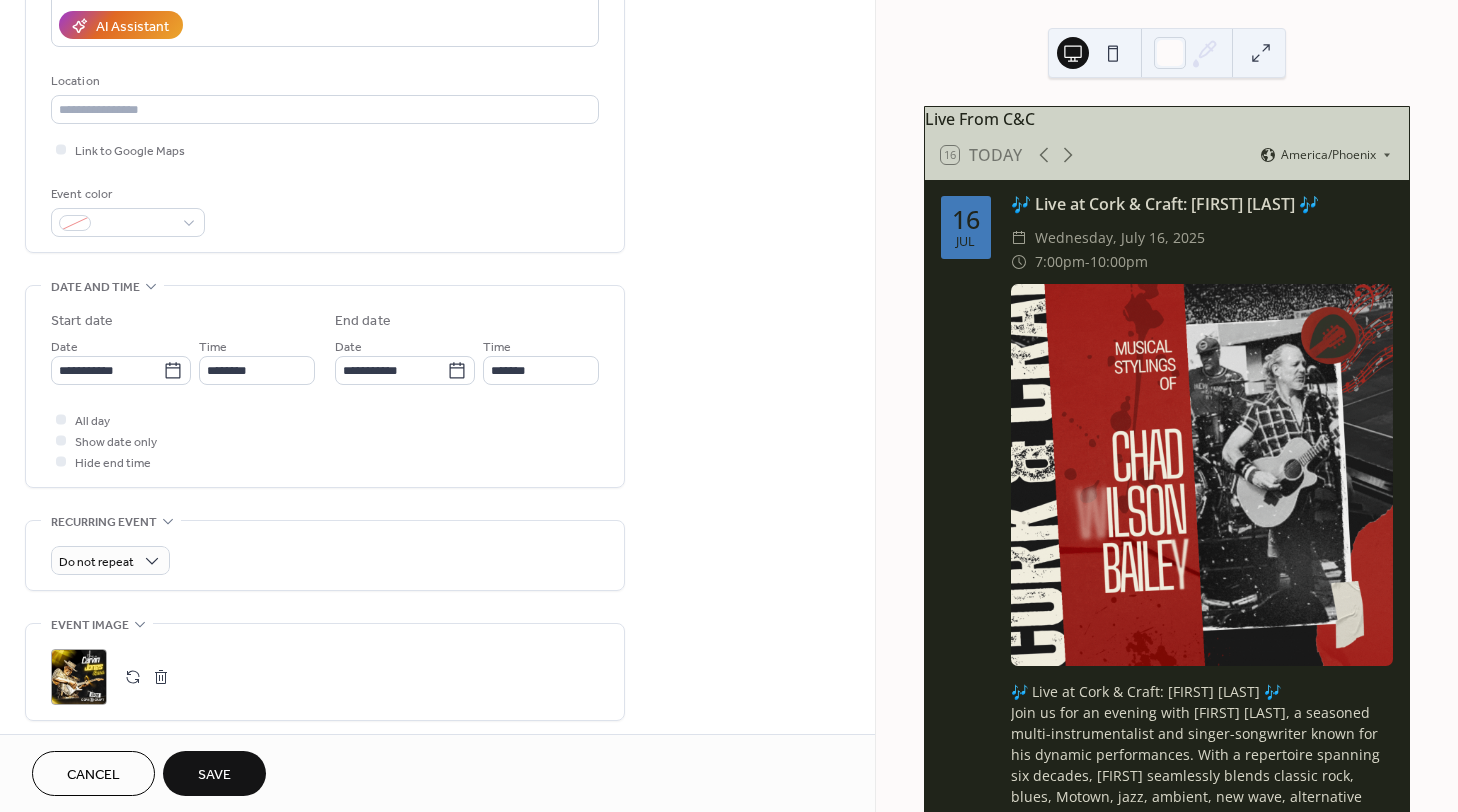 type on "**********" 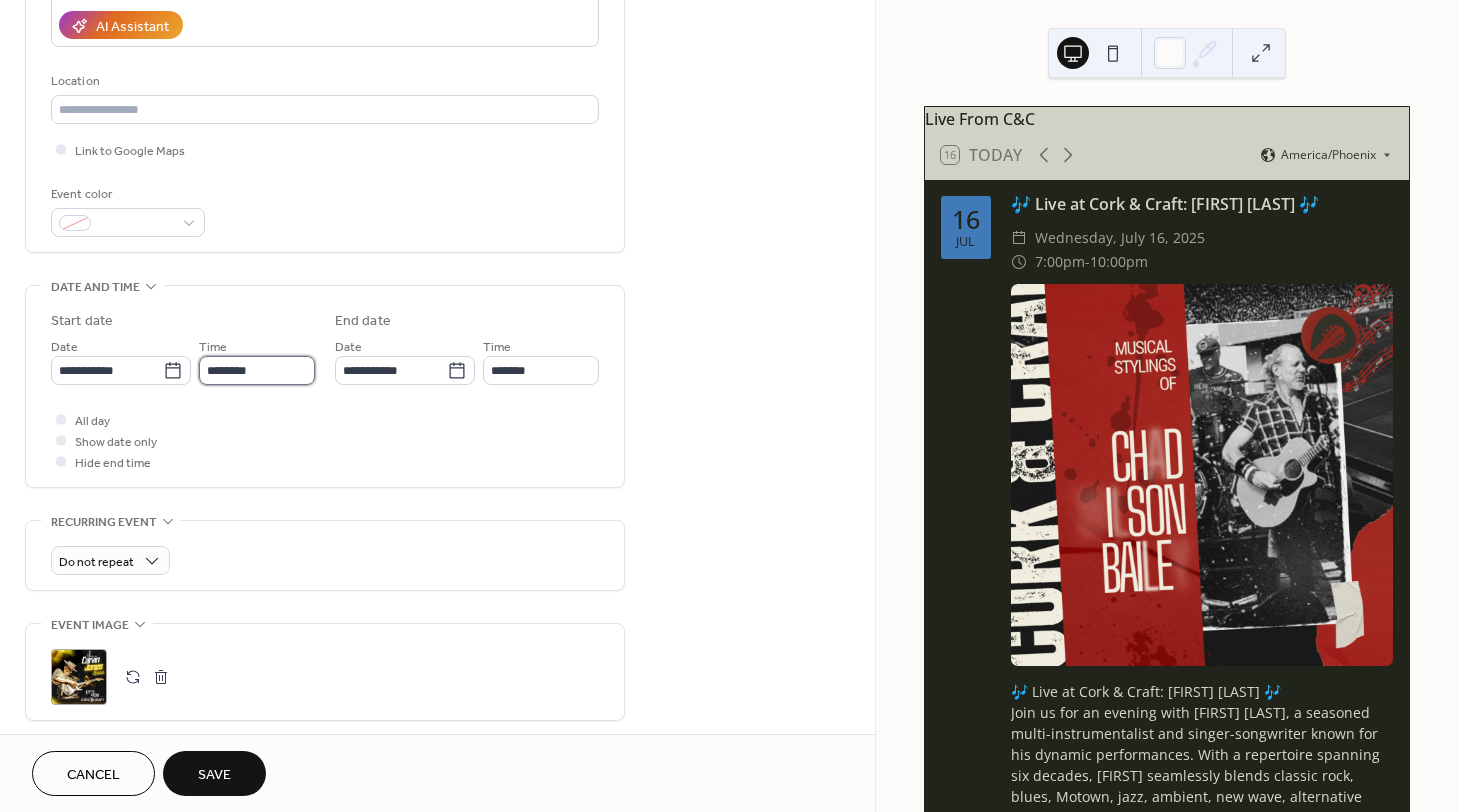 click on "********" at bounding box center (257, 370) 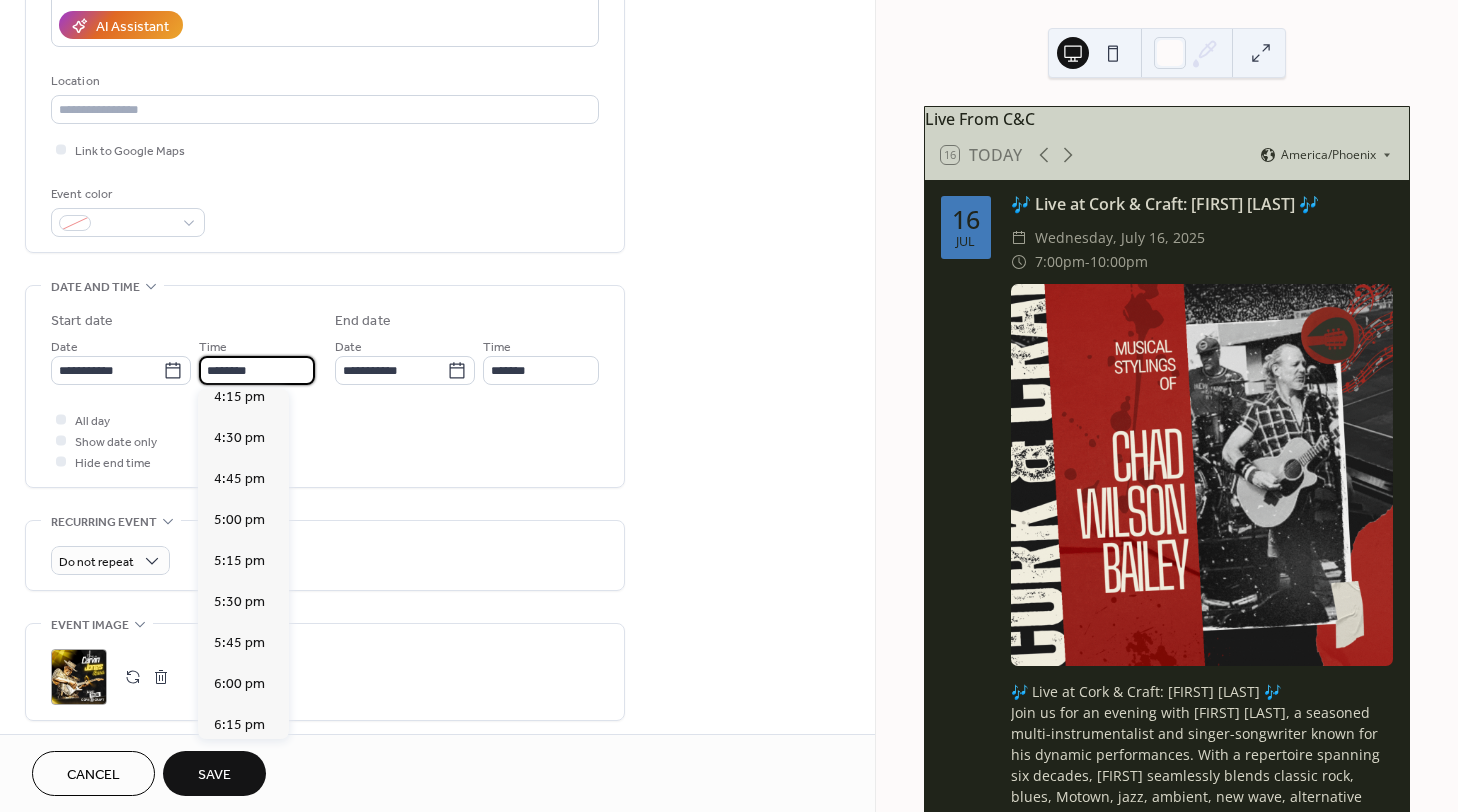 scroll, scrollTop: 3044, scrollLeft: 0, axis: vertical 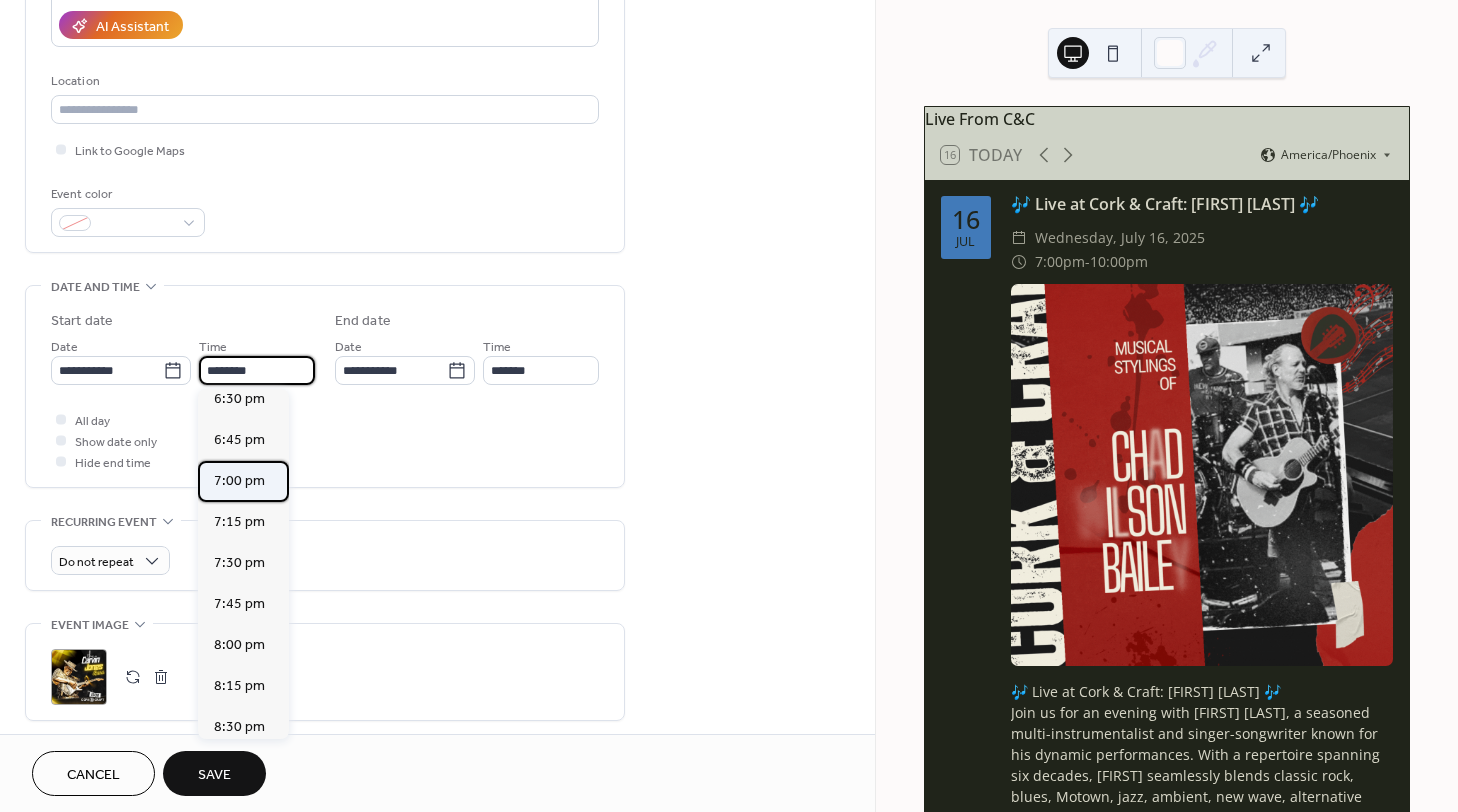click on "7:00 pm" at bounding box center [239, 480] 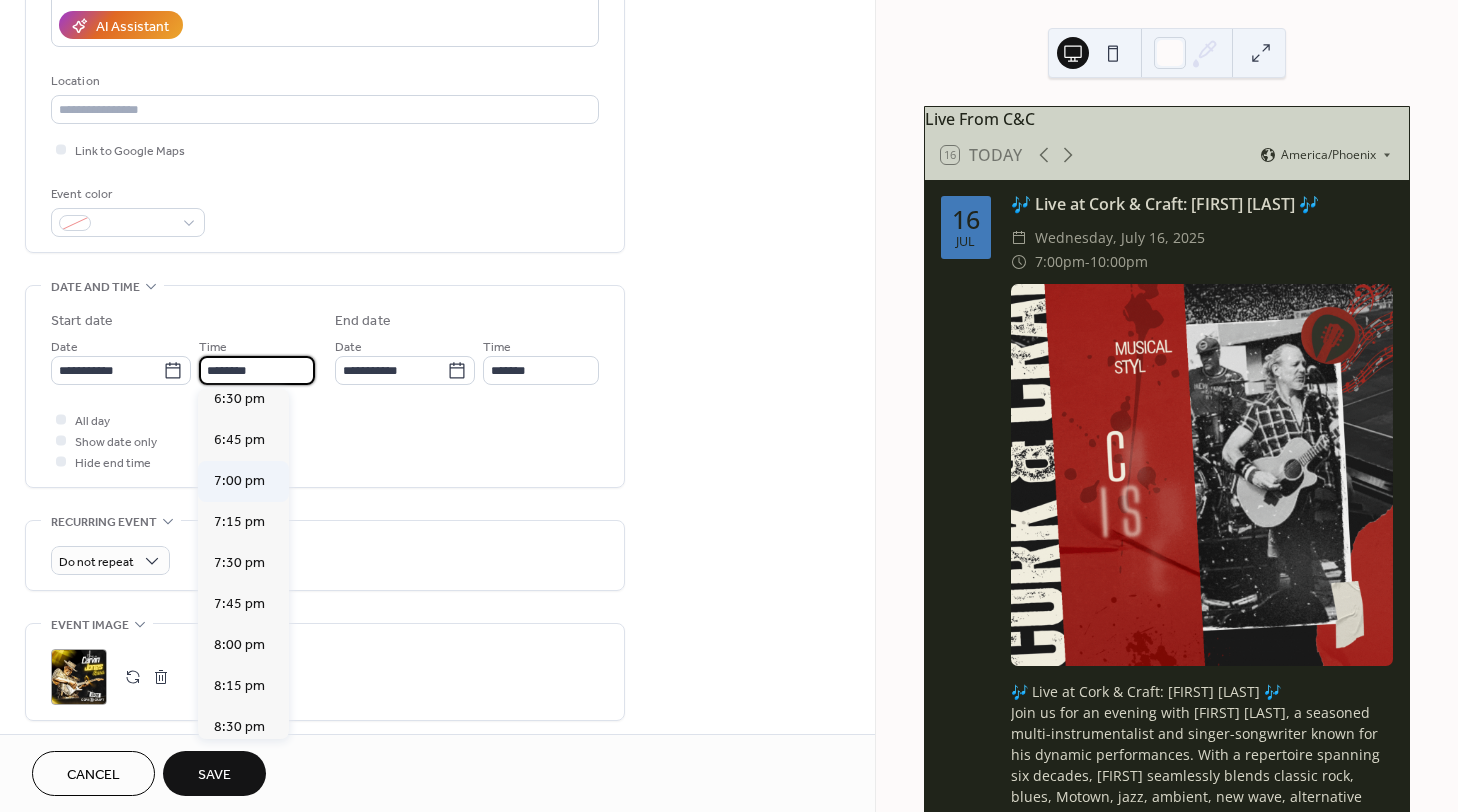 type on "*******" 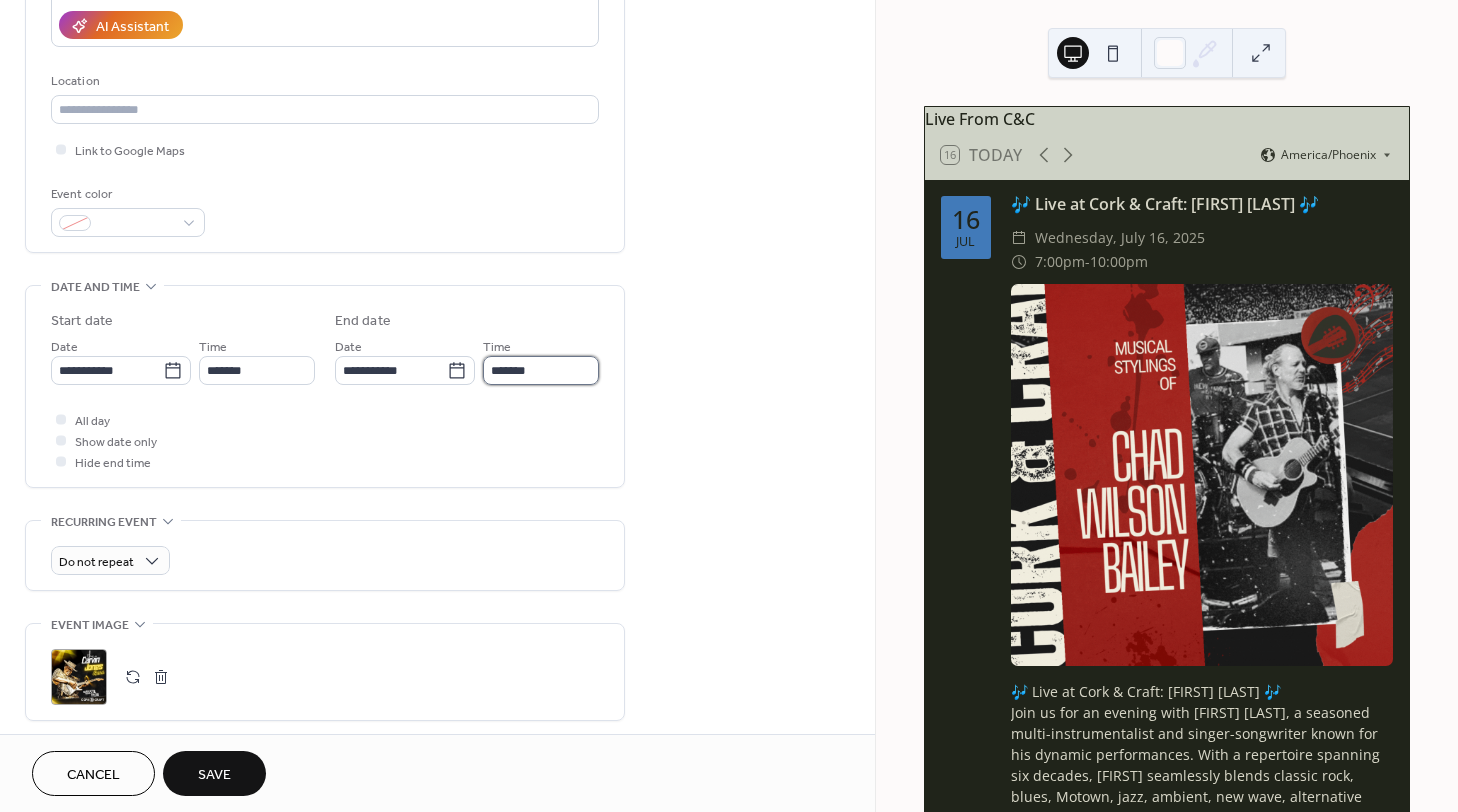 click on "*******" at bounding box center [541, 370] 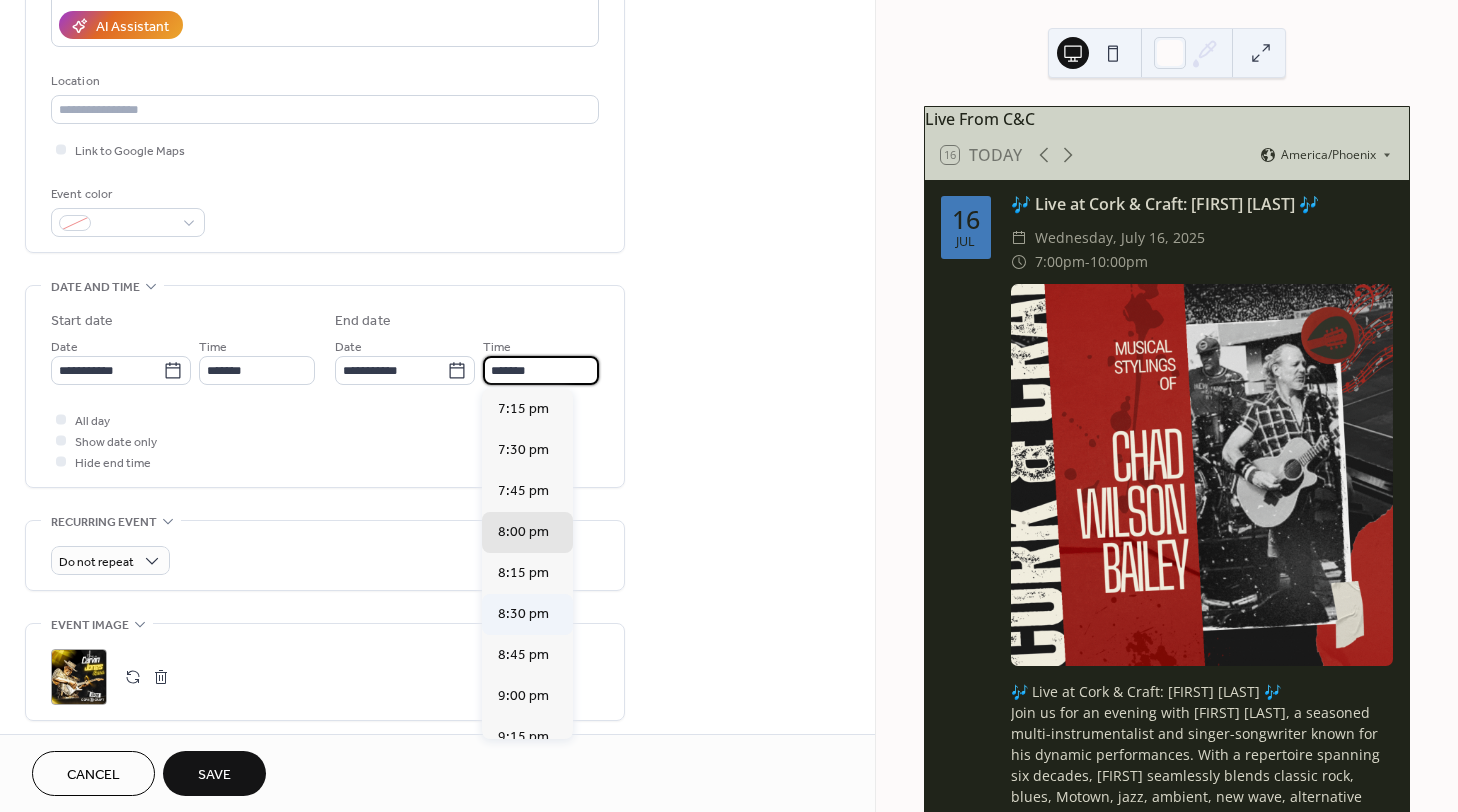 scroll, scrollTop: 366, scrollLeft: 0, axis: vertical 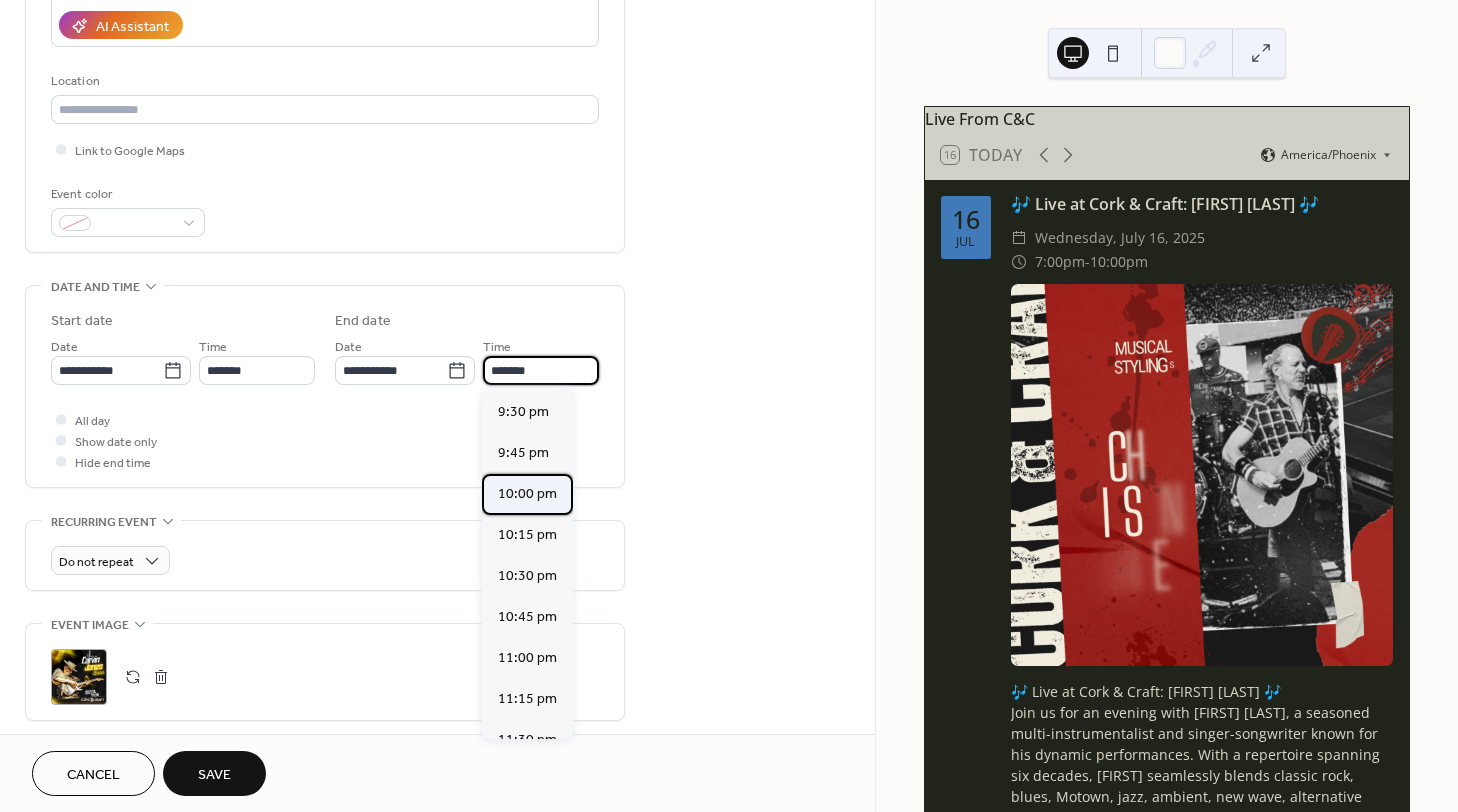 click on "10:00 pm" at bounding box center (527, 493) 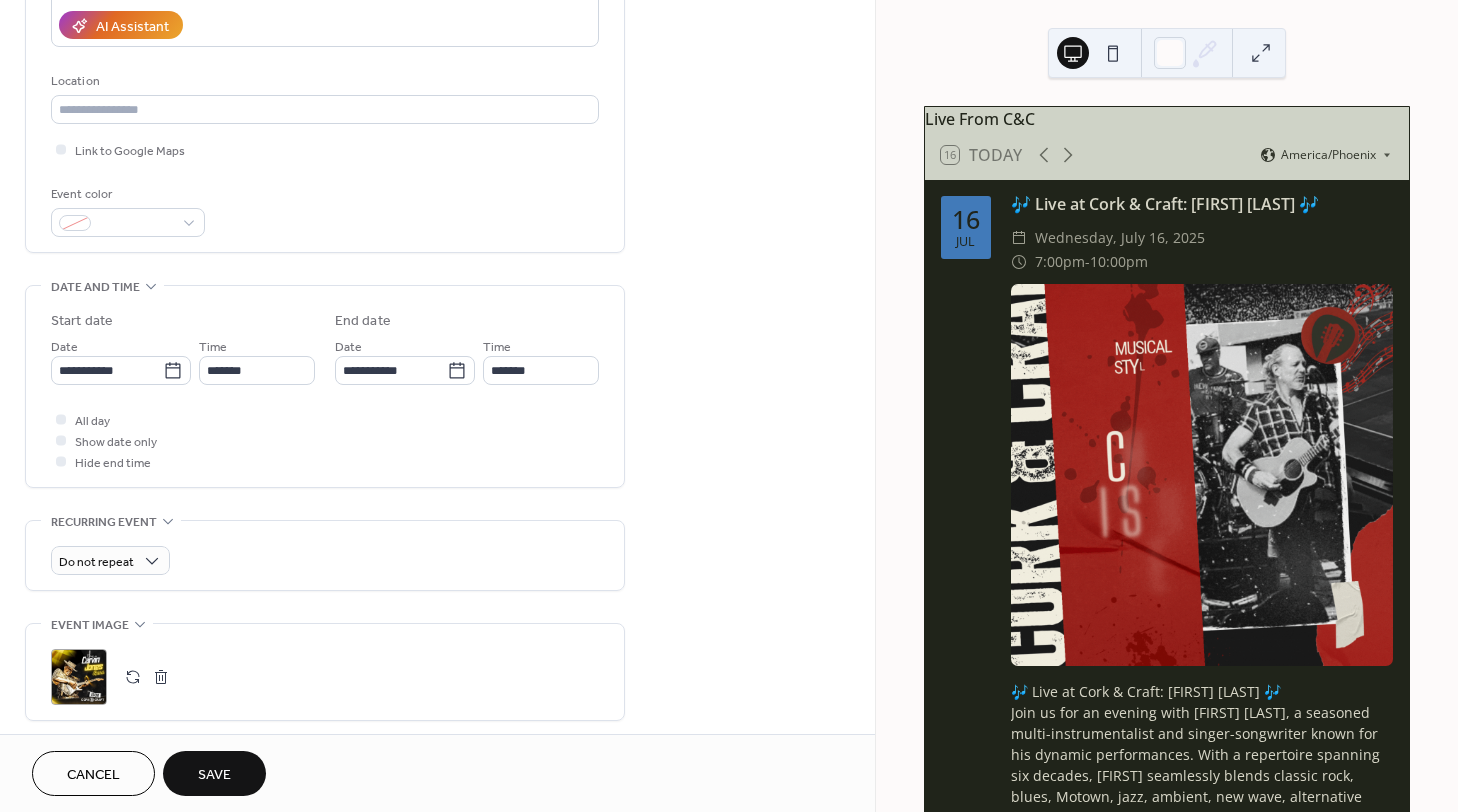 type on "********" 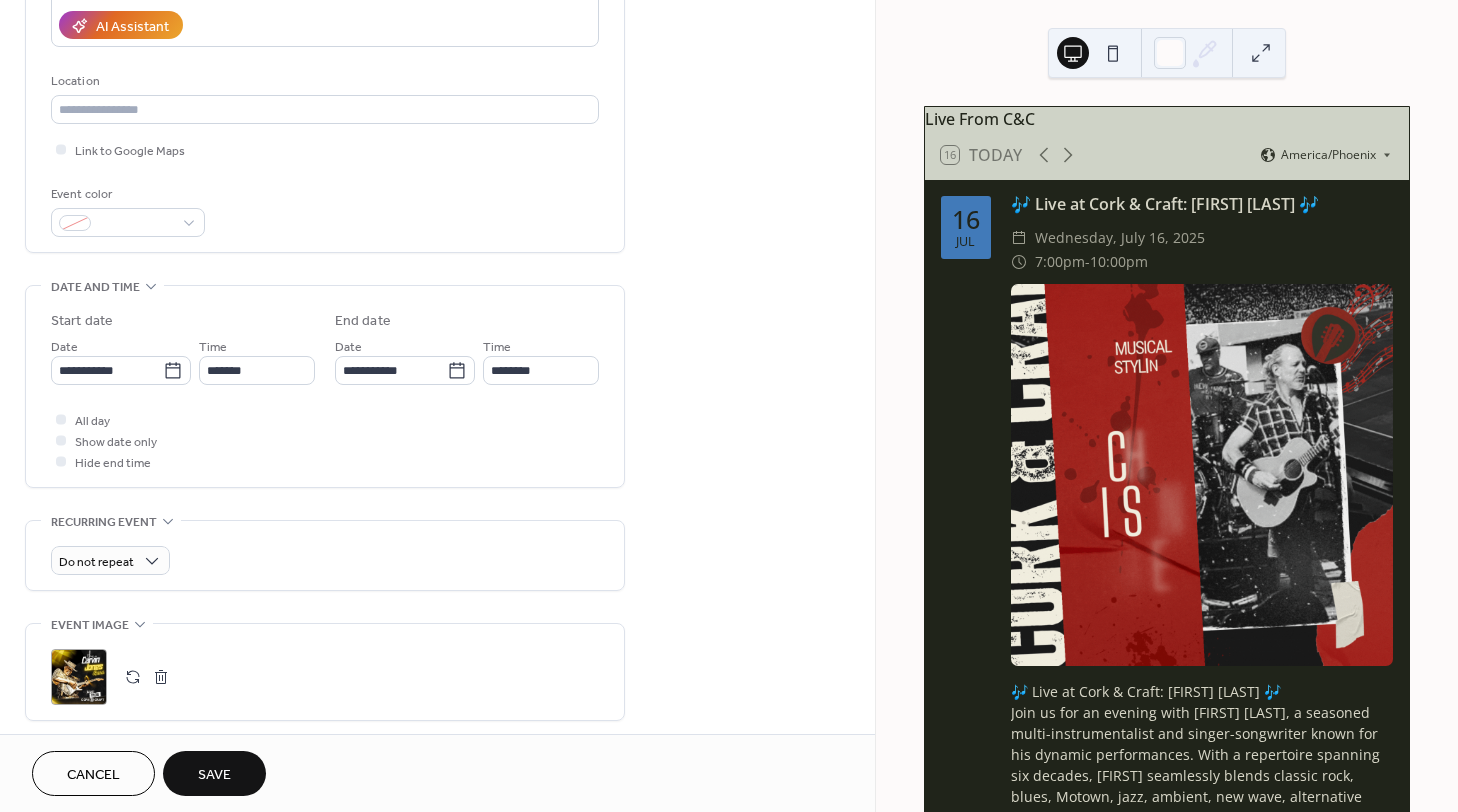 click on "**********" at bounding box center (437, 387) 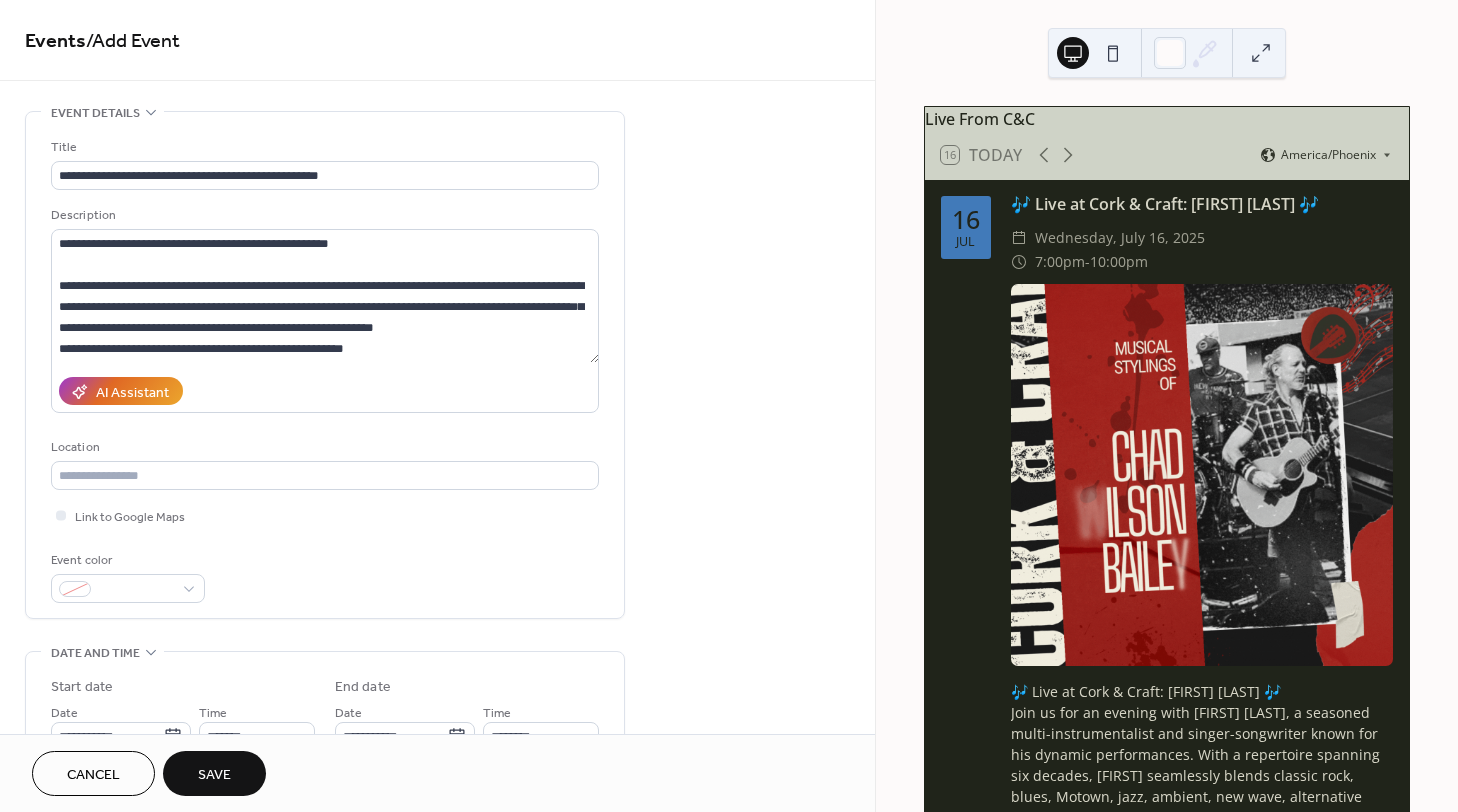 scroll, scrollTop: 662, scrollLeft: 0, axis: vertical 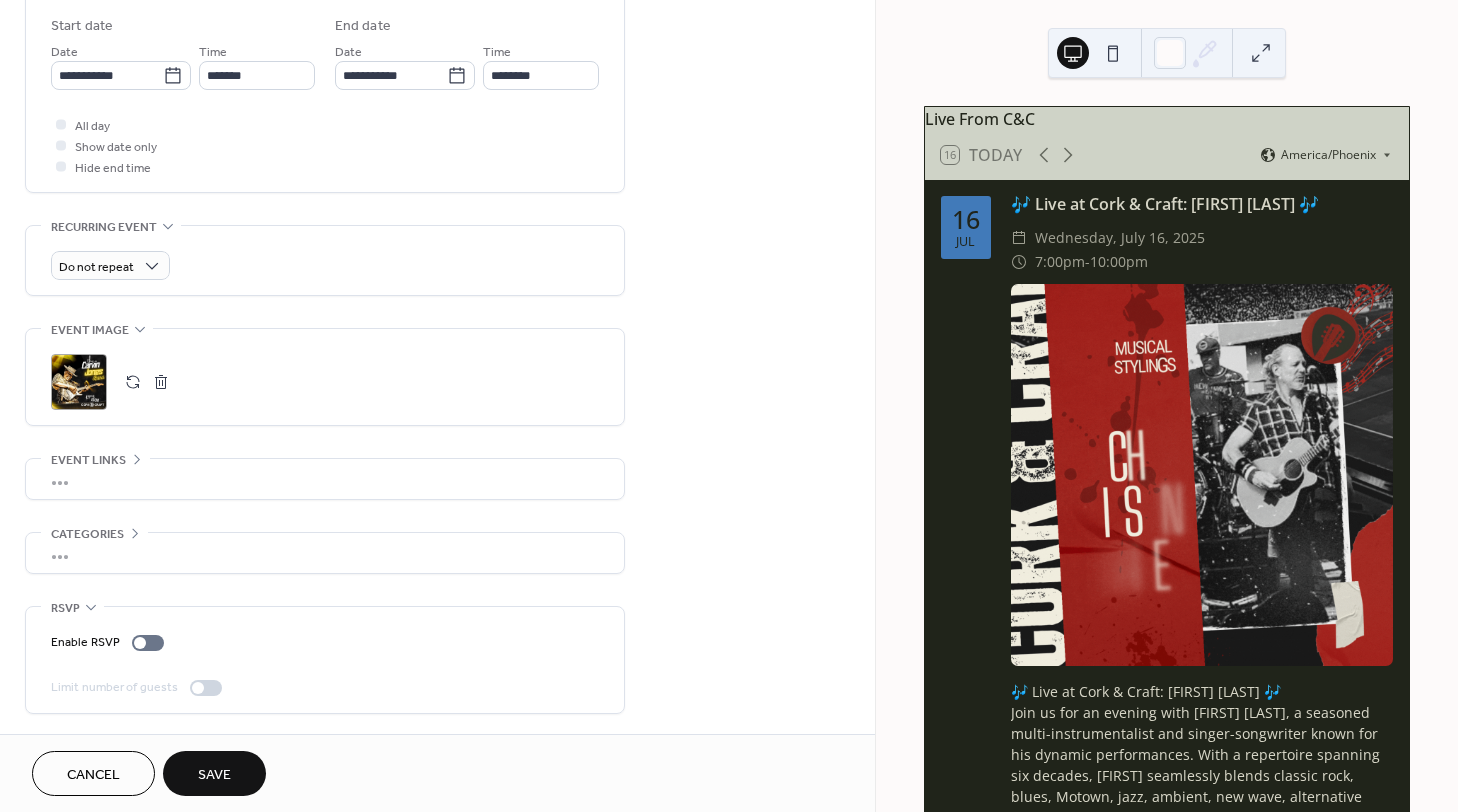 click on "Save" at bounding box center (214, 775) 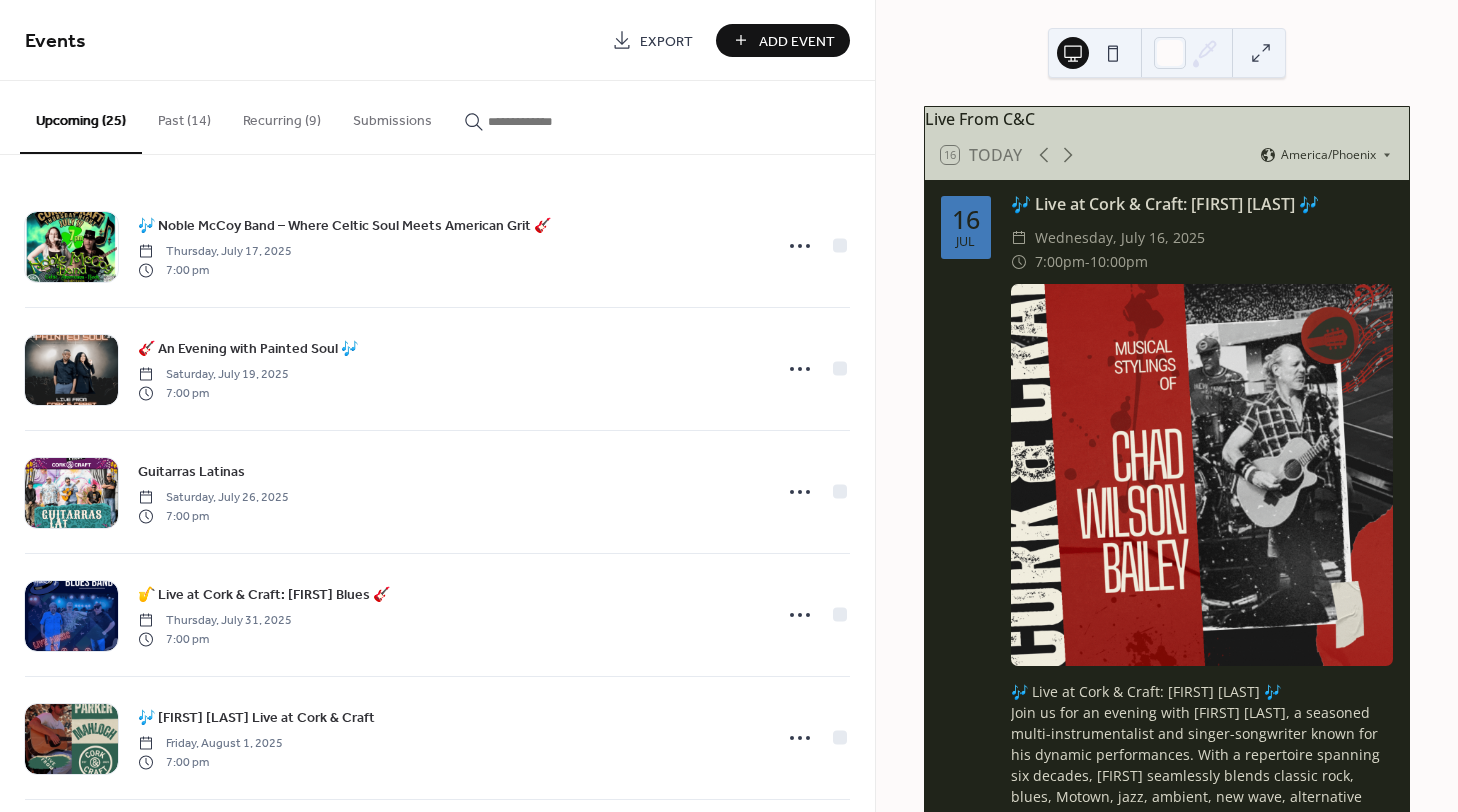 click on "Live From C&C 16 Today America/Phoenix 16 Jul 🎶 Live at Cork & Craft: [FIRST] [LAST] 🎶 &nbsp;&nbsp; [DAY], [MONTH] 16, [YEAR] &nbsp;&nbsp; 7:00pm - 10:00pm 🎶 Live at Cork & Craft: [FIRST] [LAST] 🎶 Join us for an evening with [FIRST] [LAST], a seasoned multi-instrumentalist and singer-songwriter known for his dynamic performances. With a repertoire spanning six decades, [FIRST] seamlessly blends classic rock, blues, Motown, jazz, ambient, new wave, alternative rock, and pop. His improvisational style and looping artistry create a unique soundscape tailored to each audience. Whether performing solo or with his band, [FIRST] delivers an authentic and memorable musical experience. Save event 17 Jul 🎶 [BAND NAME] – Where Celtic Soul Meets American Grit 🎸 &nbsp;&nbsp; [DAY], [MONTH] 17, [YEAR] &nbsp;&nbsp; 7:00pm - 10:00pm With fiddle-driven melodies, gritty guitar work, and storytelling lyrics, their sound is both nostalgic and fresh — like a Gaelic pub session collided with a Southern roadhouse. Save event 18 Jul &nbsp;&nbsp; -" at bounding box center (1167, 406) 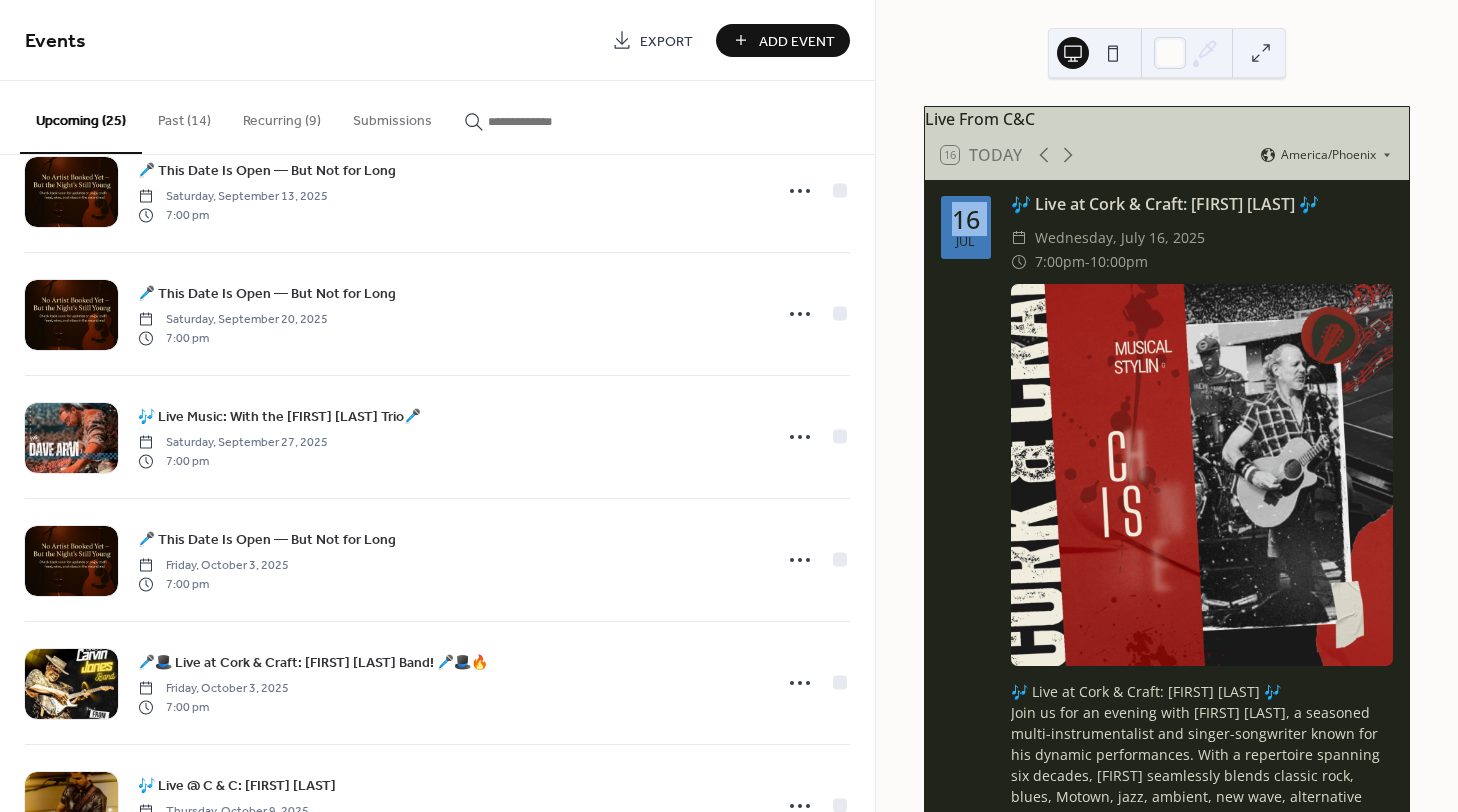 scroll, scrollTop: 1659, scrollLeft: 0, axis: vertical 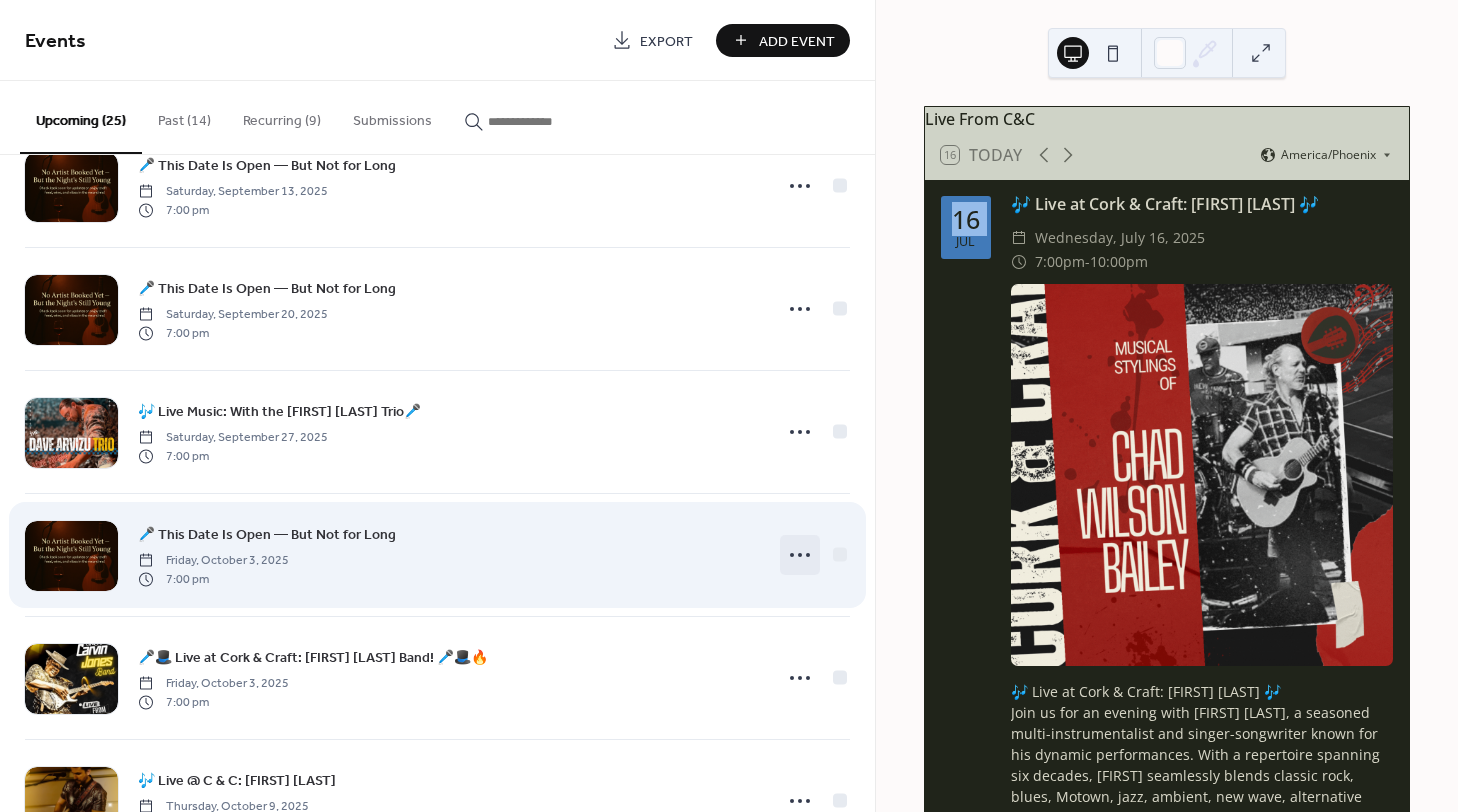 click 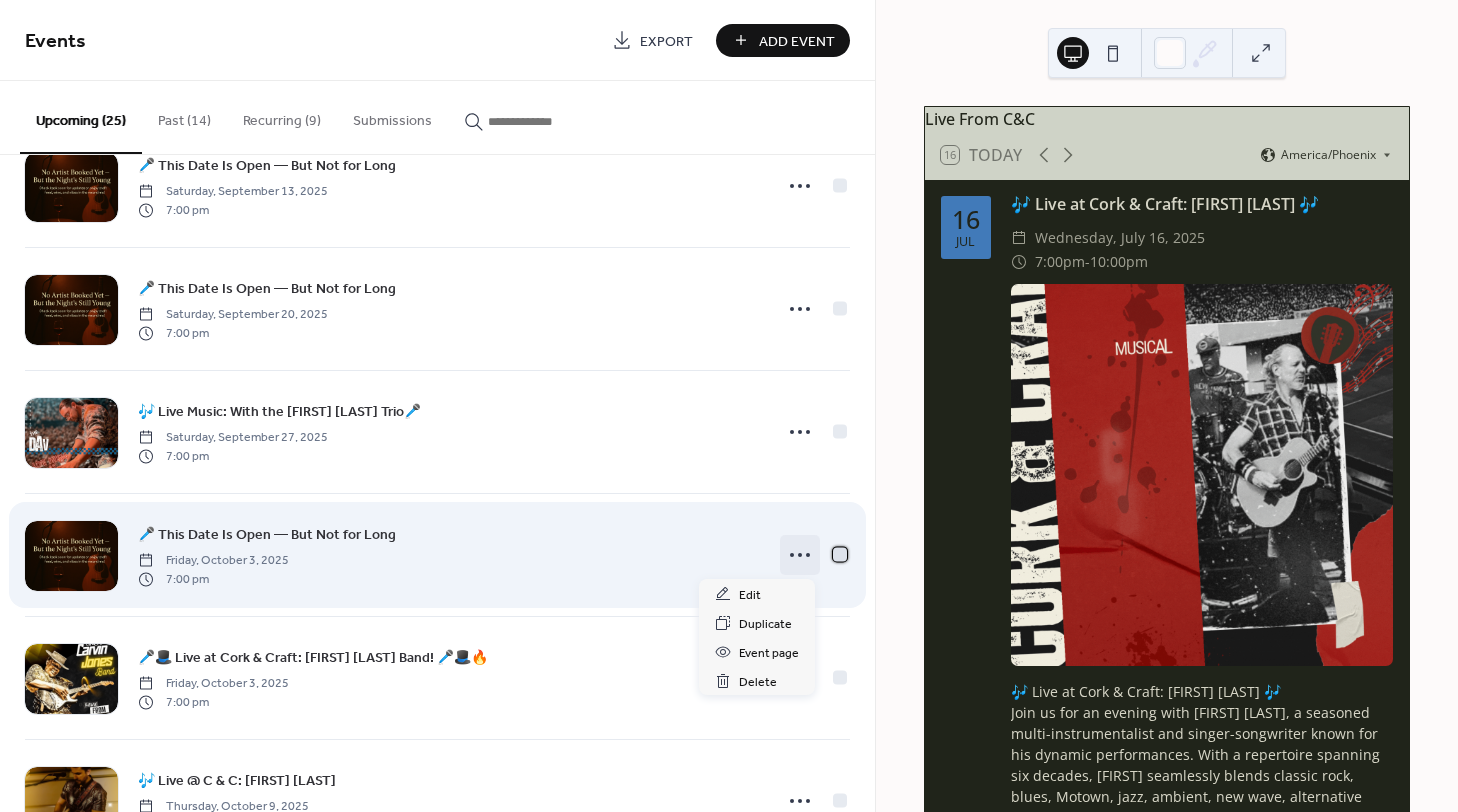 click at bounding box center [840, 554] 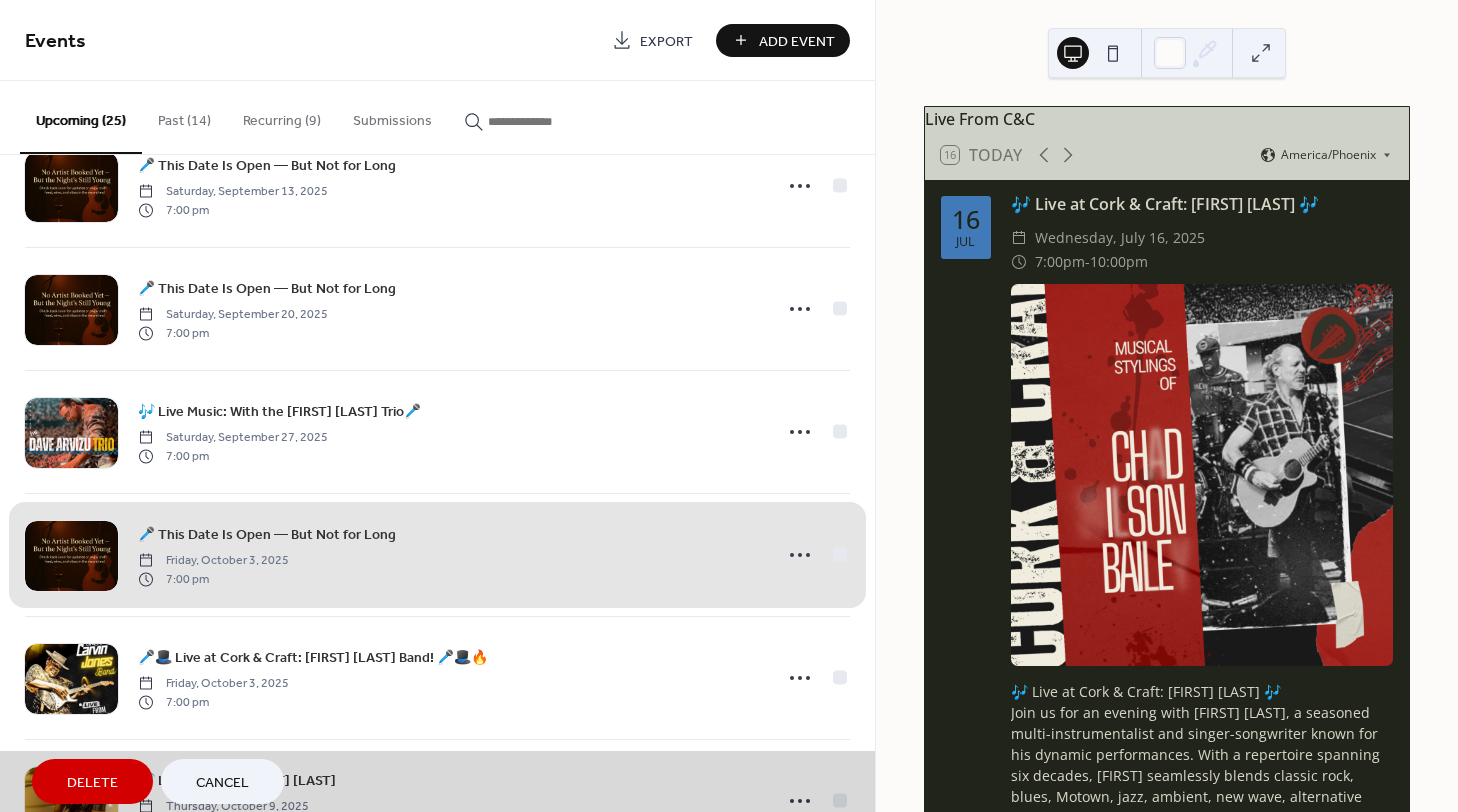 click on "Delete" at bounding box center [92, 783] 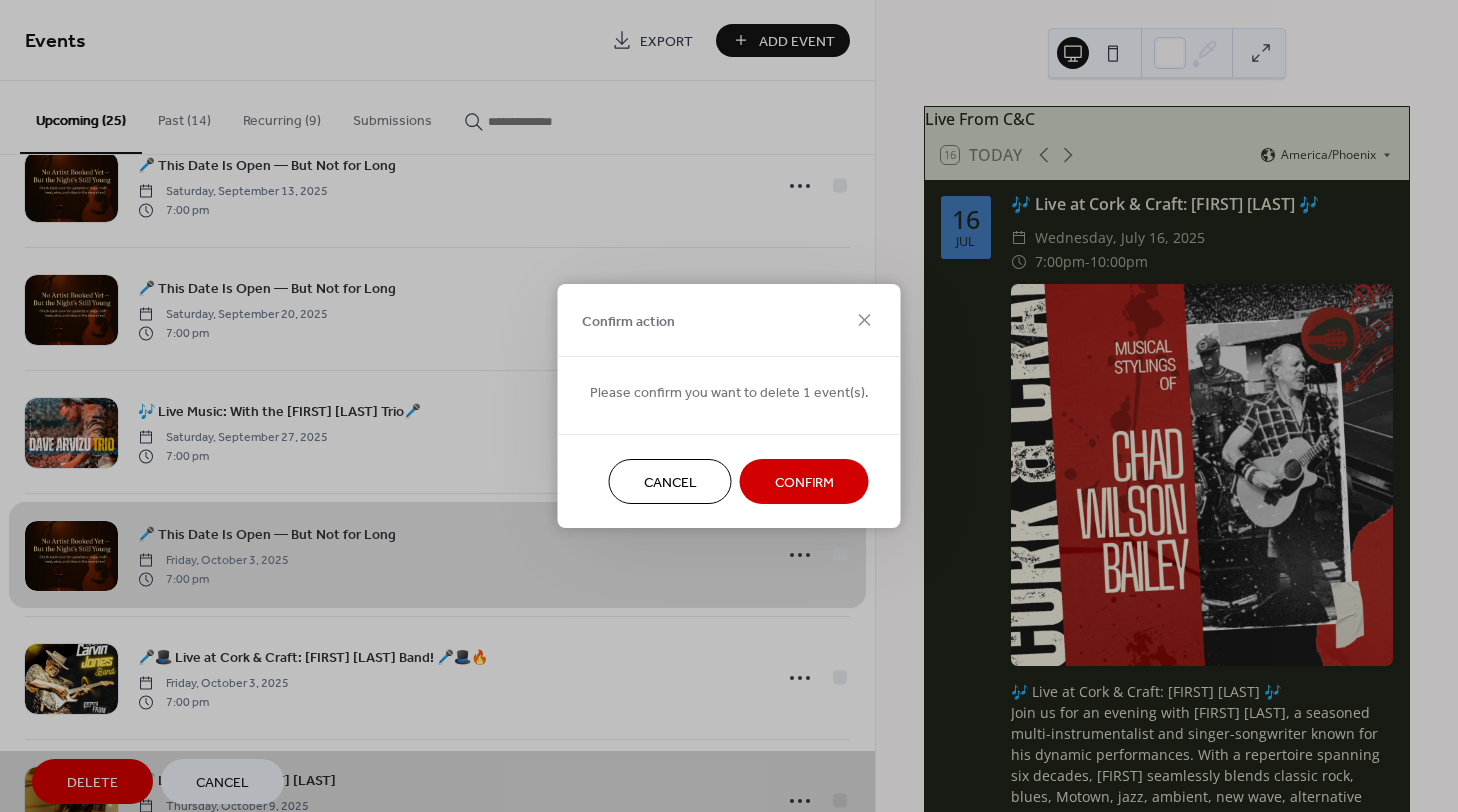 click on "Confirm" at bounding box center [804, 483] 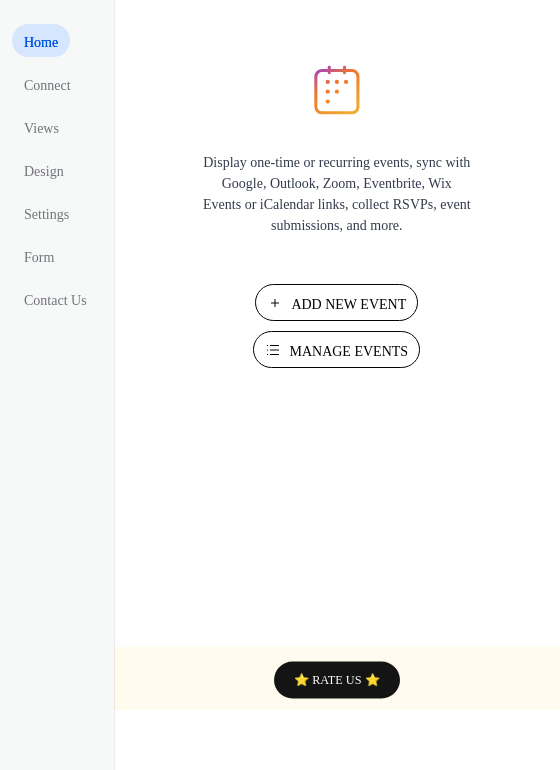 scroll, scrollTop: 0, scrollLeft: 0, axis: both 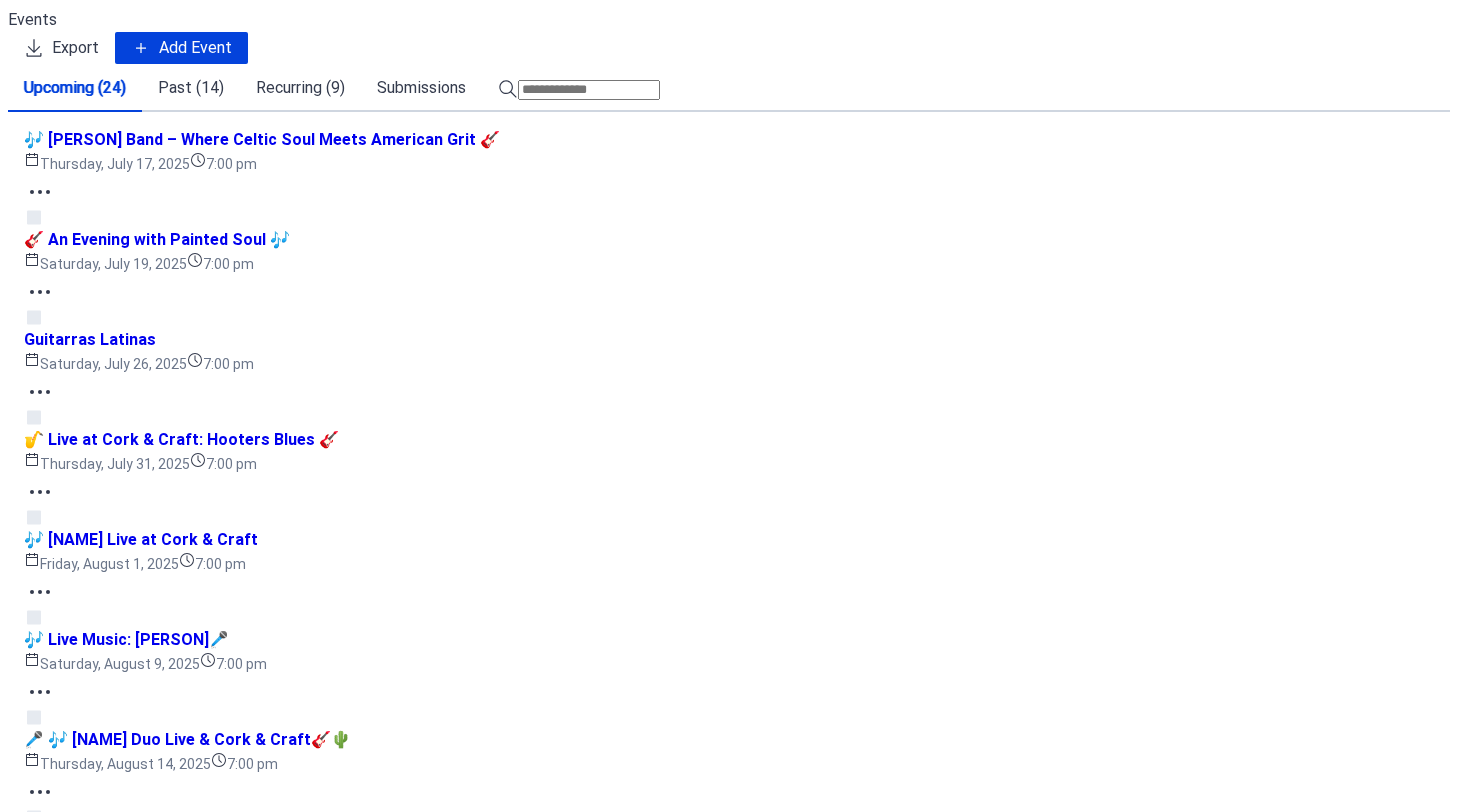 click on "Recurring (9)" at bounding box center [300, 88] 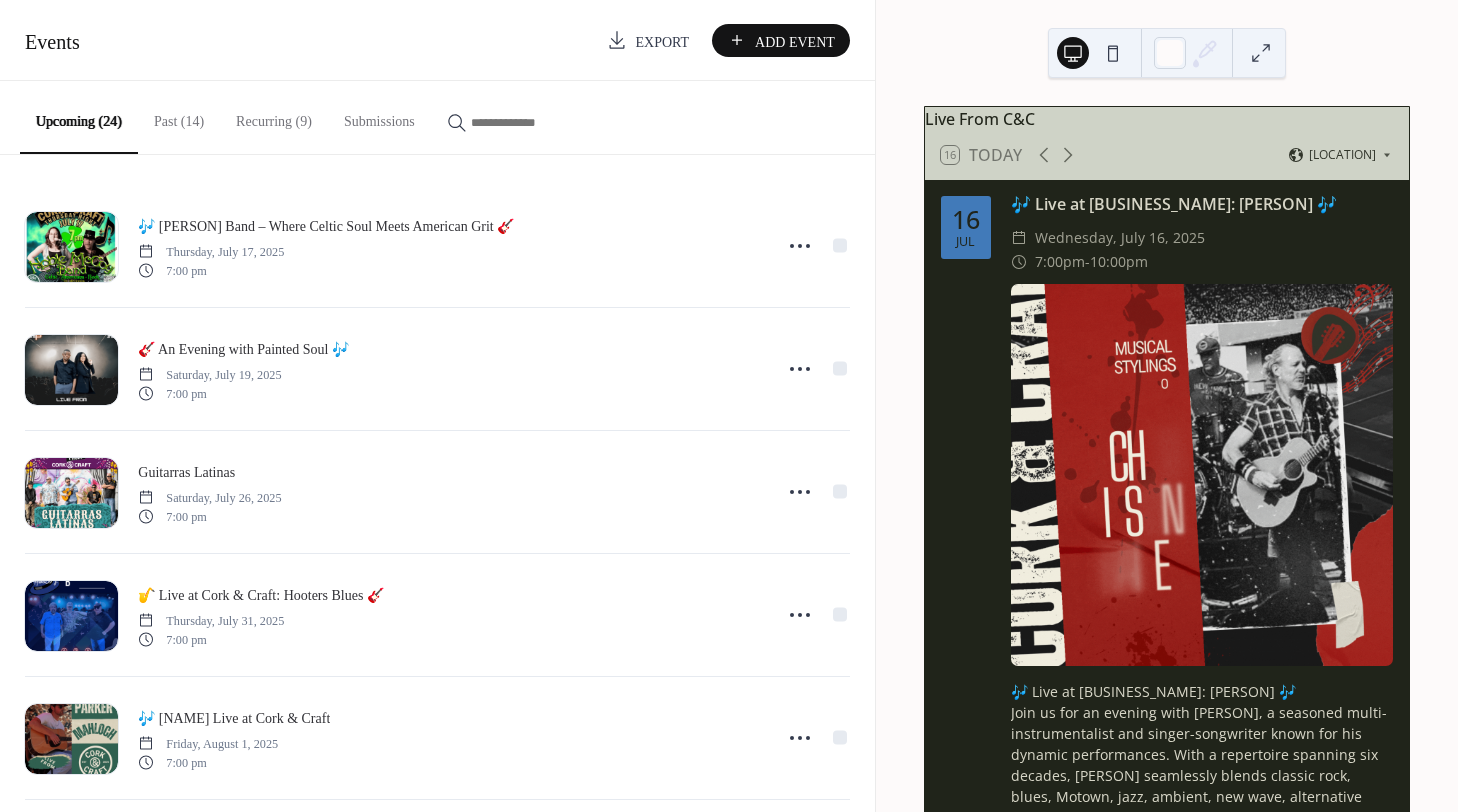 click on "Recurring (9)" at bounding box center [282, 116] 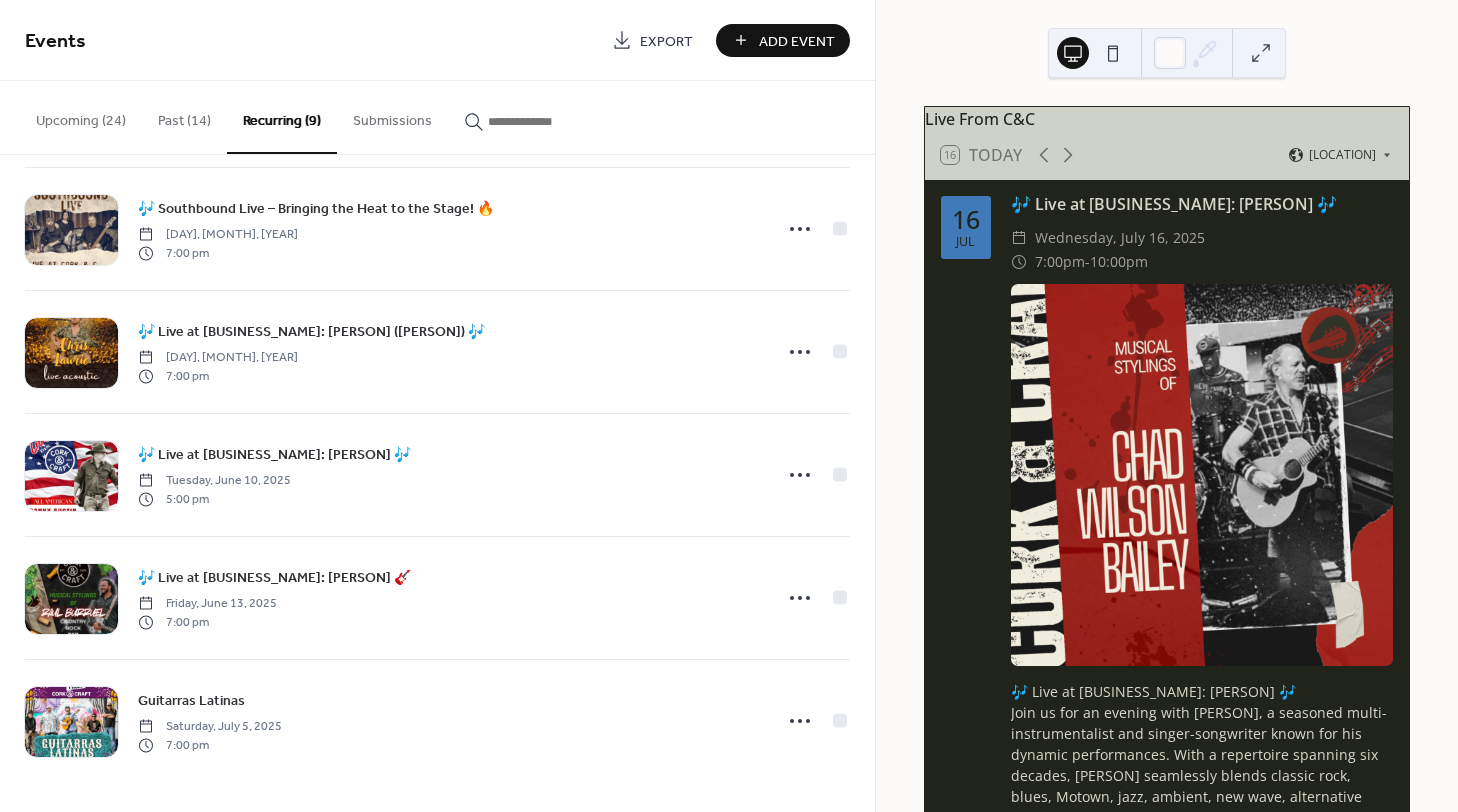 scroll, scrollTop: 0, scrollLeft: 0, axis: both 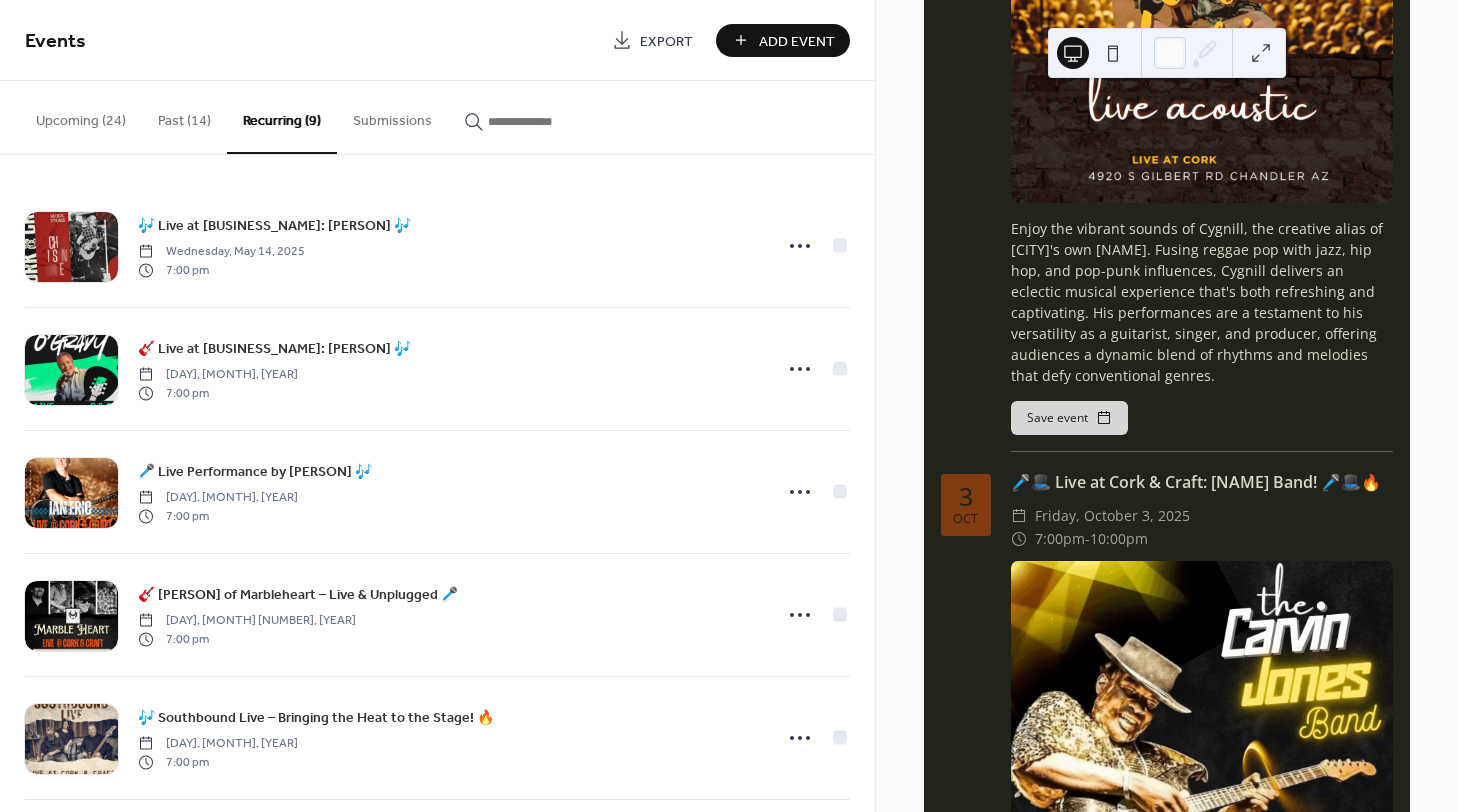 drag, startPoint x: 1151, startPoint y: 447, endPoint x: 1340, endPoint y: 490, distance: 193.82982 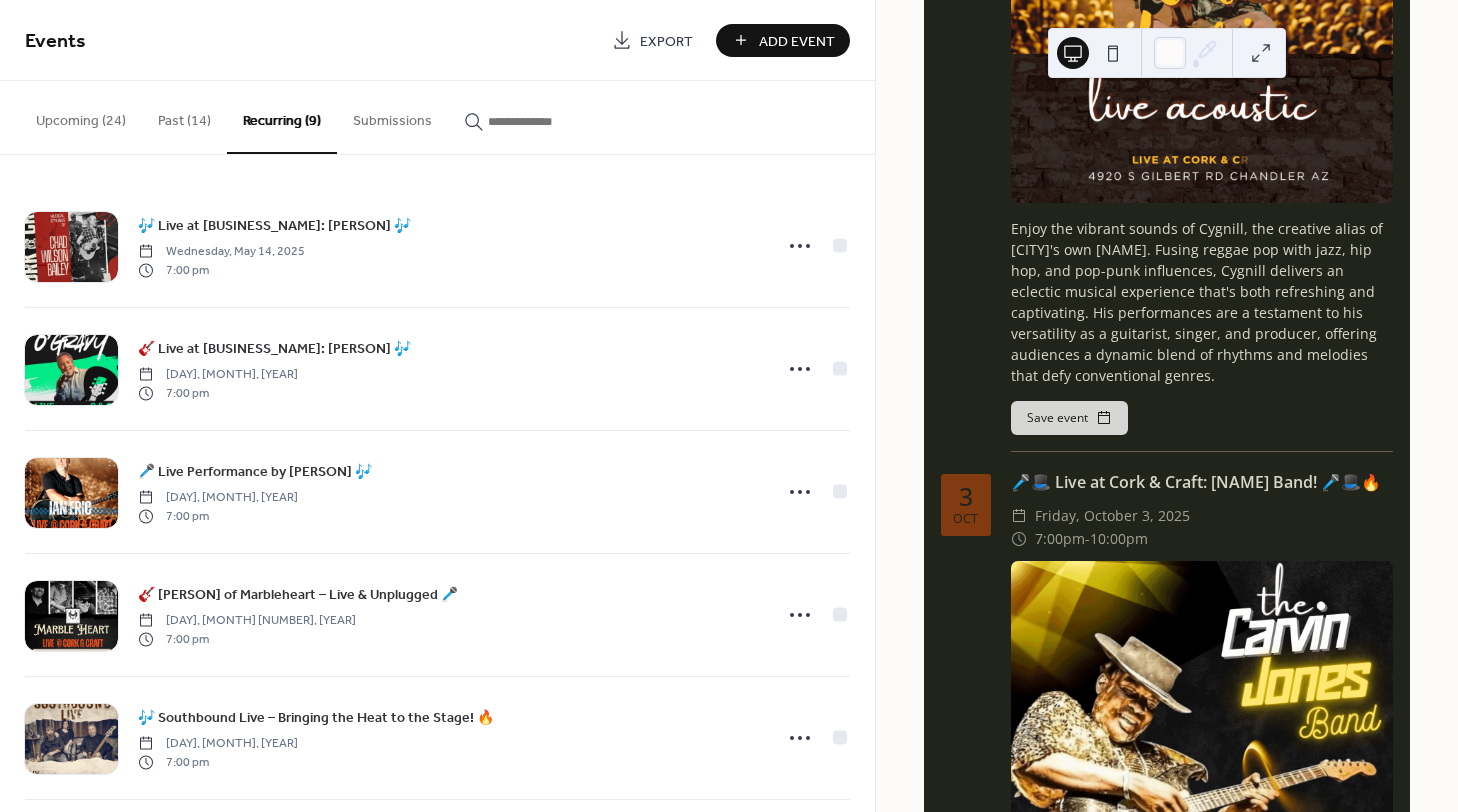 click on "Get ready for a night of electrifying blues-rock with the legendary Carvin Jones Band! Known for his fiery guitar solos and high-energy performances, Carvin brings a world-class show that’s been praised by Guitarist Magazine as “the next up-and-coming blues hero.” Join us for an unforgettable evening of killer riffs, great food, and craft drinks—where the music hits as hard as the flavor. Don’t miss your chance to see this internationally acclaimed blues powerhouse in the heart of Chandler Heights!  Reservations highly recommended!  https://www.yelp.com/reservations/cork-and-craft-chandler" at bounding box center [1202, 1084] 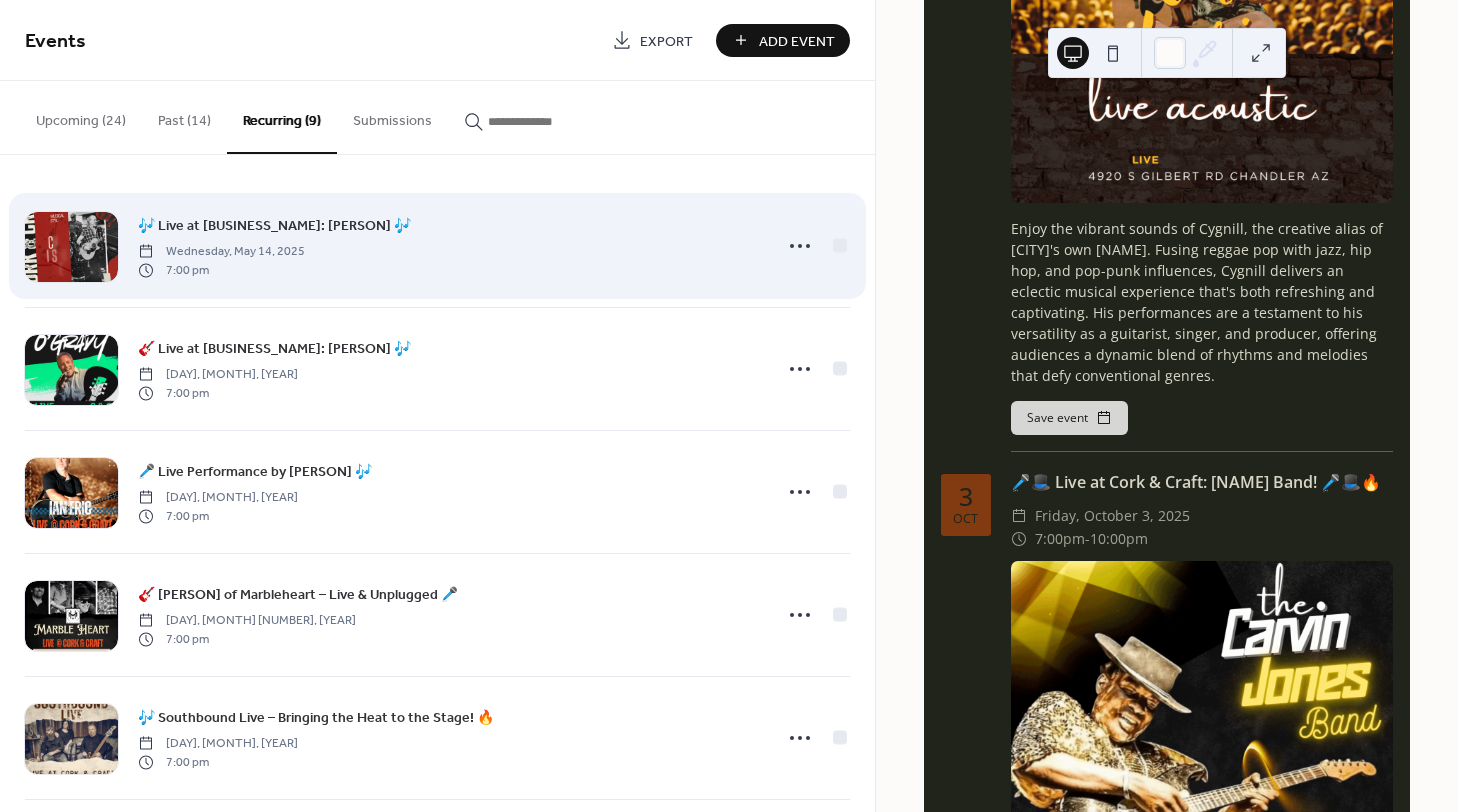 click on "🎶 Live at Cork & Craft: [FIRST] [LAST] 🎶" at bounding box center (274, 226) 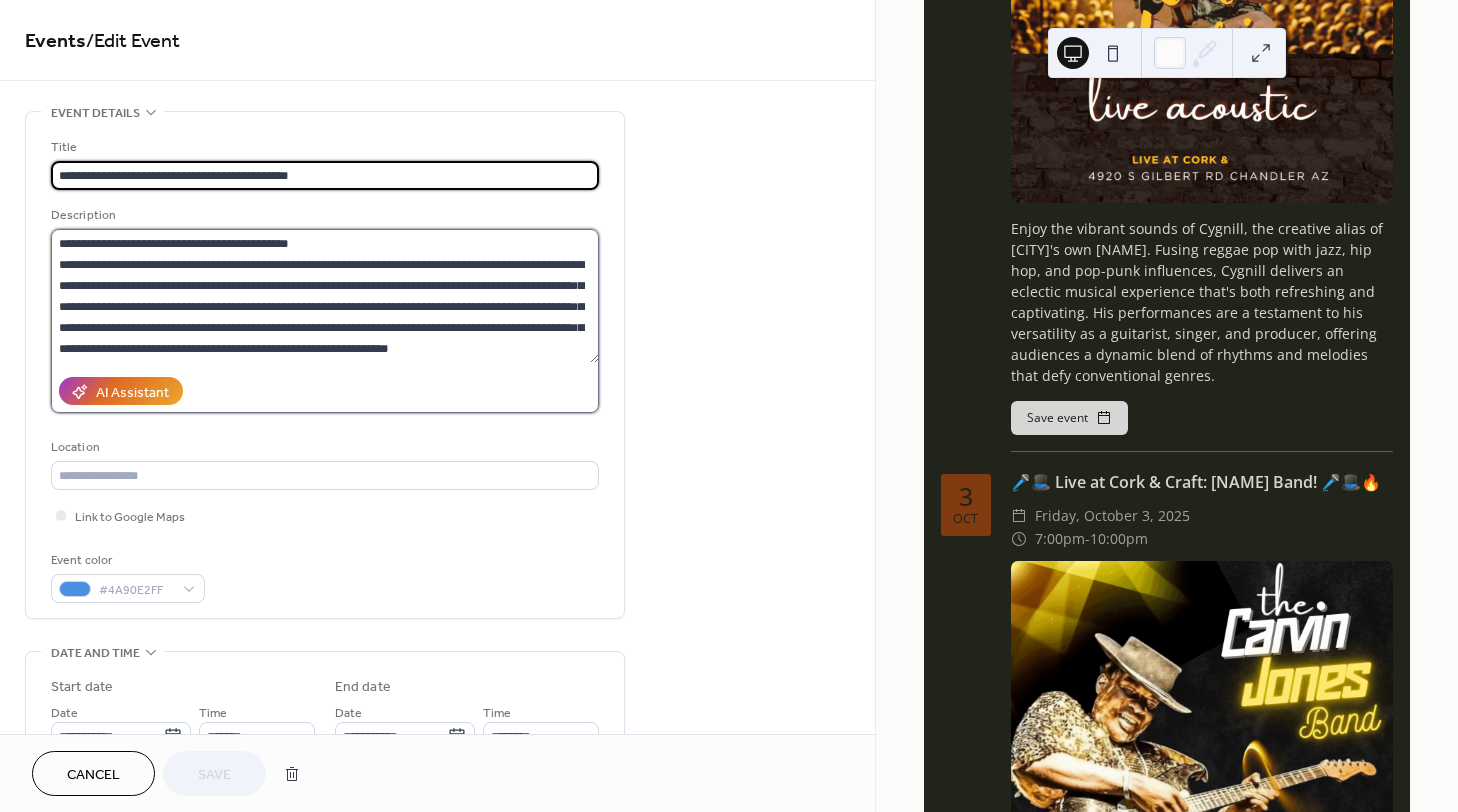 click on "**********" at bounding box center (325, 296) 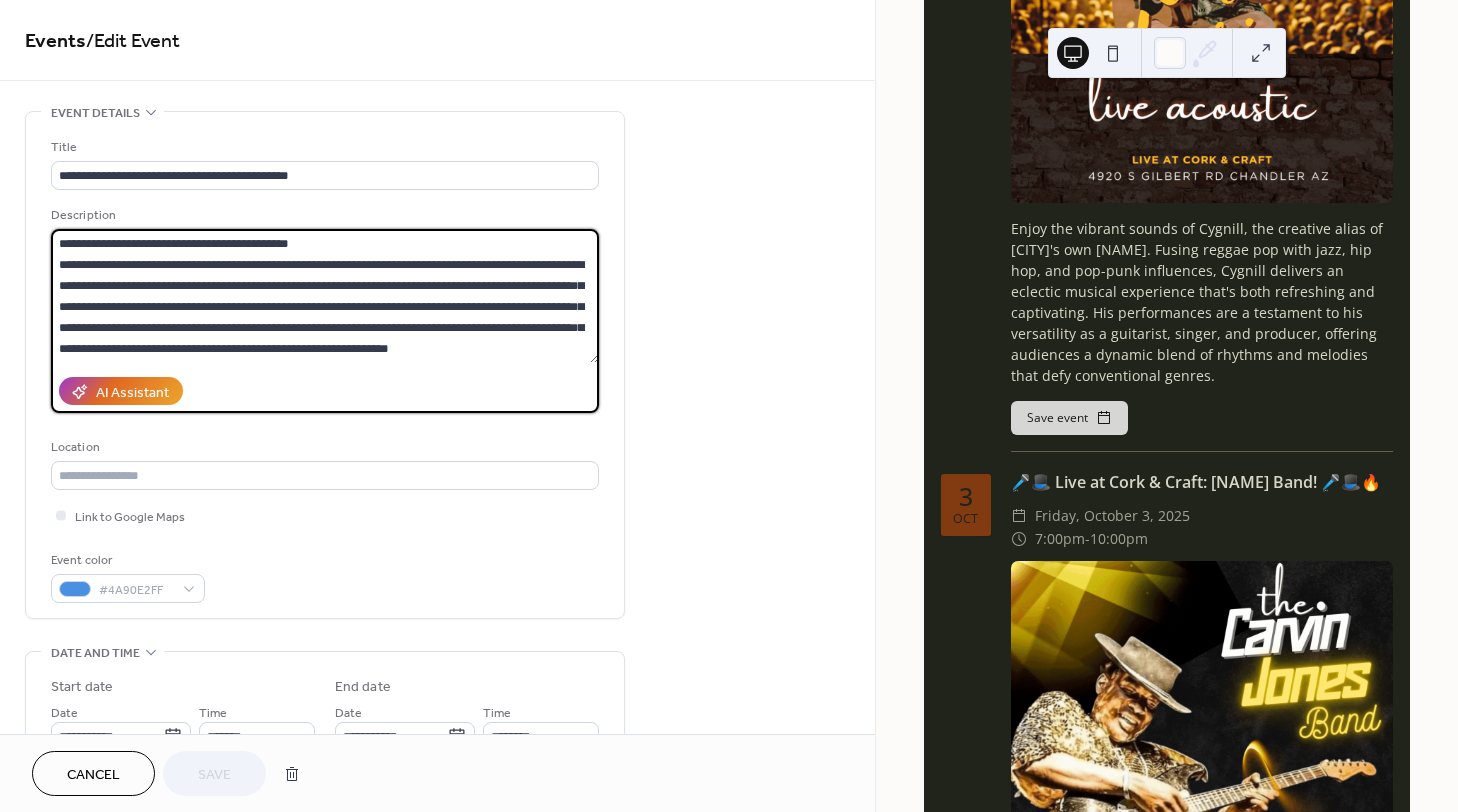scroll, scrollTop: 21, scrollLeft: 0, axis: vertical 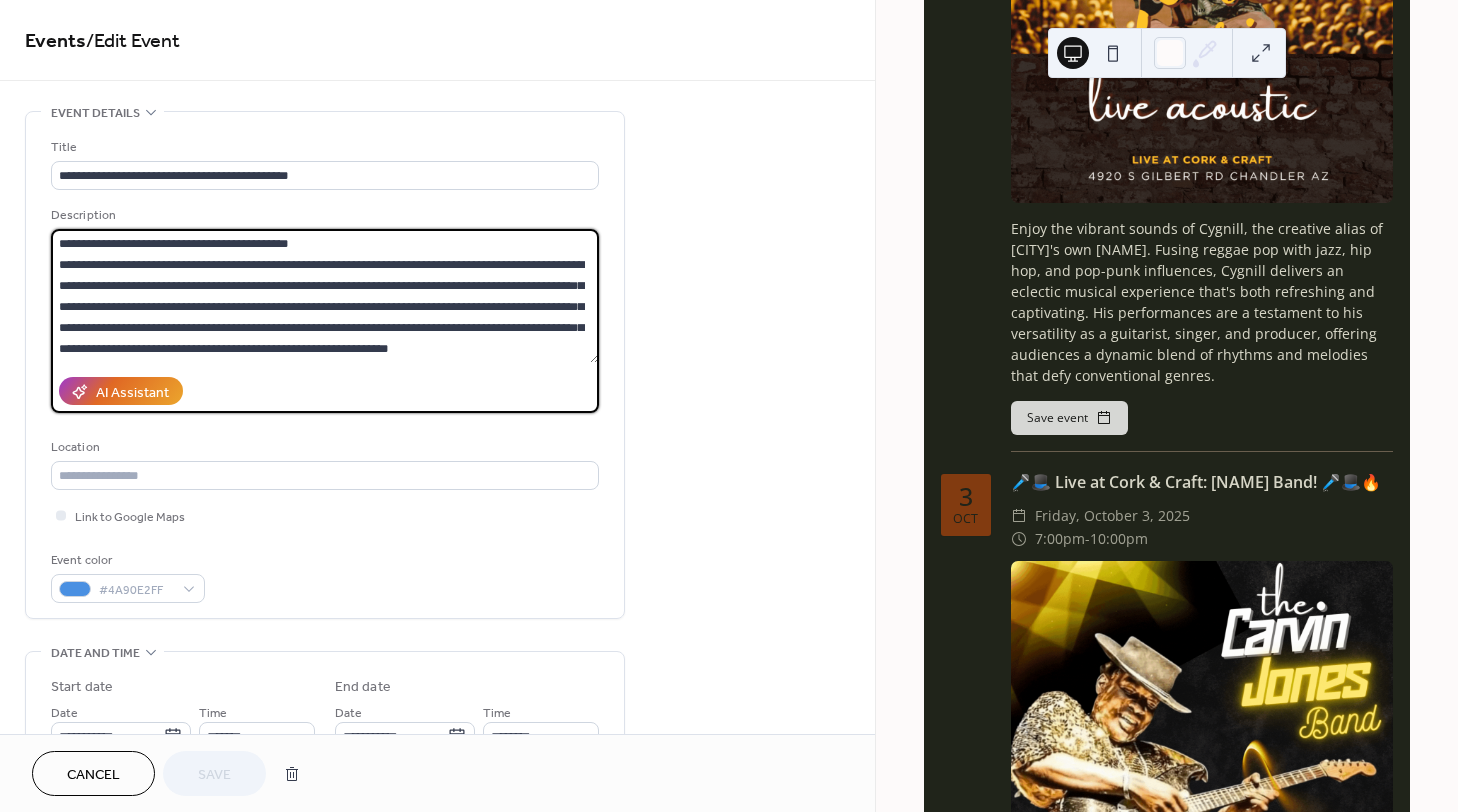 click on "**********" at bounding box center [325, 296] 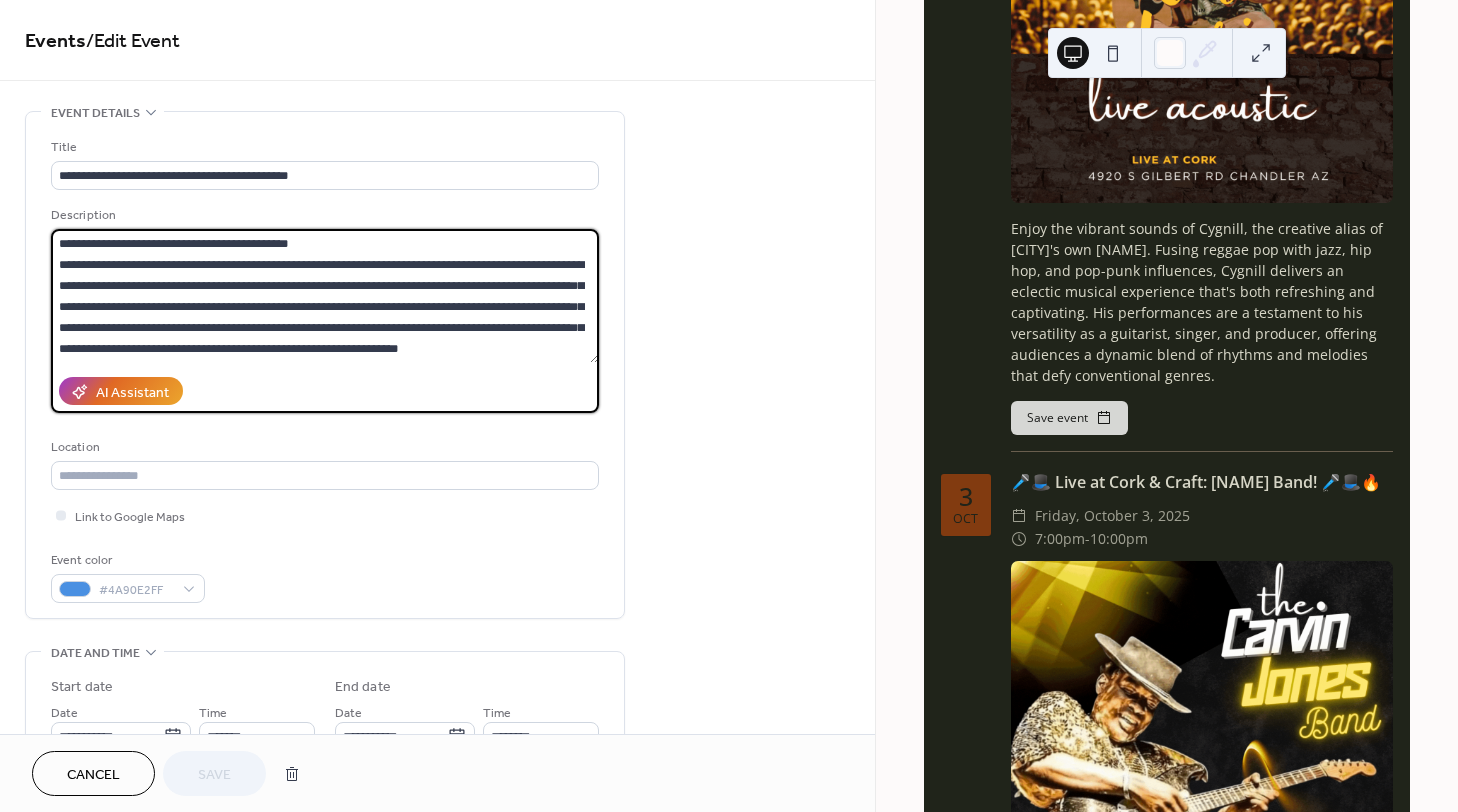 paste on "**********" 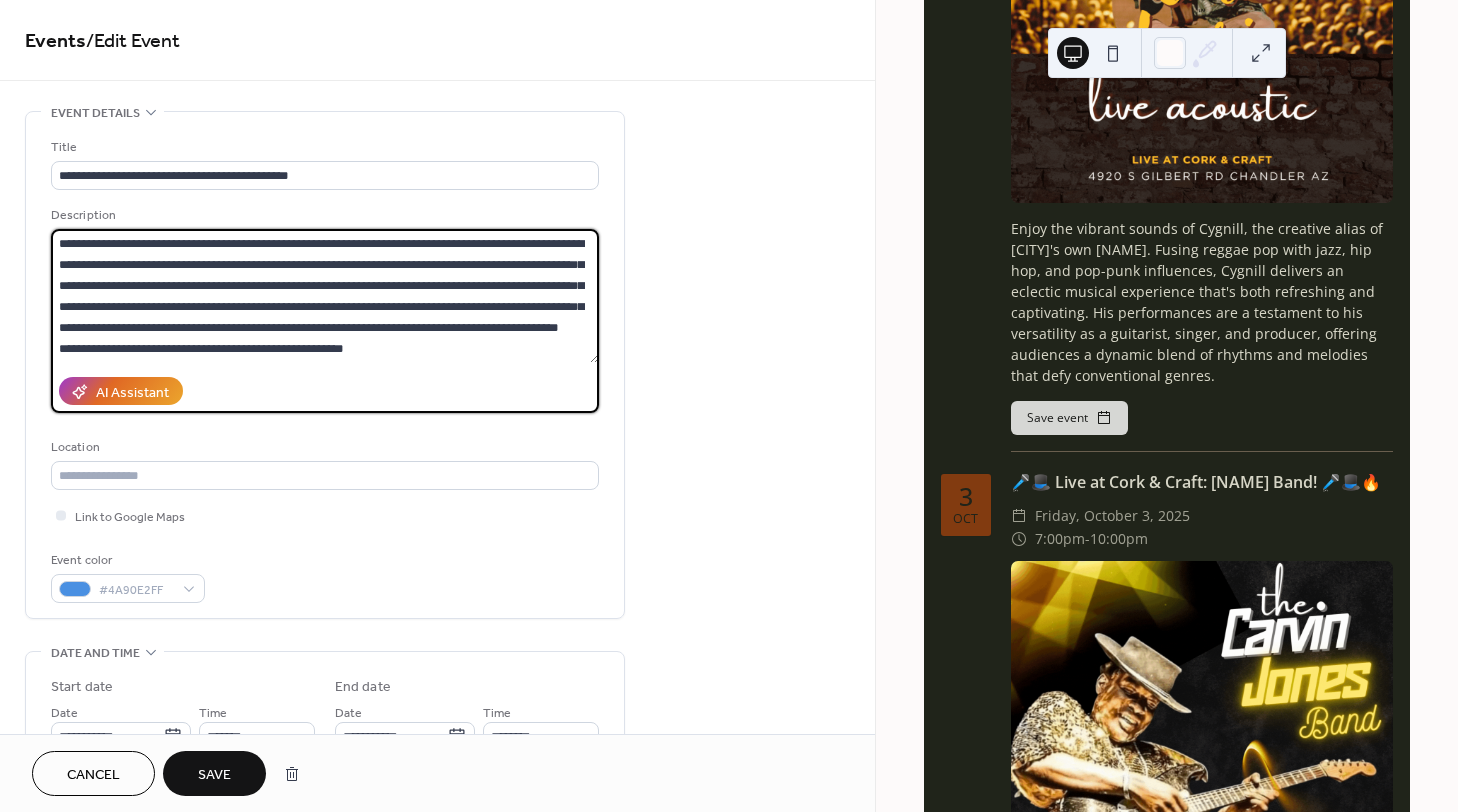 scroll, scrollTop: 39, scrollLeft: 0, axis: vertical 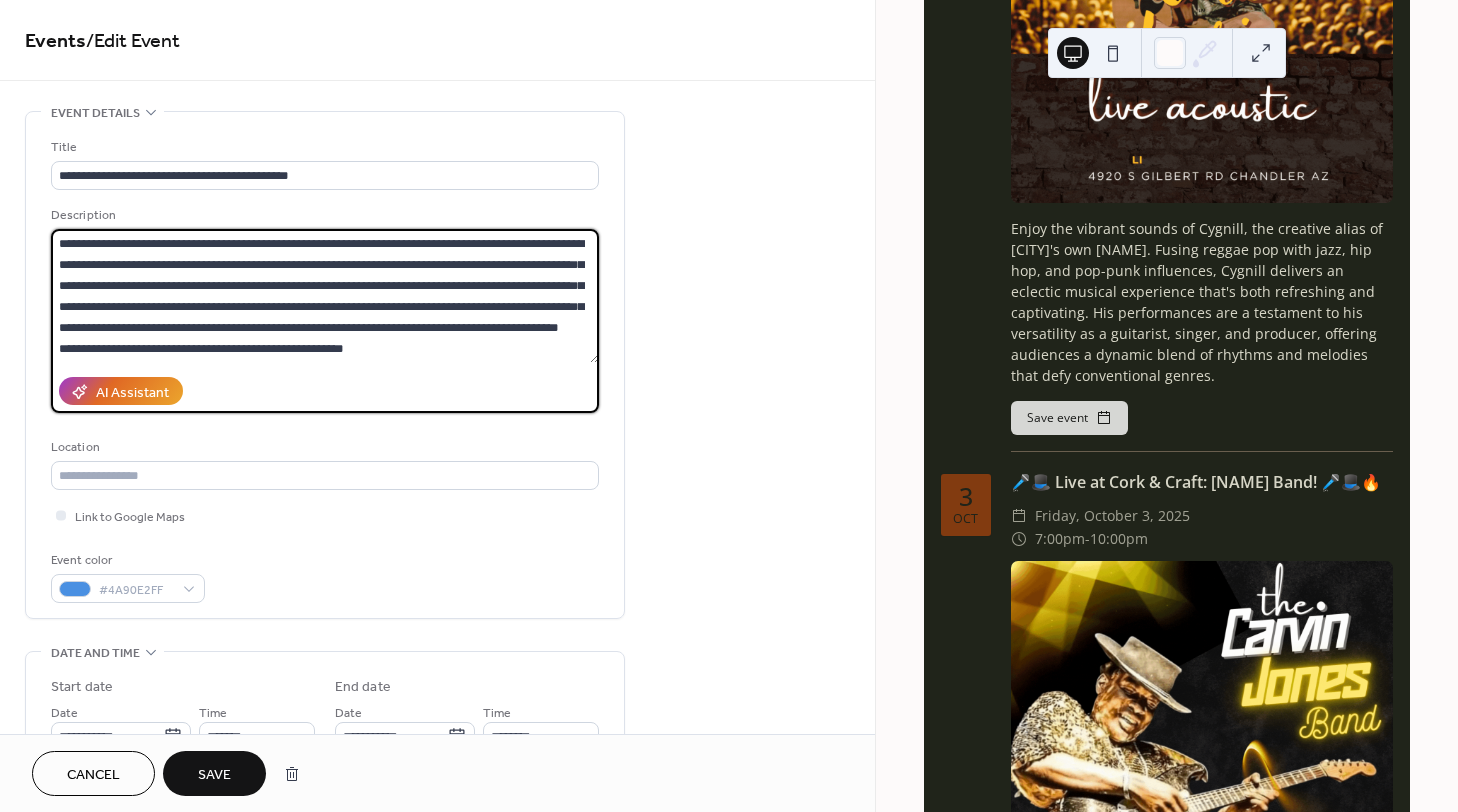 drag, startPoint x: 229, startPoint y: 331, endPoint x: 198, endPoint y: 328, distance: 31.144823 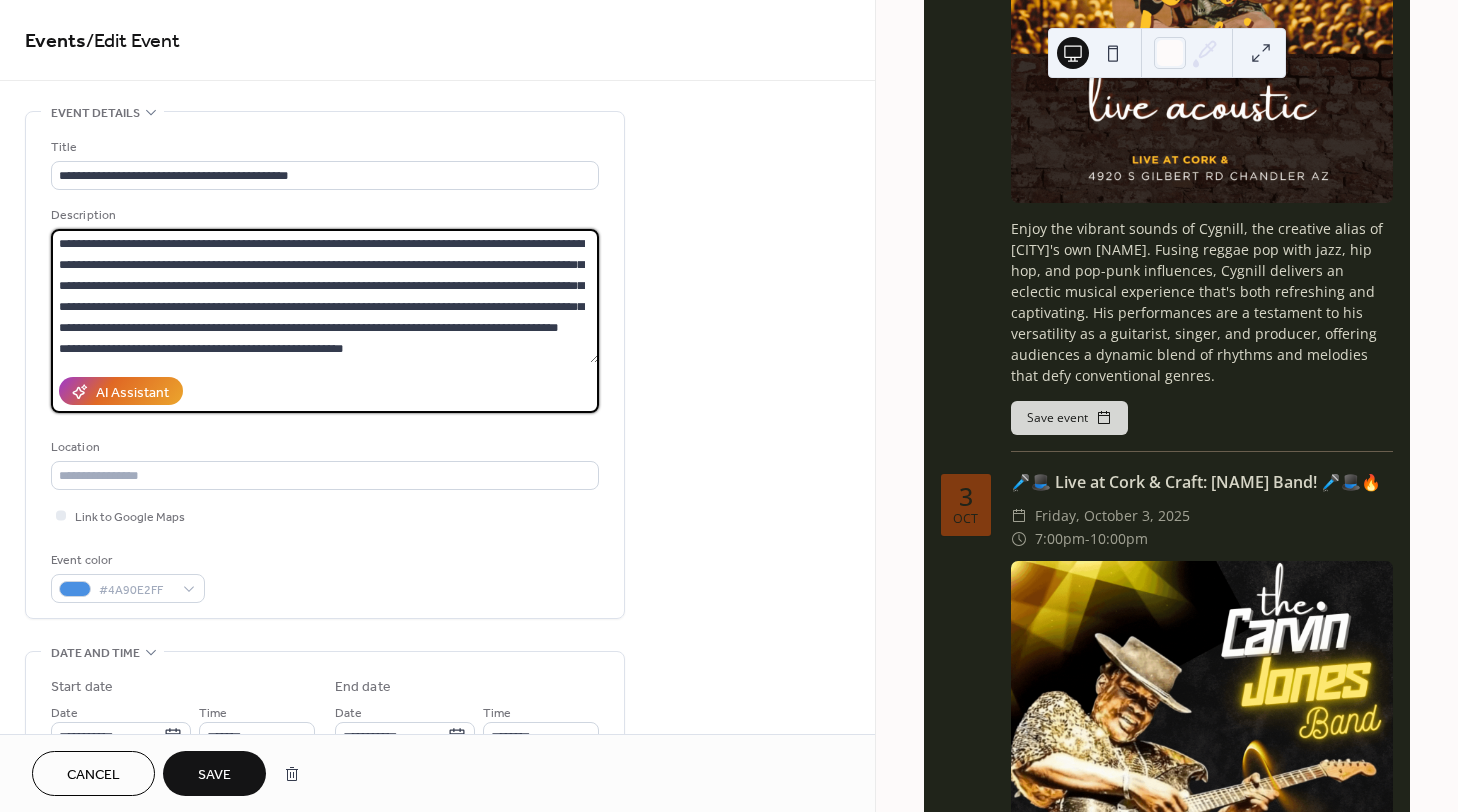 click on "**********" at bounding box center [325, 296] 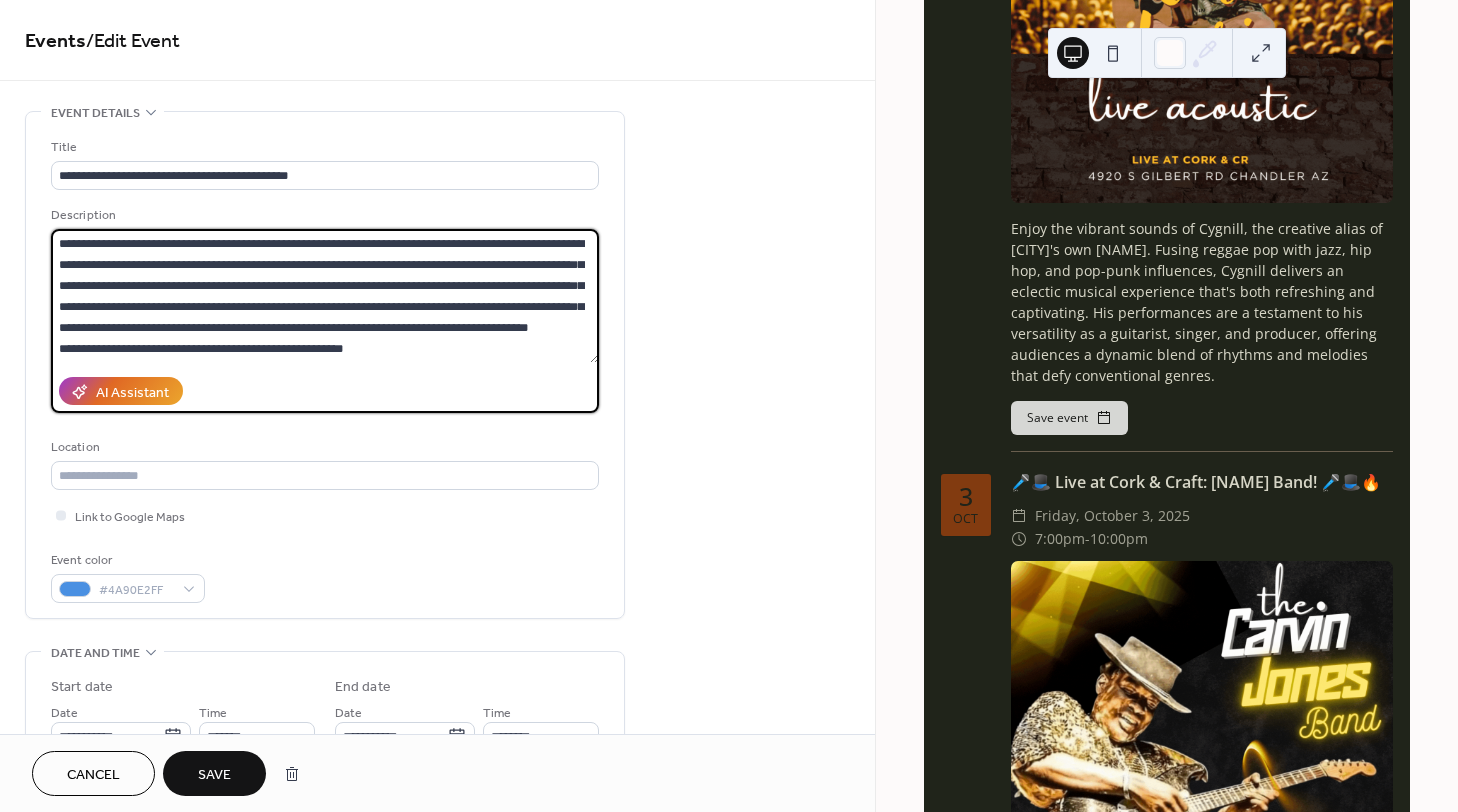 click on "**********" at bounding box center (325, 296) 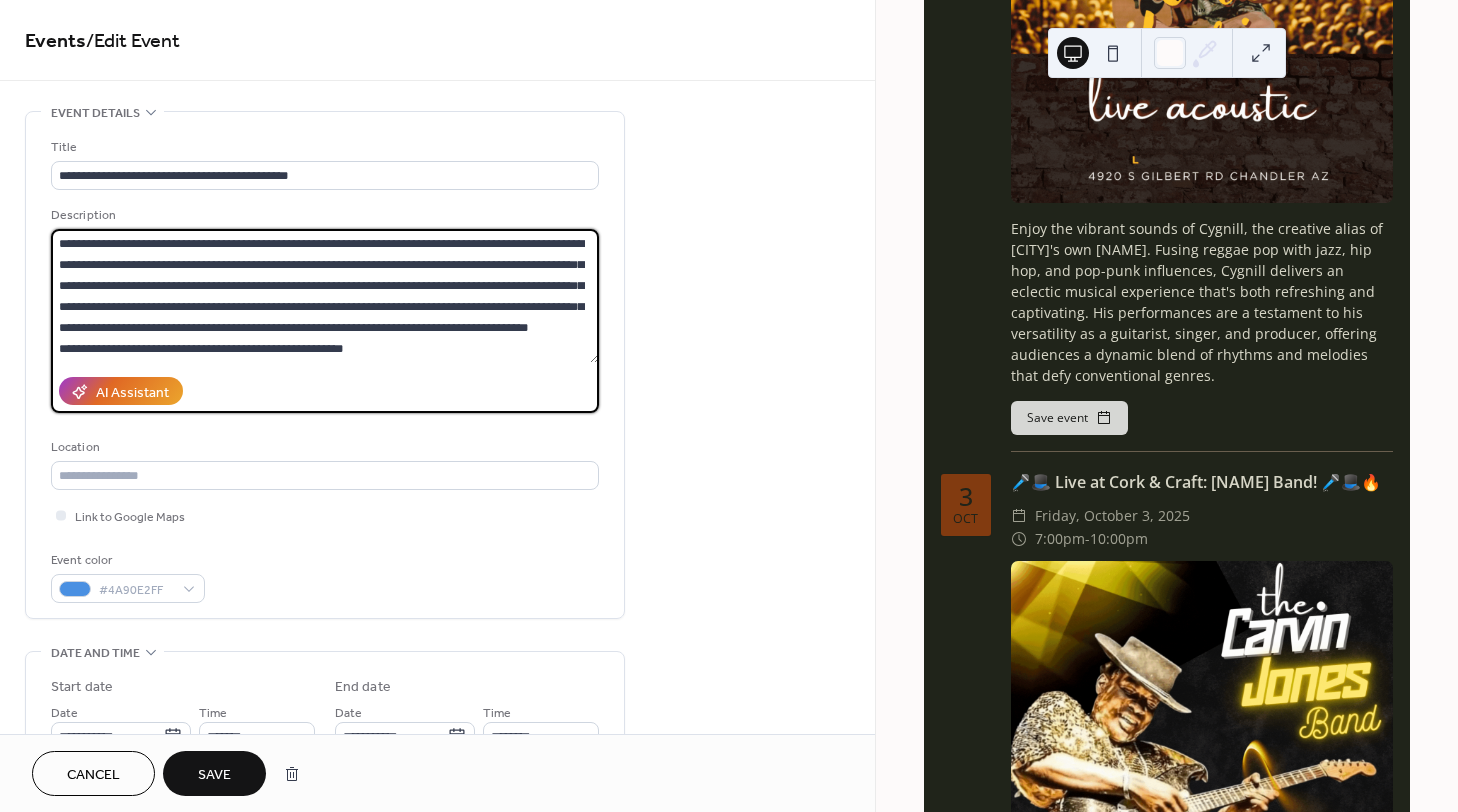 click on "**********" at bounding box center (325, 296) 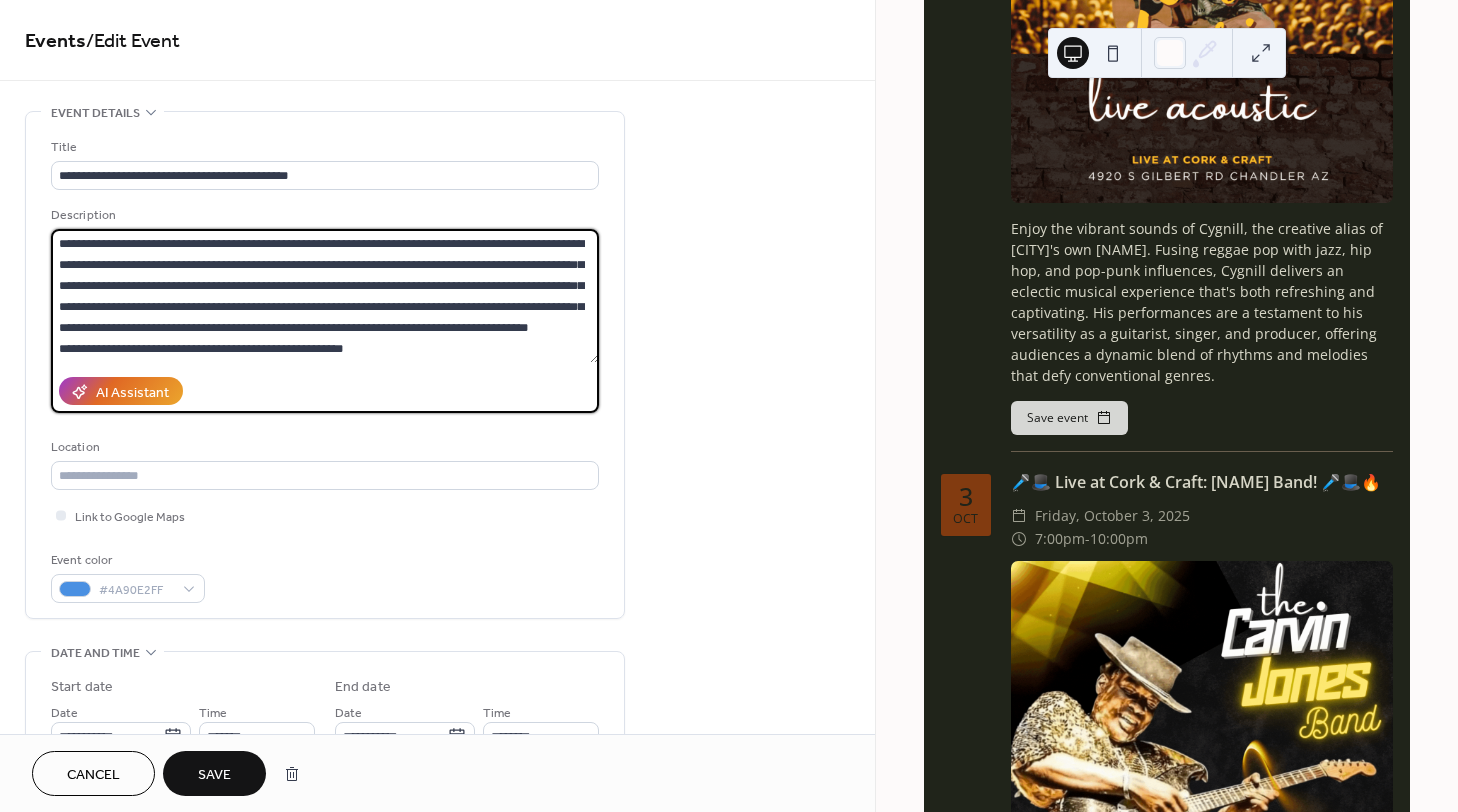 type on "**********" 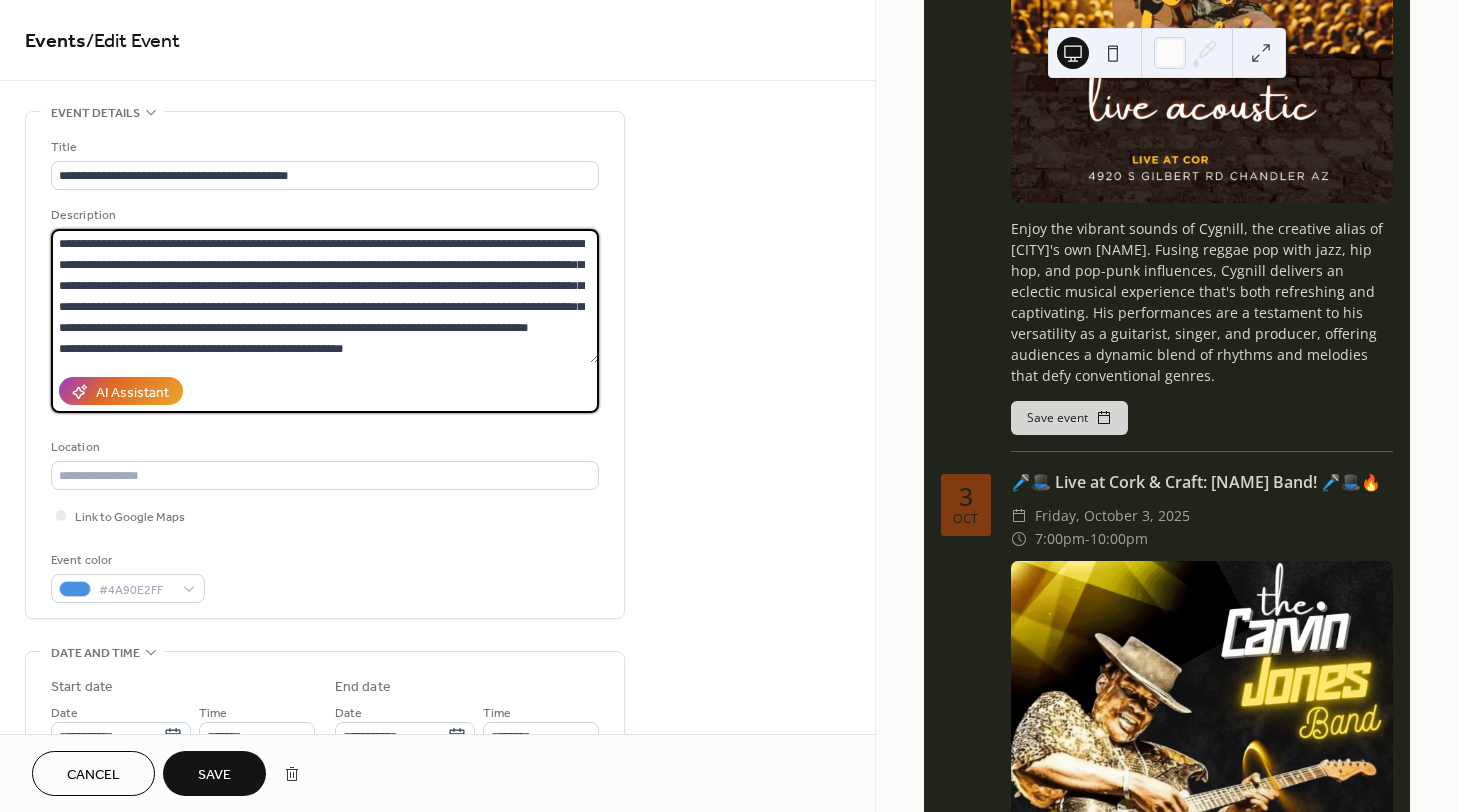 click on "Save" at bounding box center (214, 775) 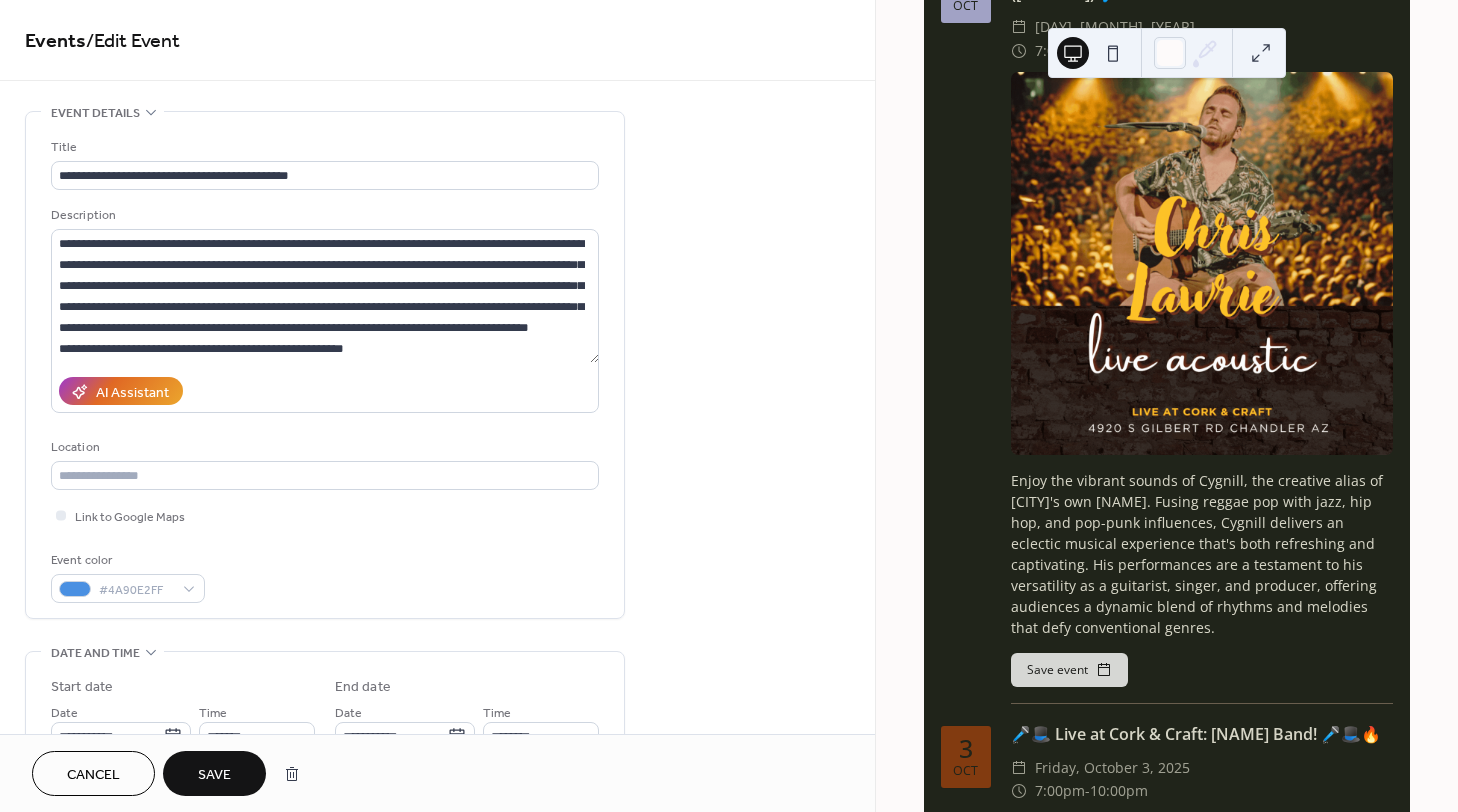 scroll, scrollTop: 47402, scrollLeft: 0, axis: vertical 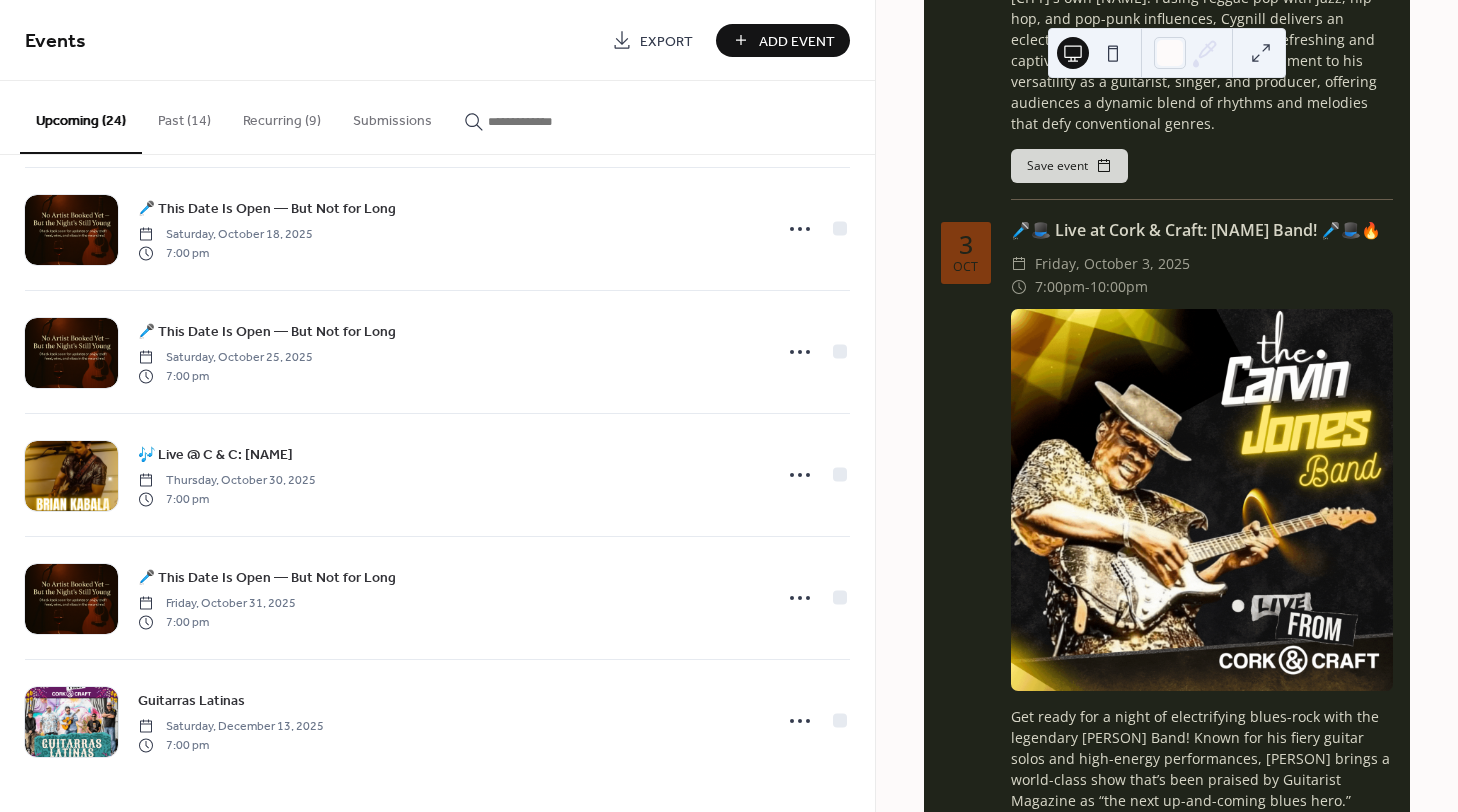click on "Recurring (9)" at bounding box center (282, 116) 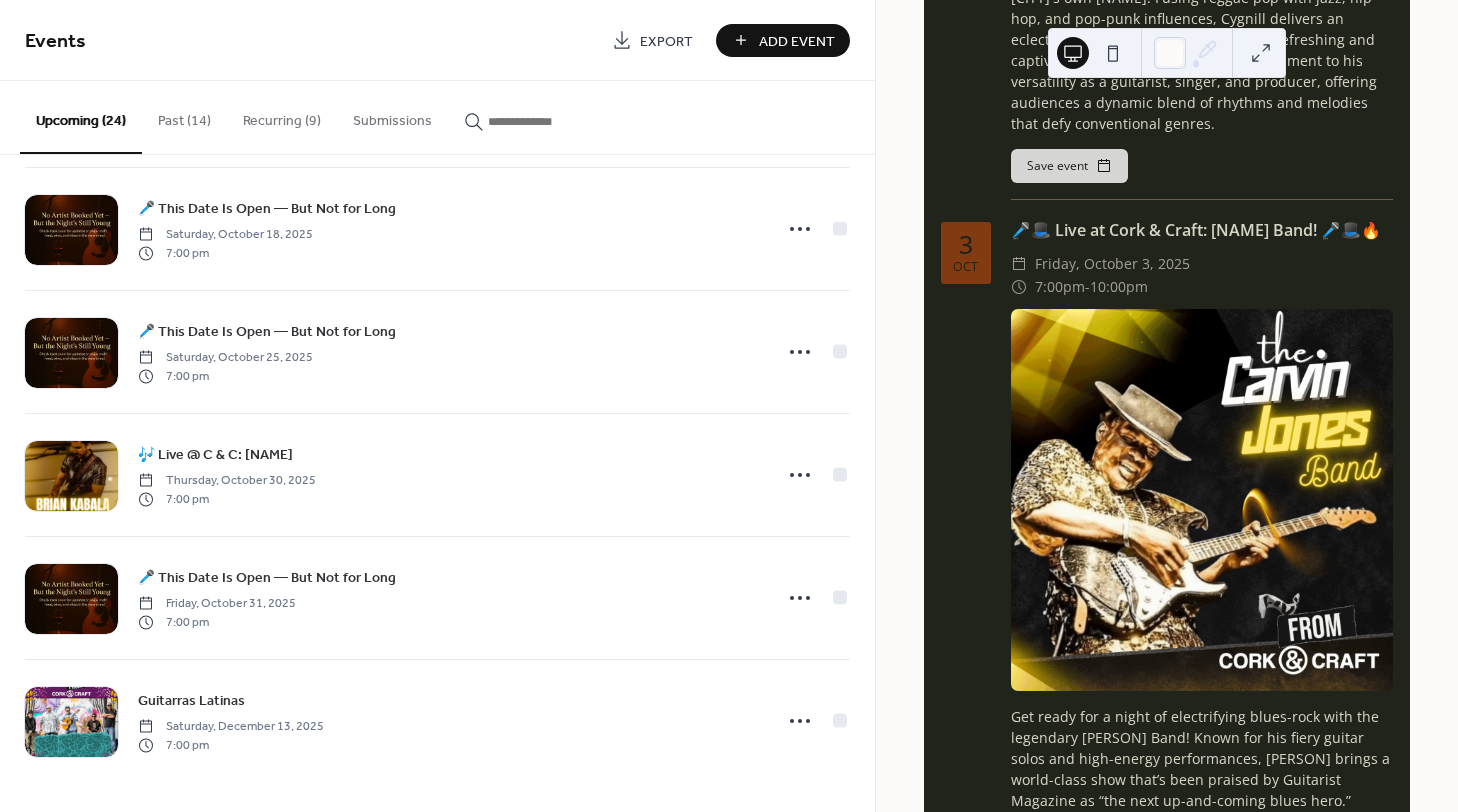 scroll, scrollTop: 0, scrollLeft: 0, axis: both 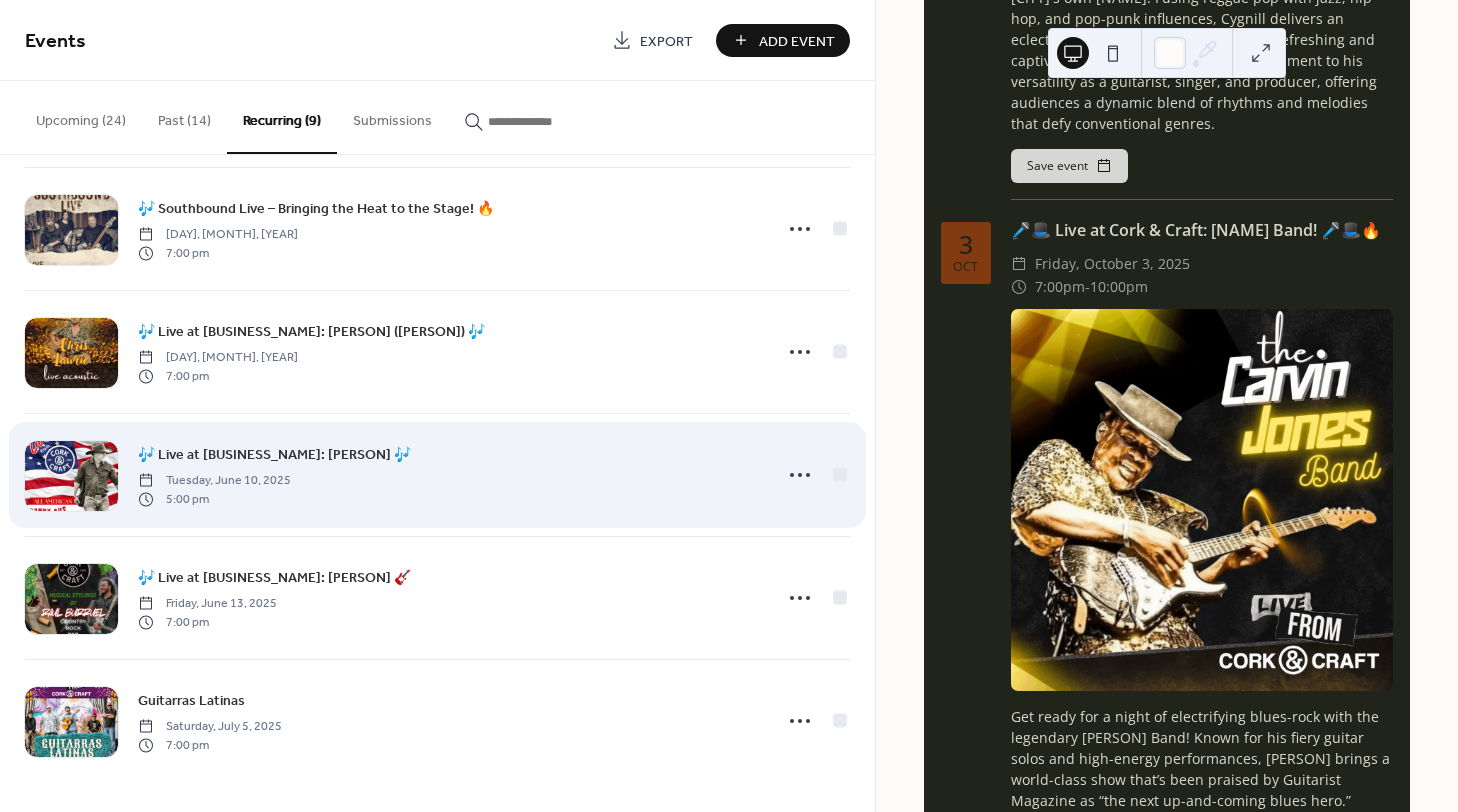 click on "🎶 Live at Cork & Craft: [FIRST] [LAST] 🎶" at bounding box center [274, 455] 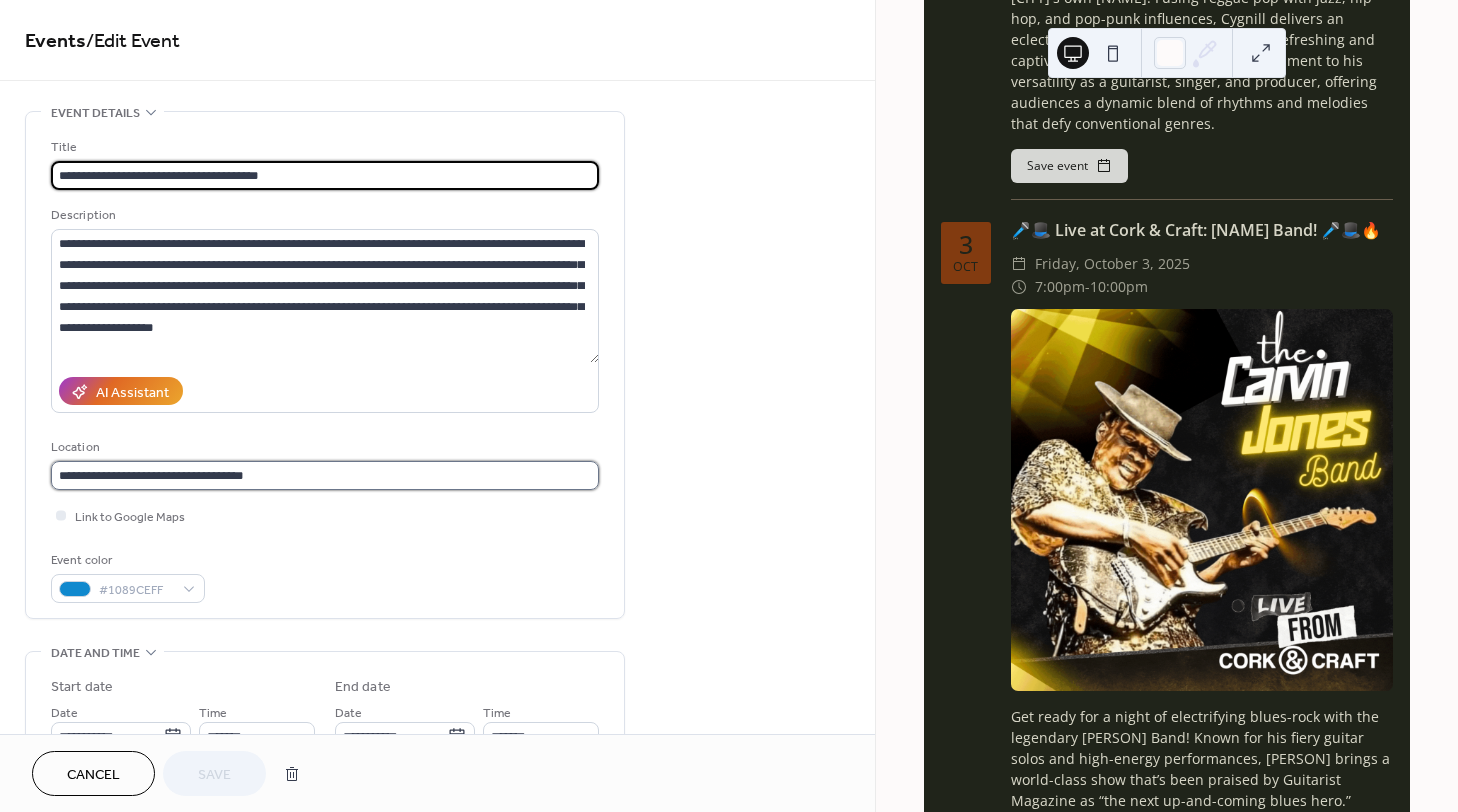 click on "**********" at bounding box center (325, 475) 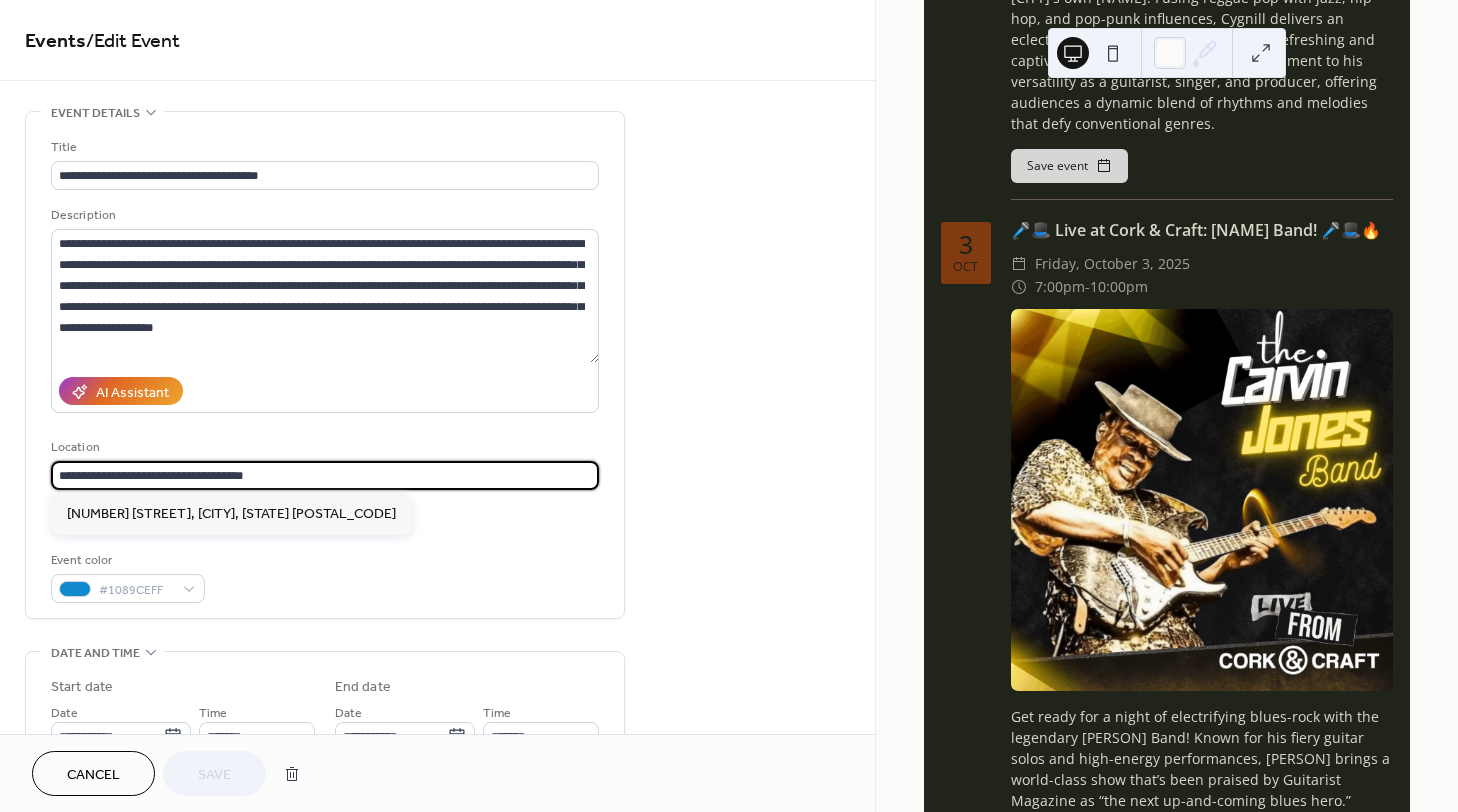 drag, startPoint x: 281, startPoint y: 473, endPoint x: 35, endPoint y: 469, distance: 246.03252 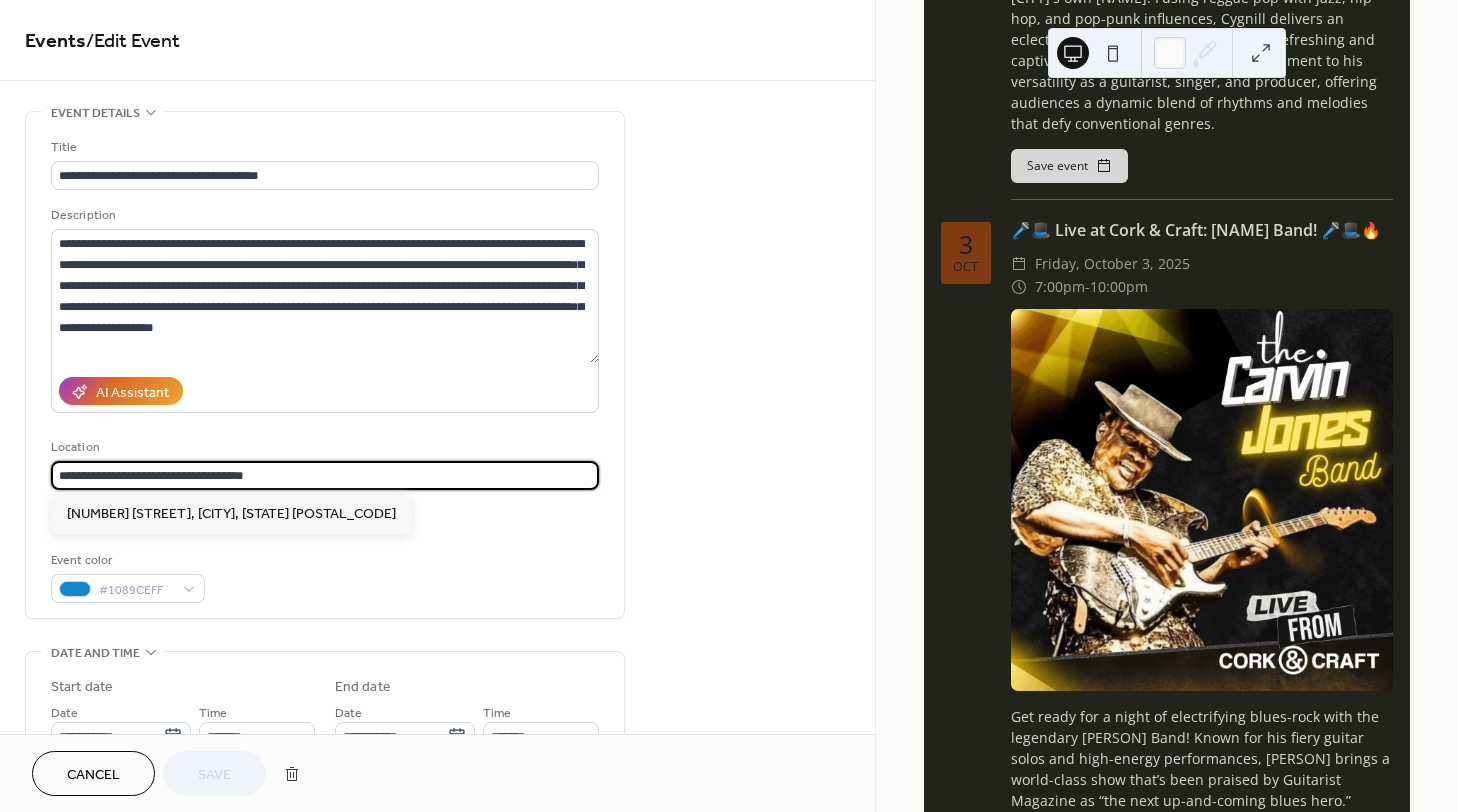 click on "**********" at bounding box center [325, 365] 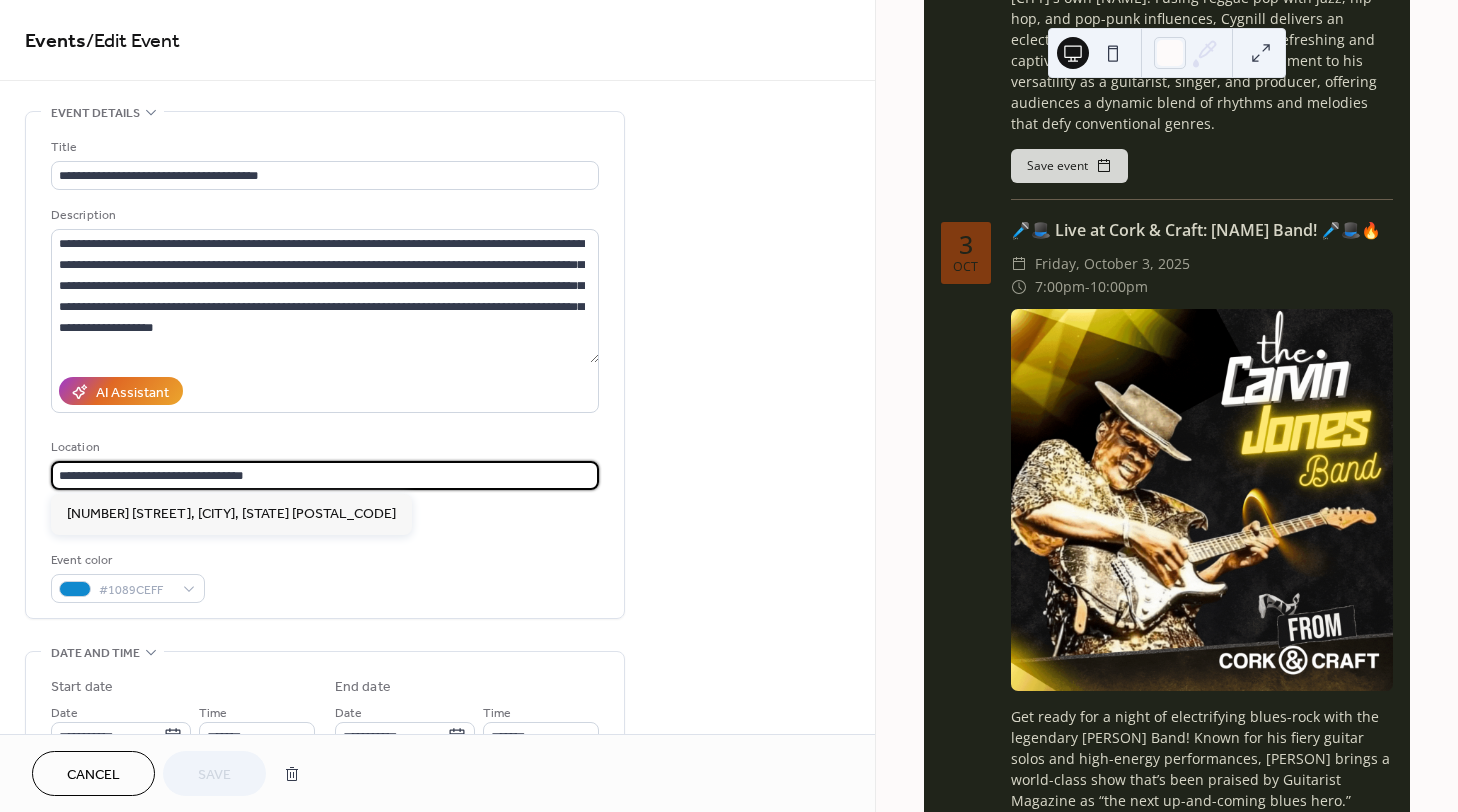 click on "**********" at bounding box center [325, 365] 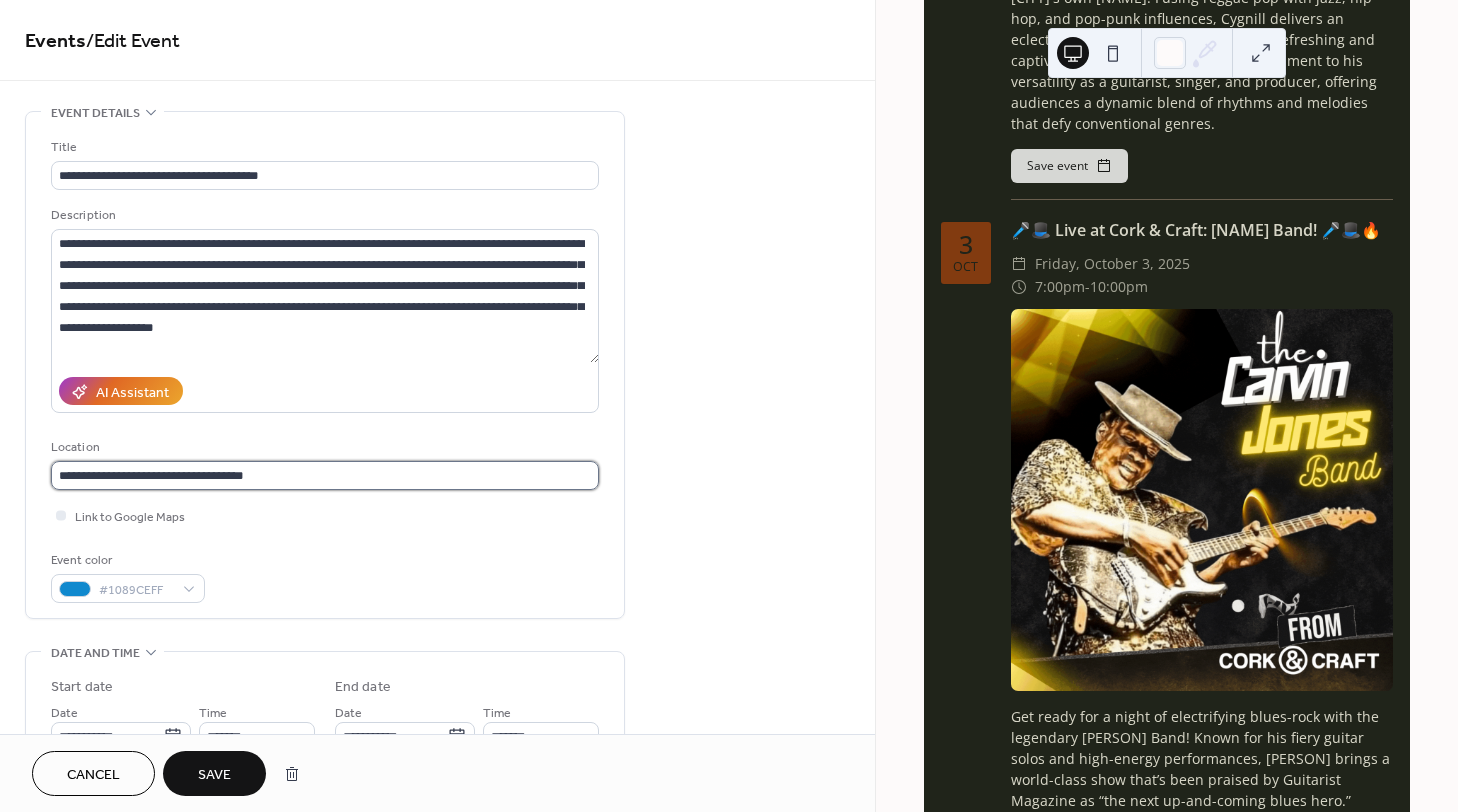 click on "**********" at bounding box center [325, 475] 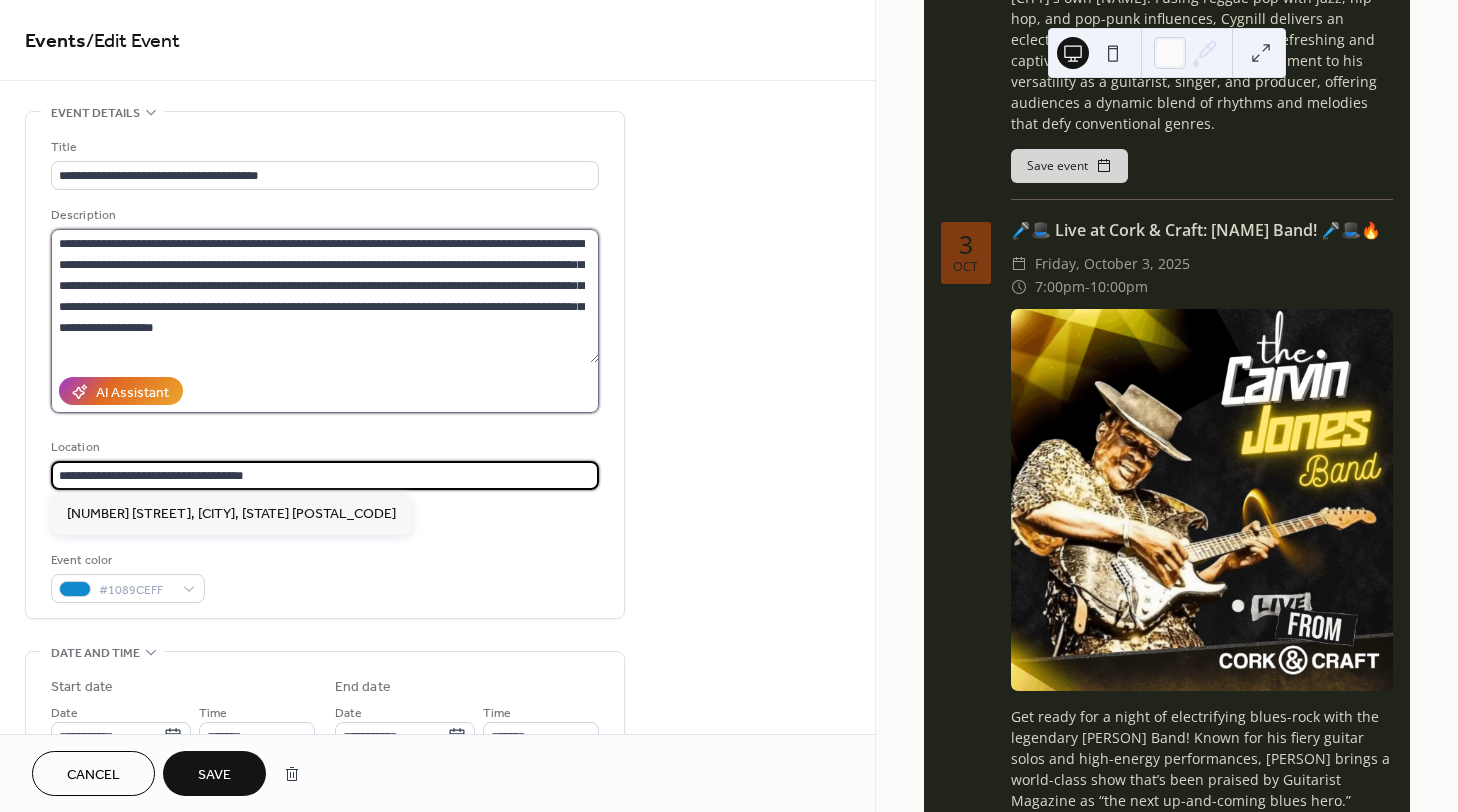 click on "**********" at bounding box center [325, 296] 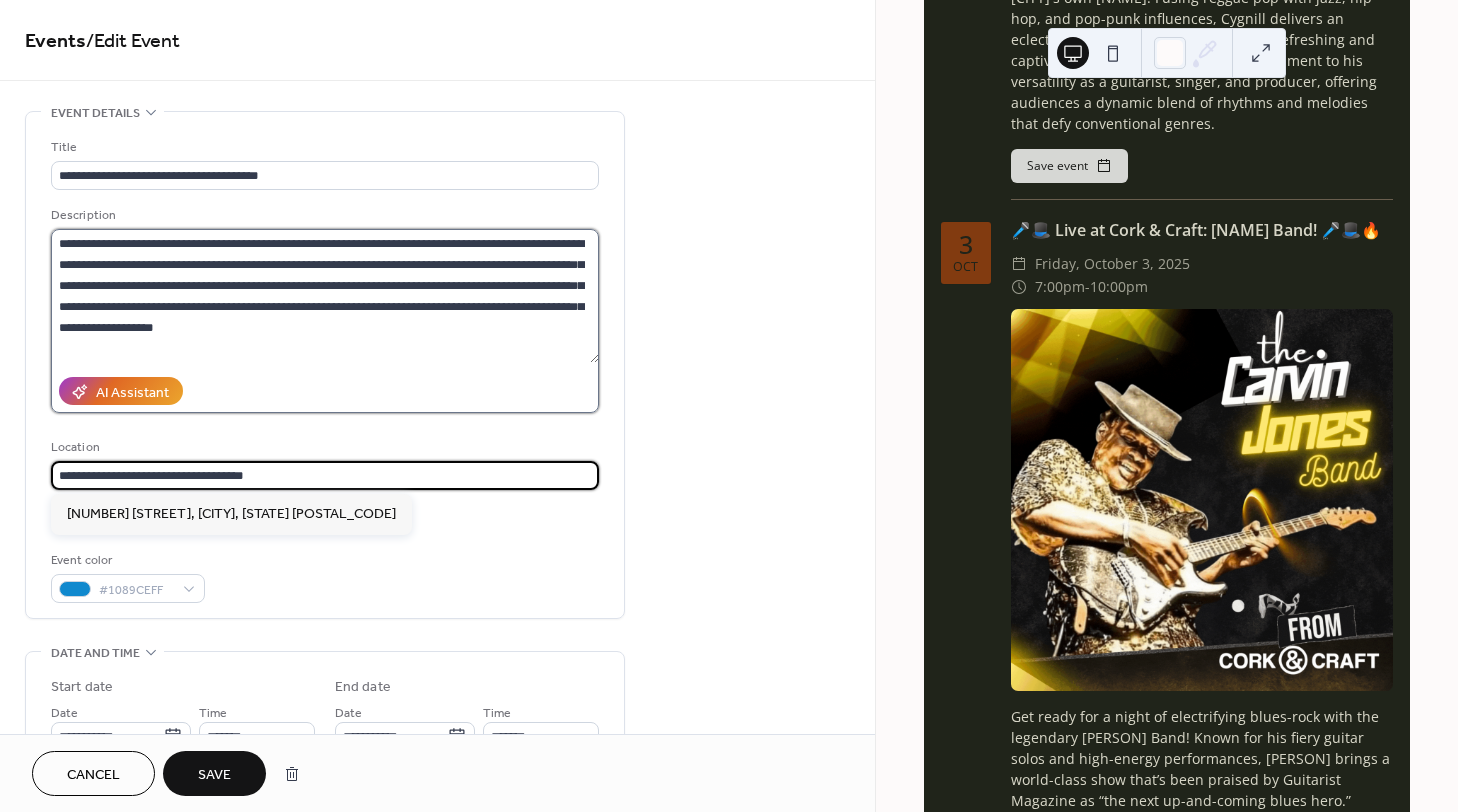 type 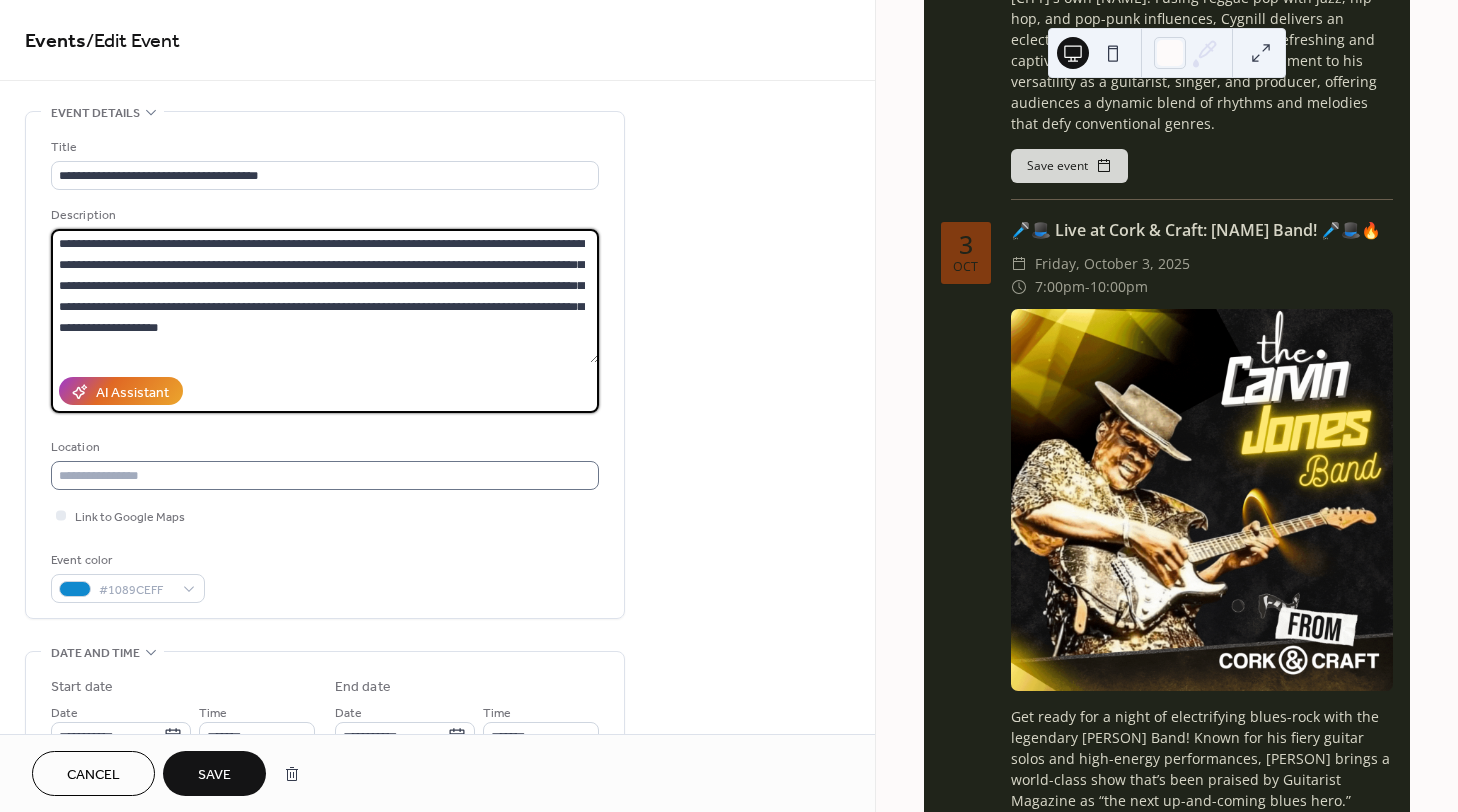 type on "**********" 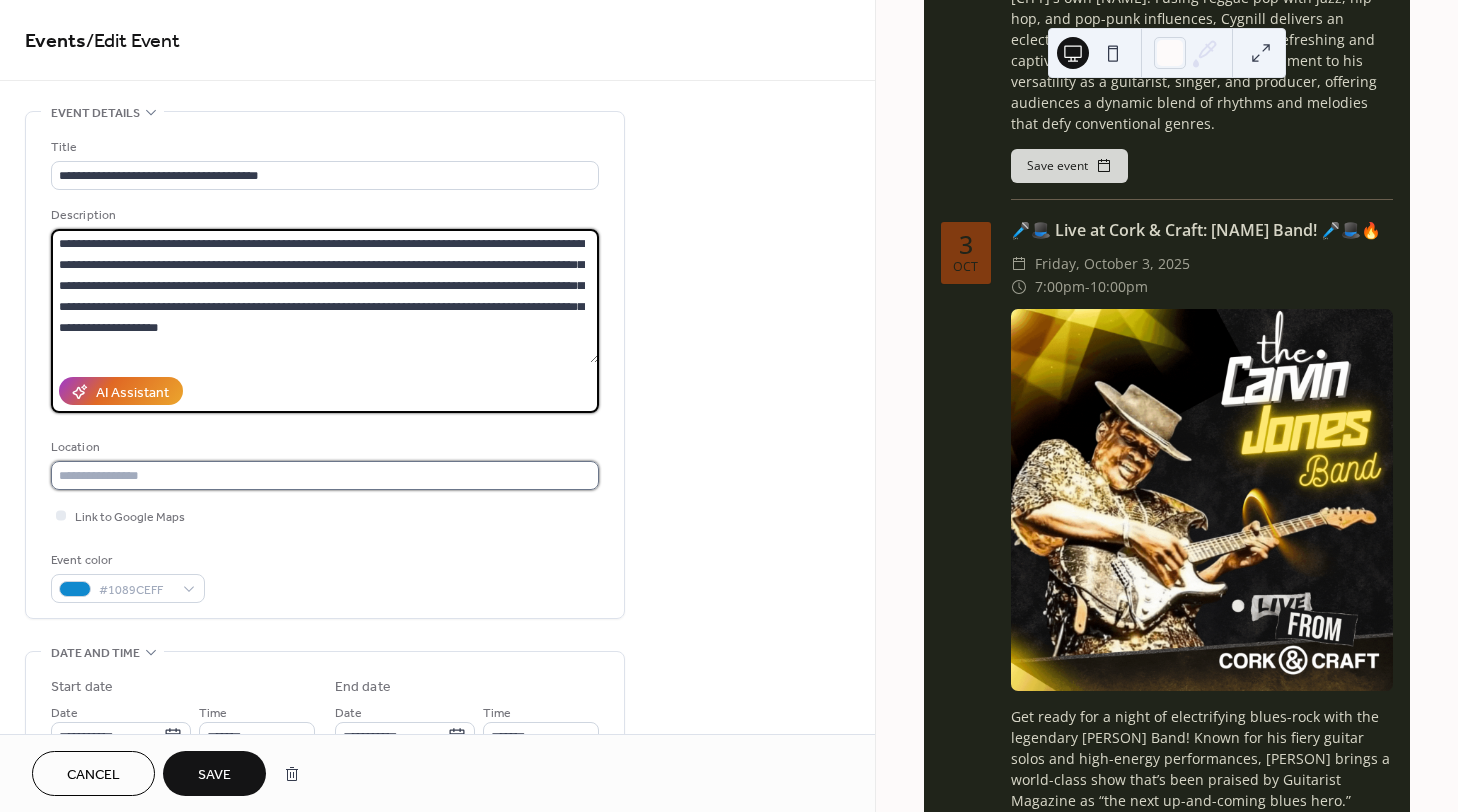 click at bounding box center [325, 475] 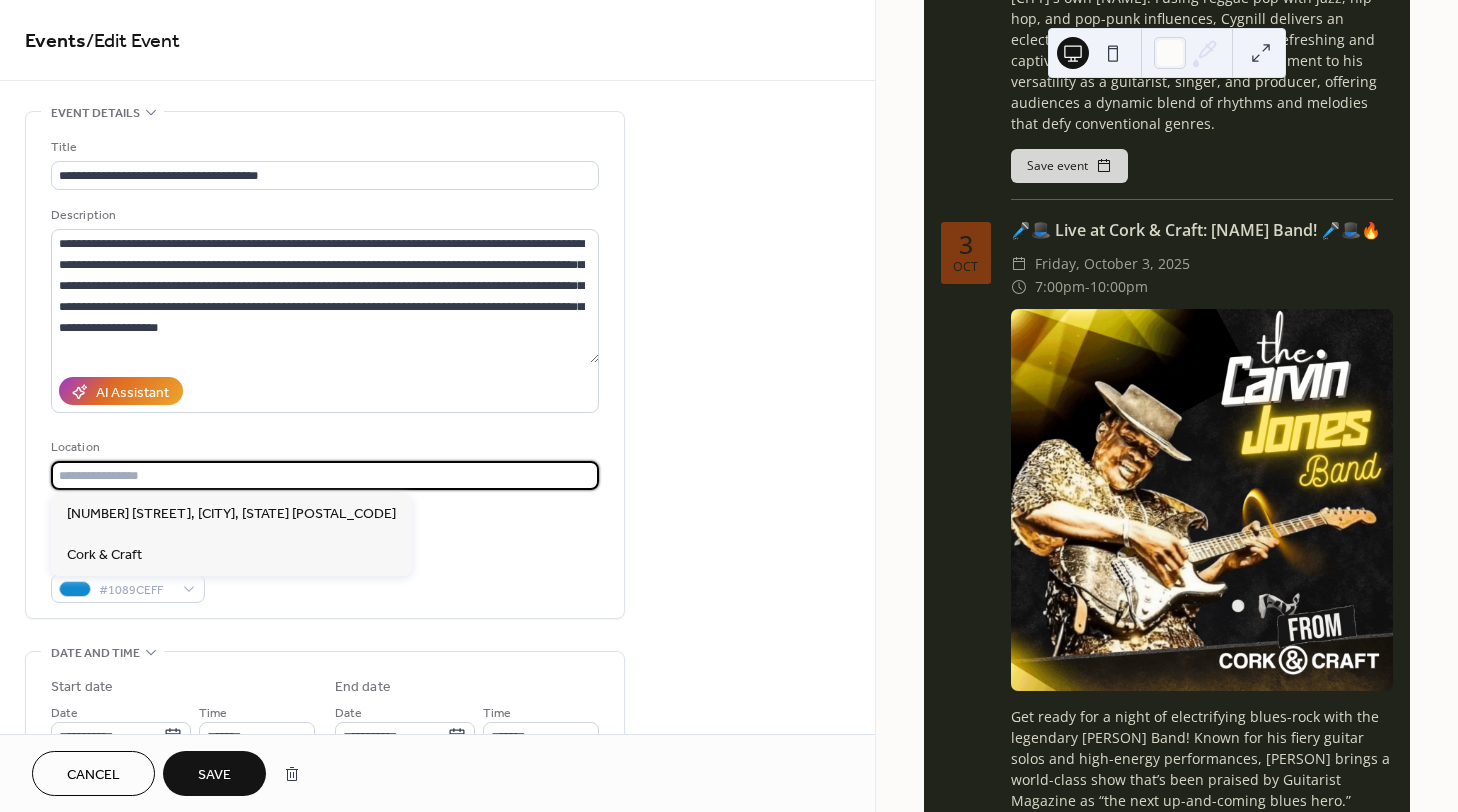 paste on "**********" 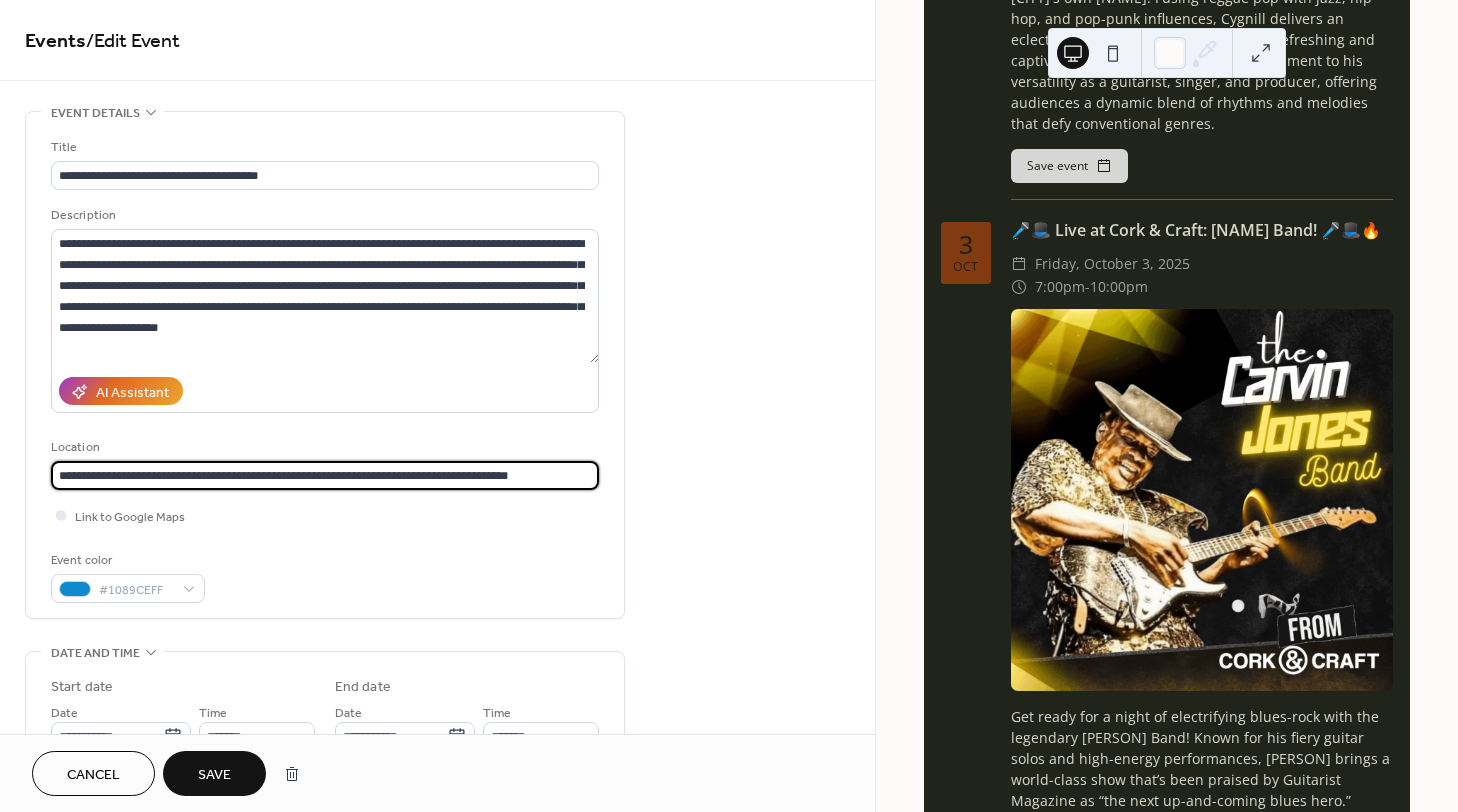 drag, startPoint x: 240, startPoint y: 472, endPoint x: 166, endPoint y: 472, distance: 74 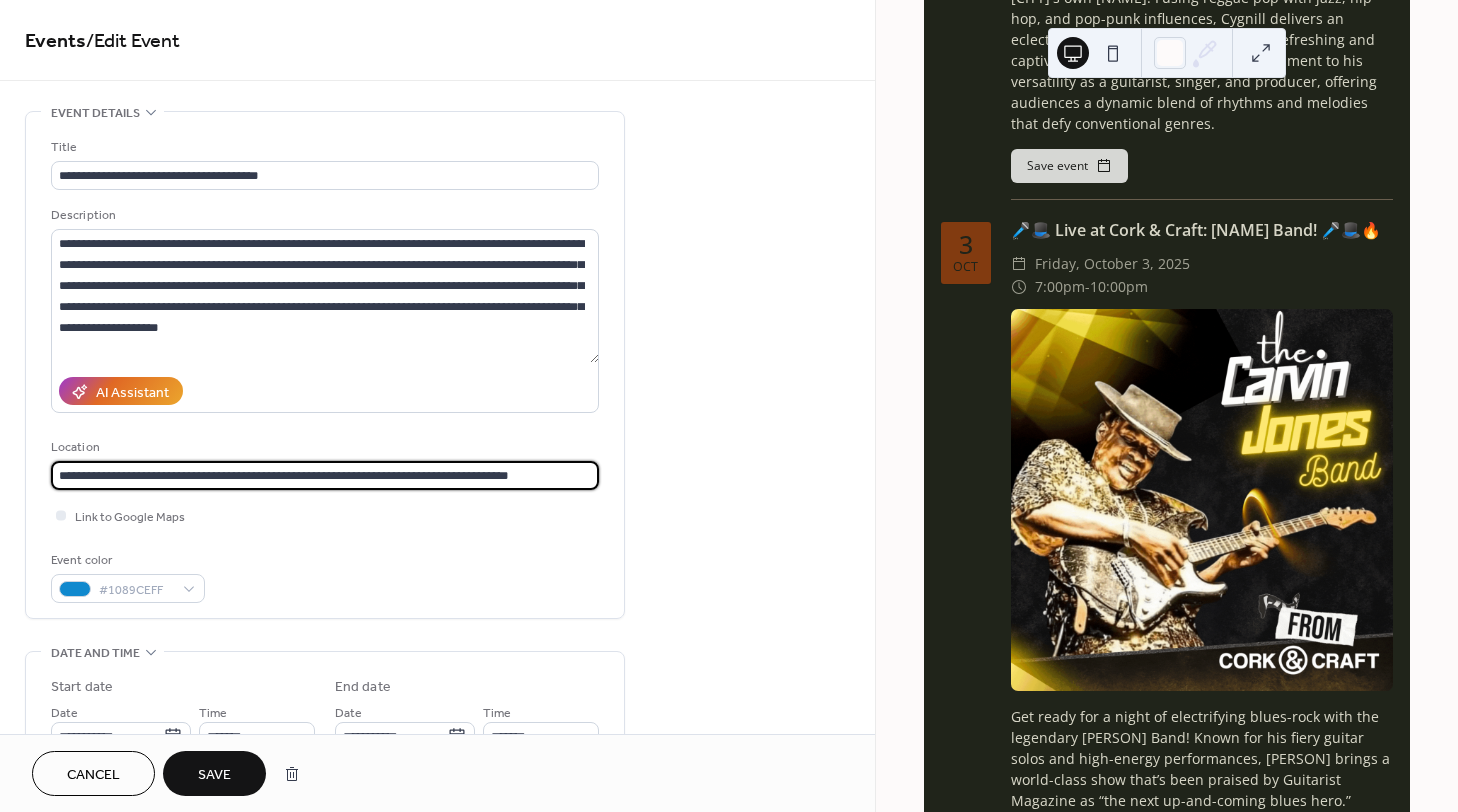 click on "**********" at bounding box center [325, 475] 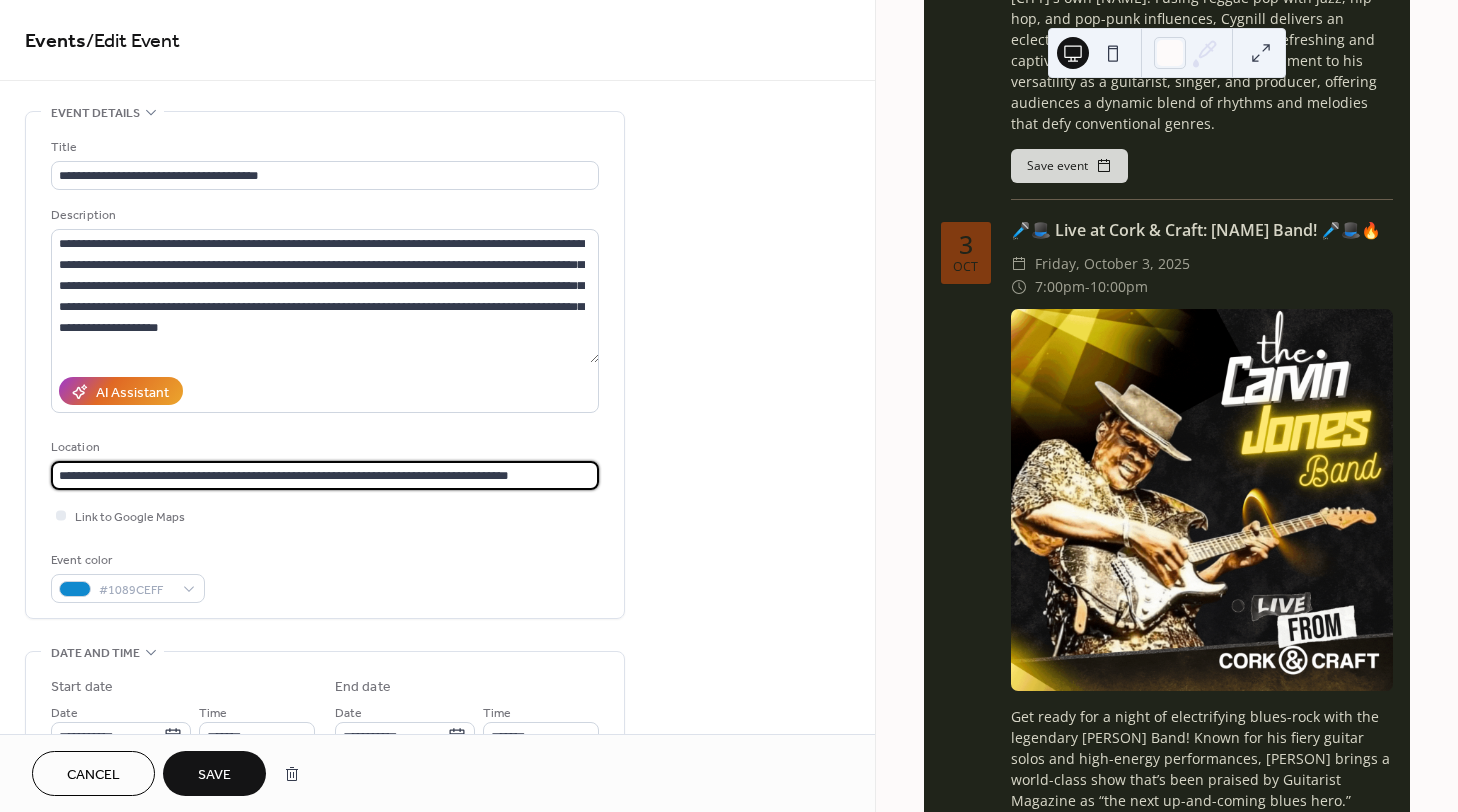click on "**********" at bounding box center [325, 475] 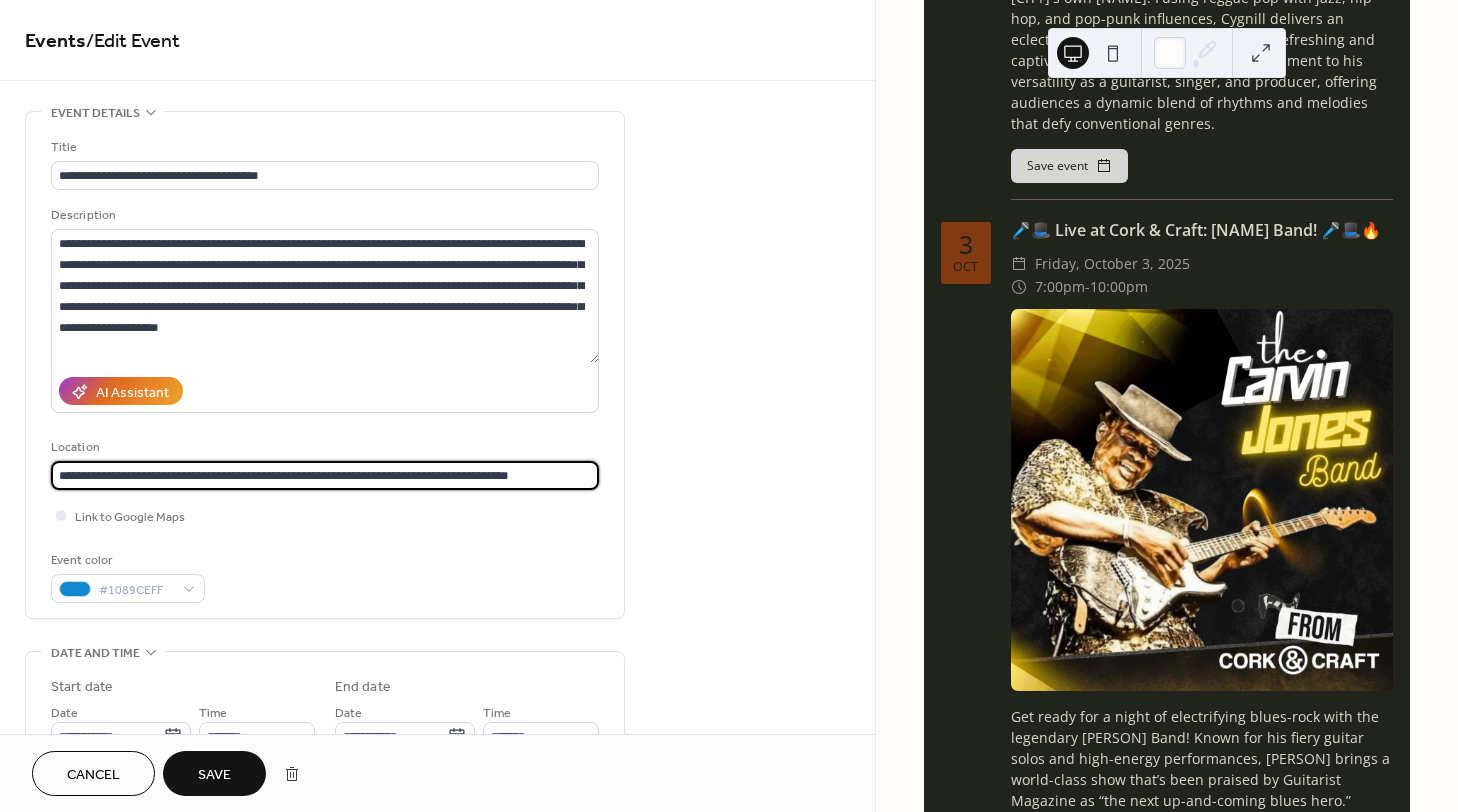 drag, startPoint x: 159, startPoint y: 473, endPoint x: 128, endPoint y: 474, distance: 31.016125 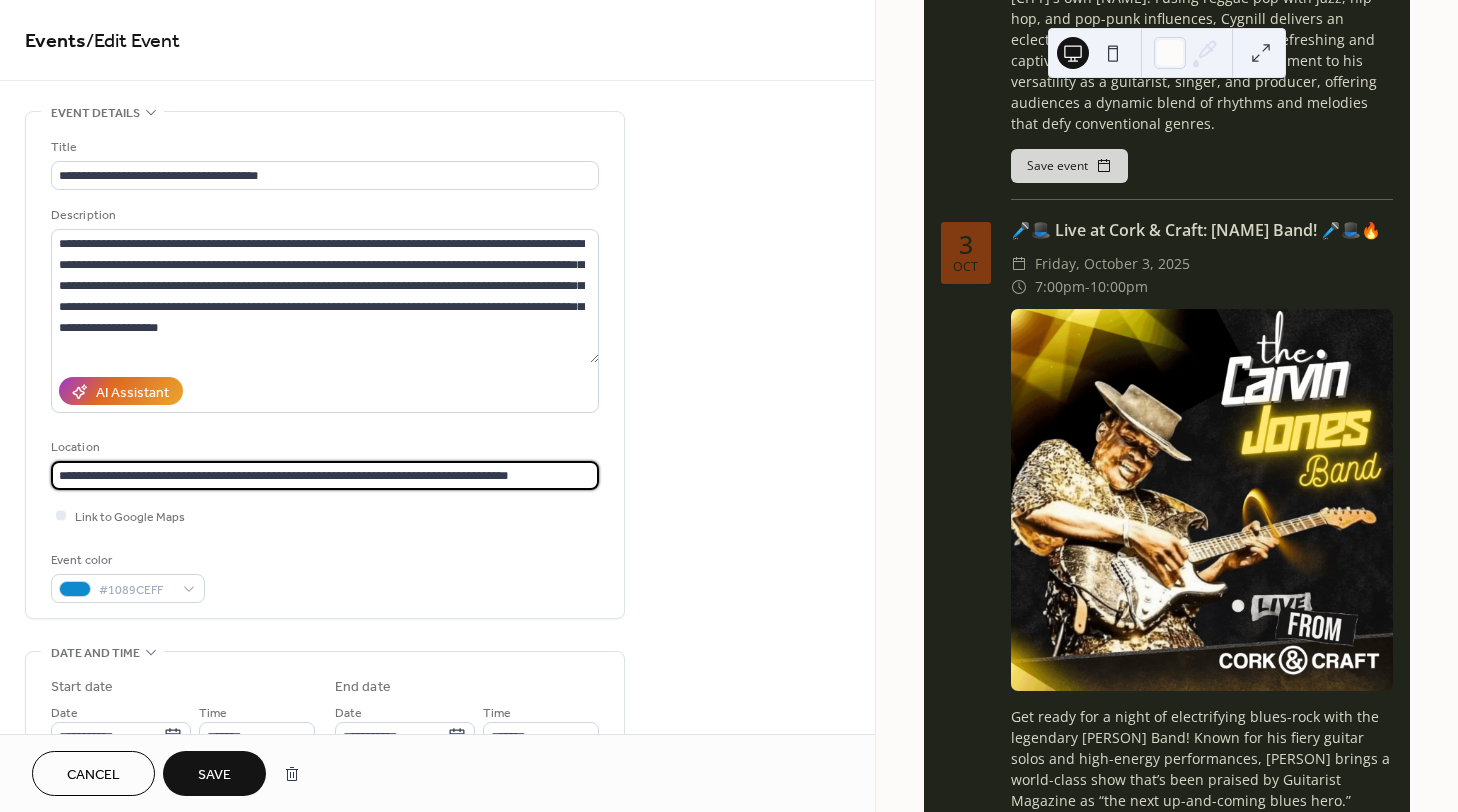 click on "**********" at bounding box center [325, 475] 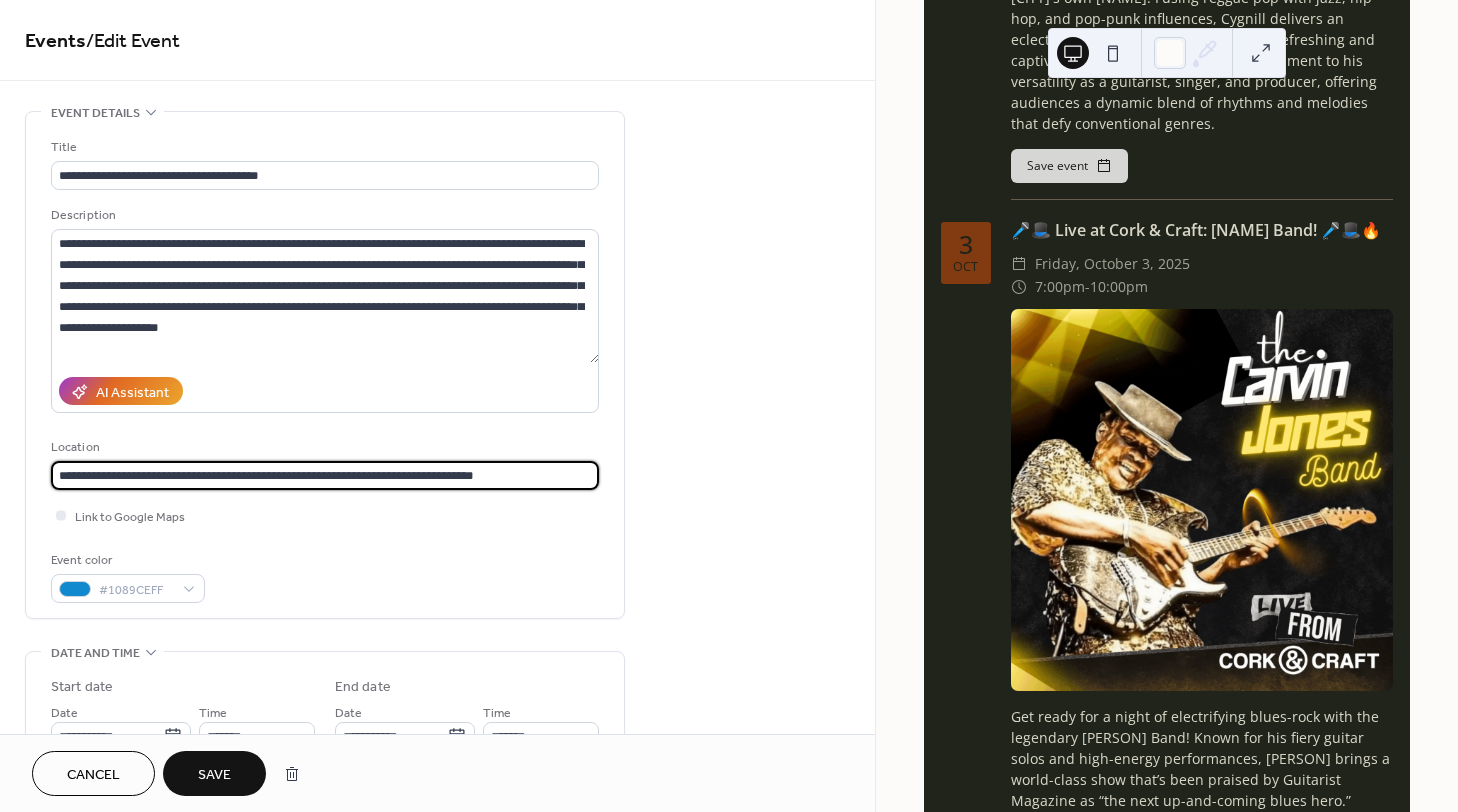 type on "**********" 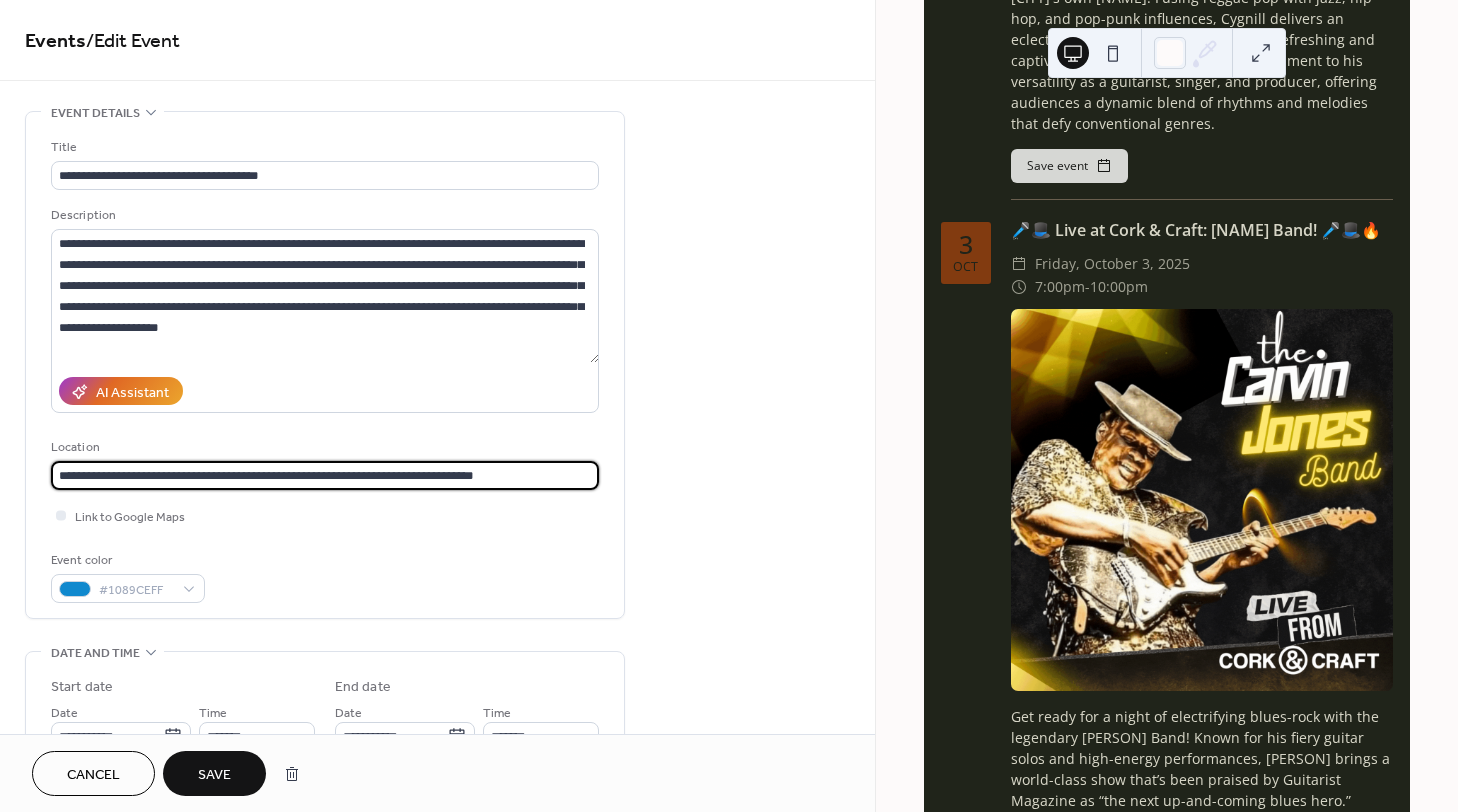 click on "Save" at bounding box center [214, 775] 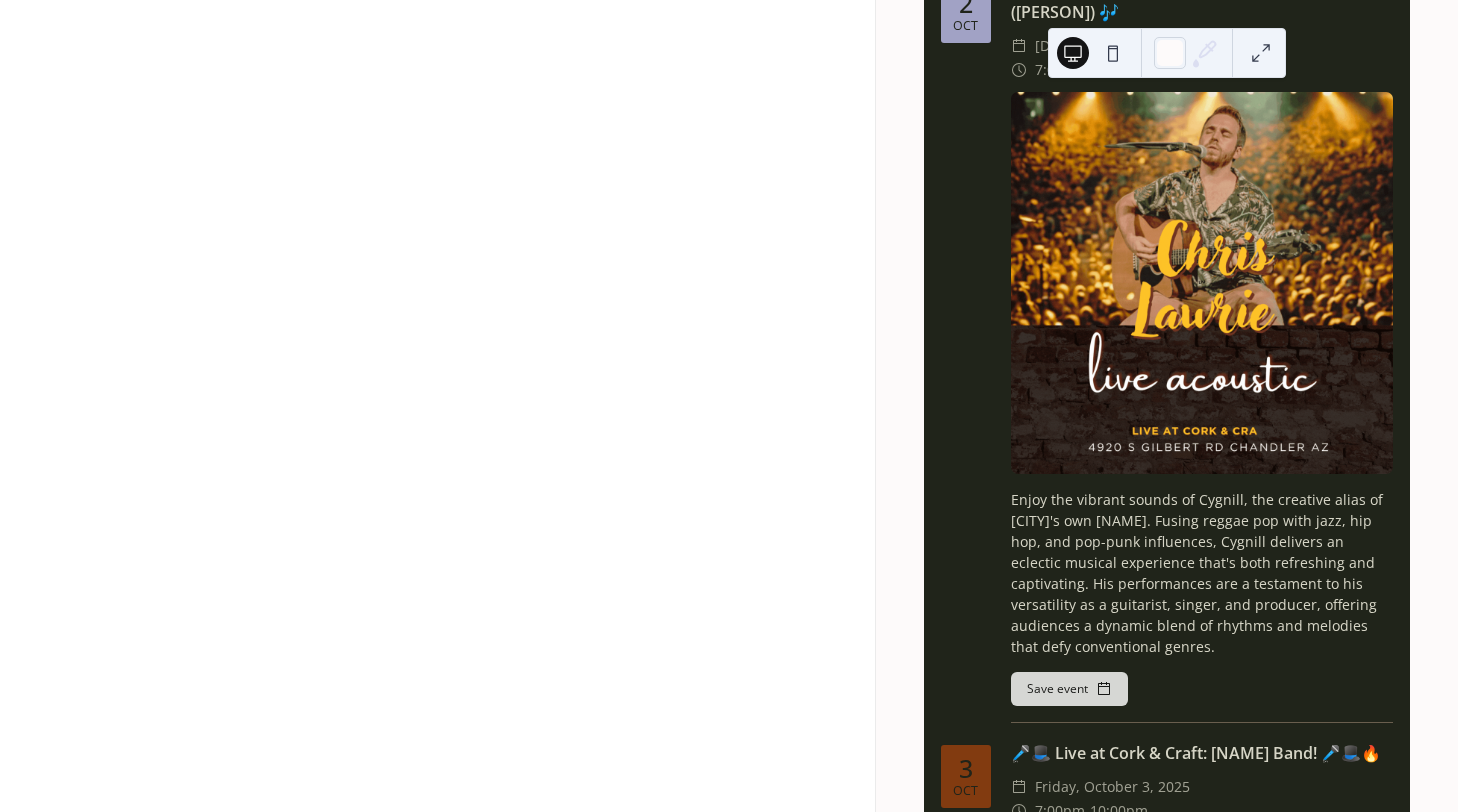 scroll, scrollTop: 47925, scrollLeft: 0, axis: vertical 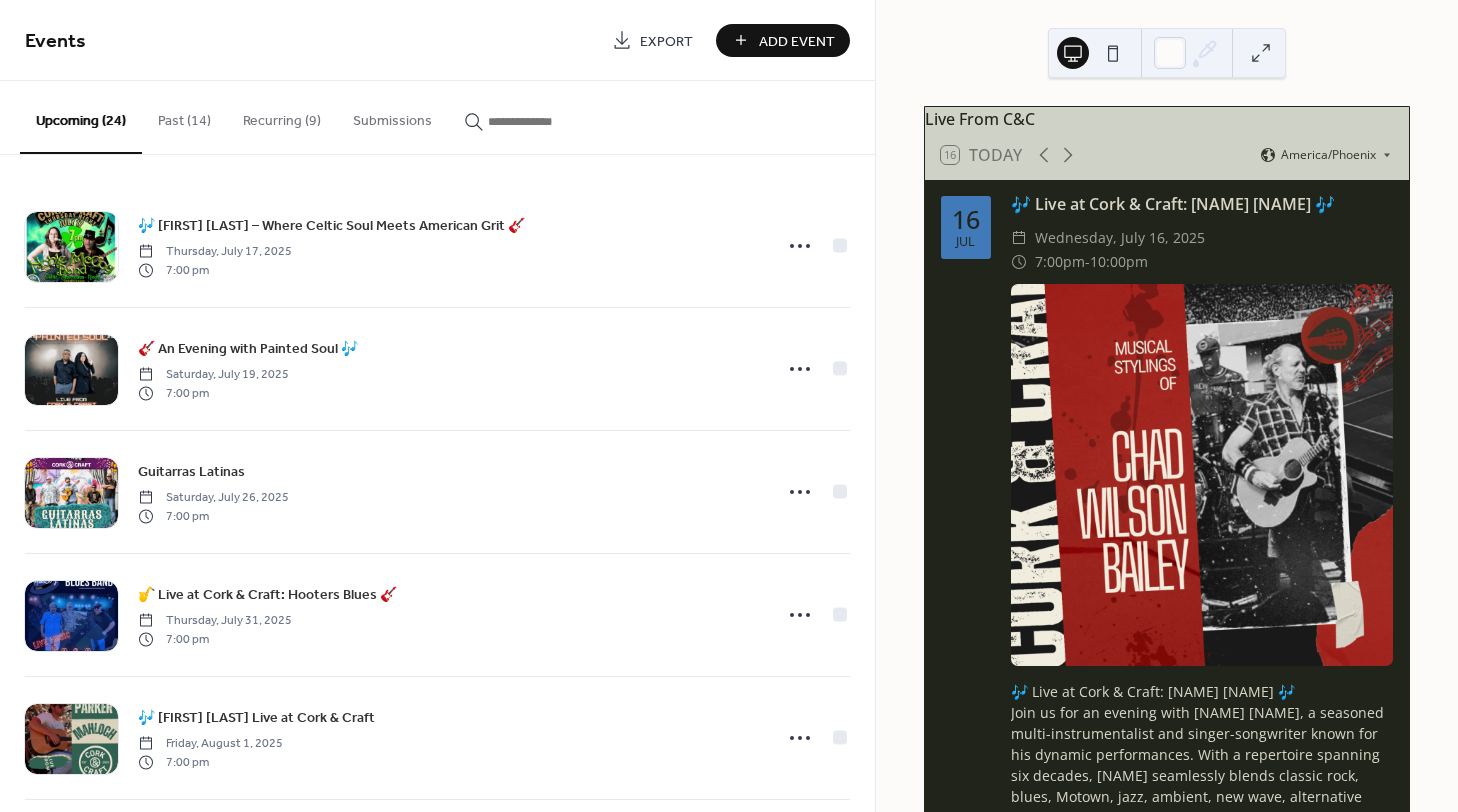 click on "Recurring (9)" at bounding box center (282, 116) 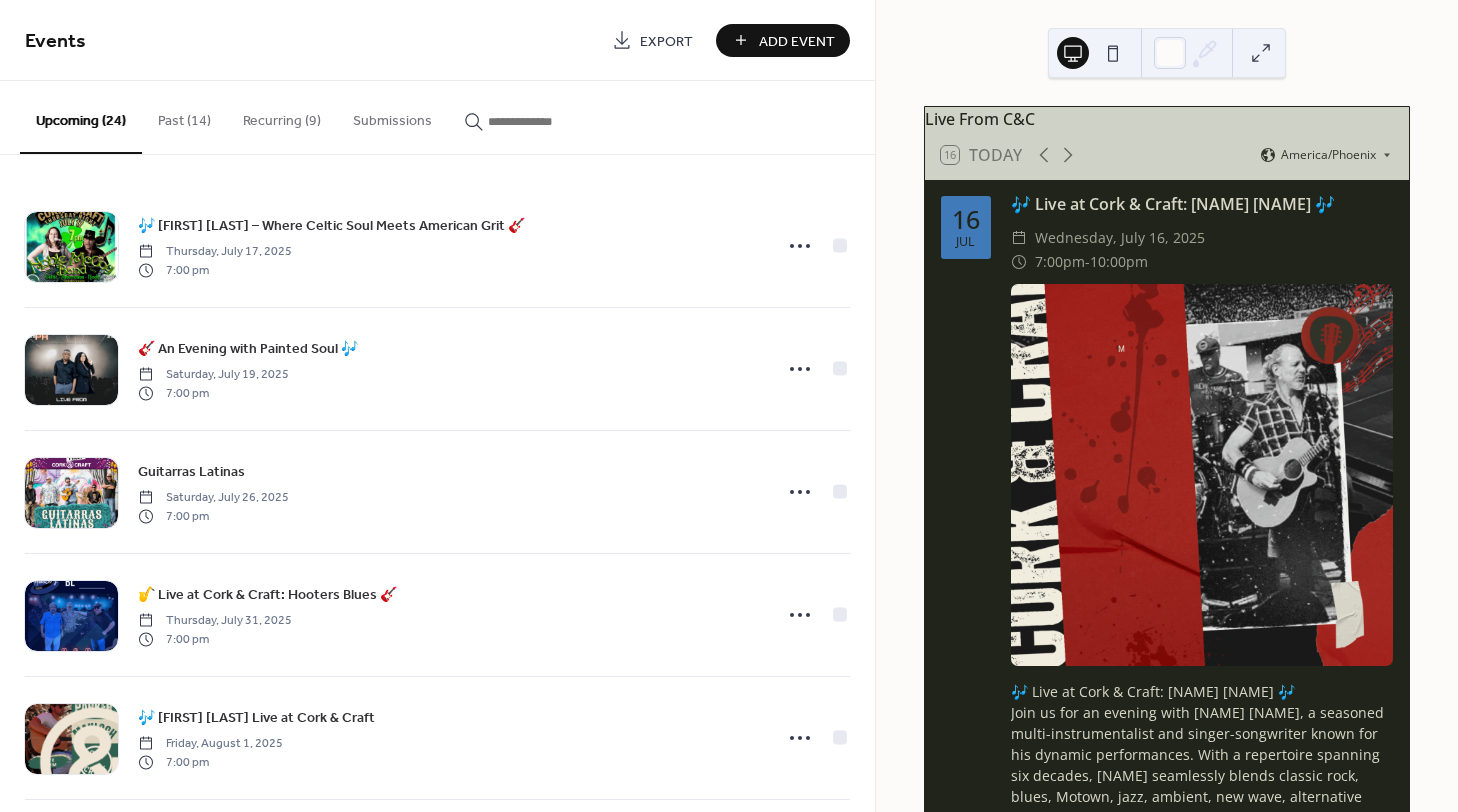scroll, scrollTop: 0, scrollLeft: 0, axis: both 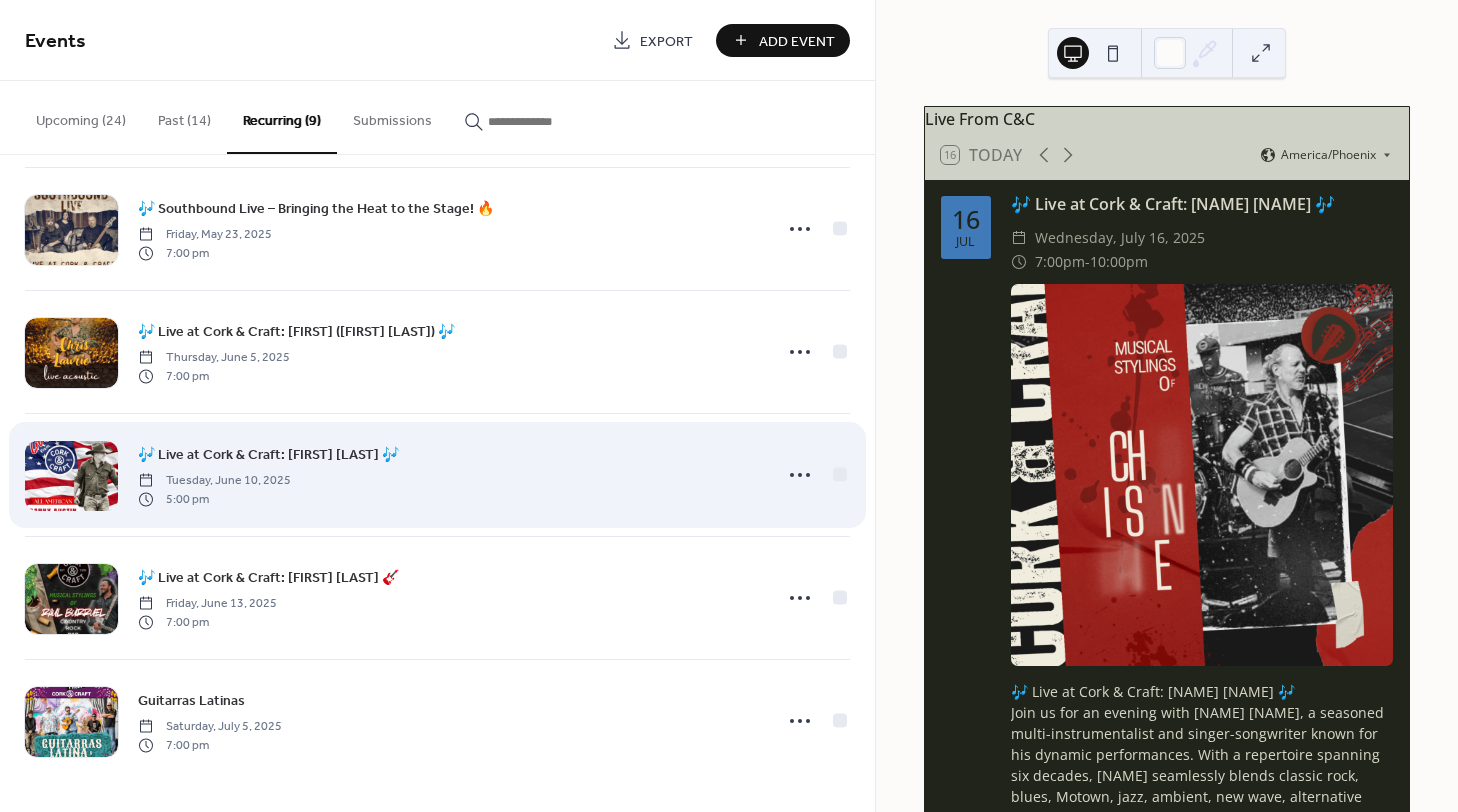 click at bounding box center (71, 476) 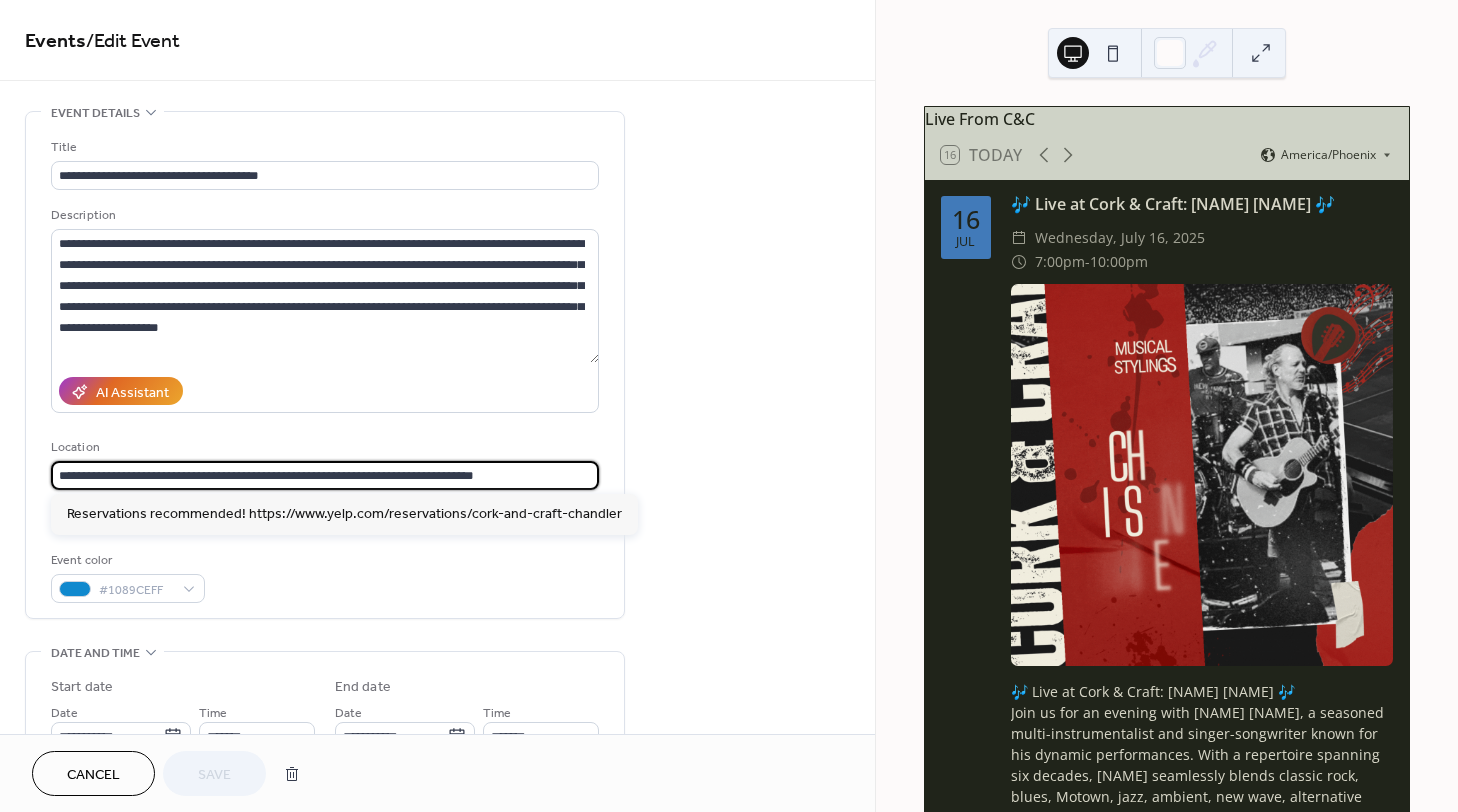 drag, startPoint x: 325, startPoint y: 470, endPoint x: 52, endPoint y: 467, distance: 273.01648 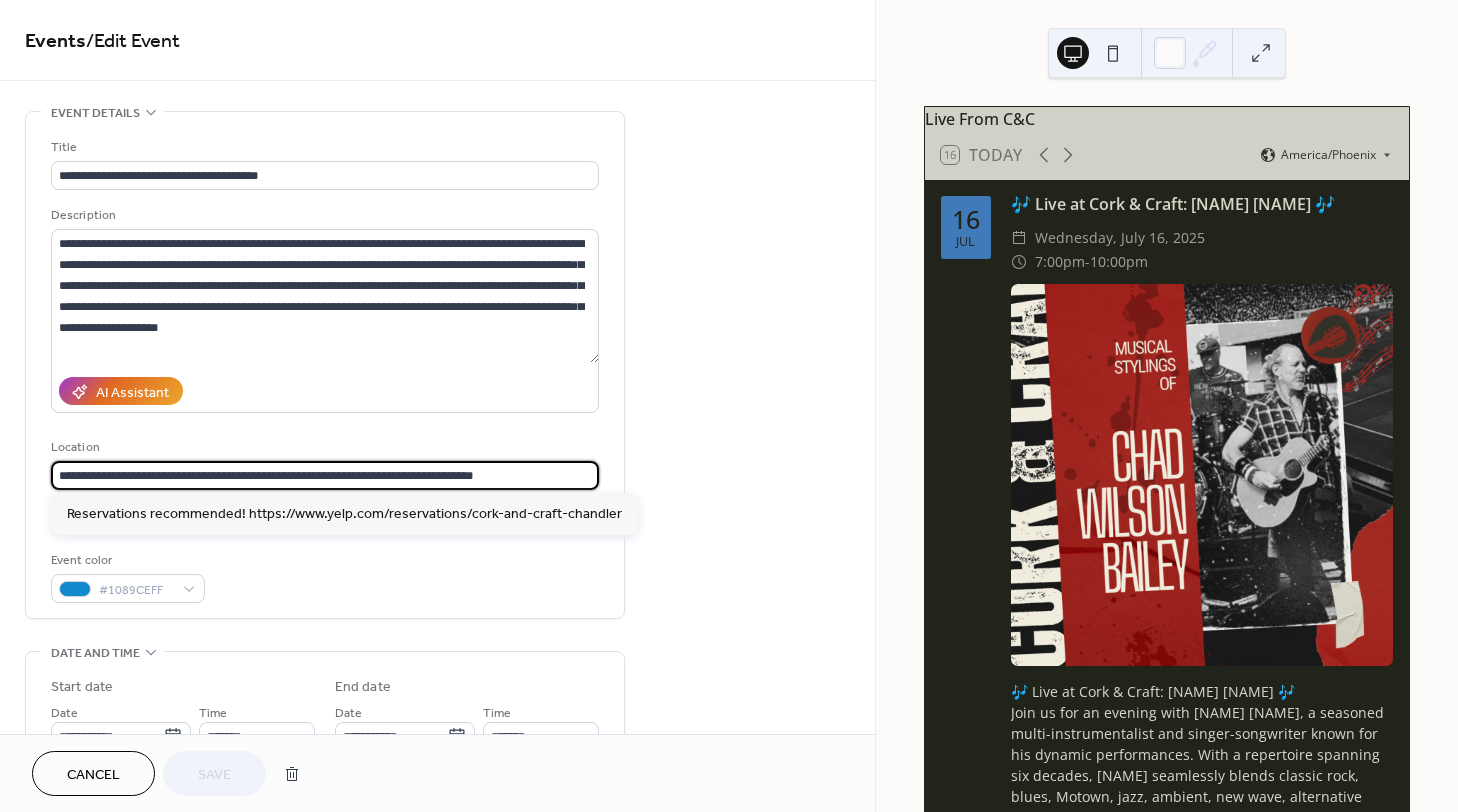 click on "**********" at bounding box center (325, 475) 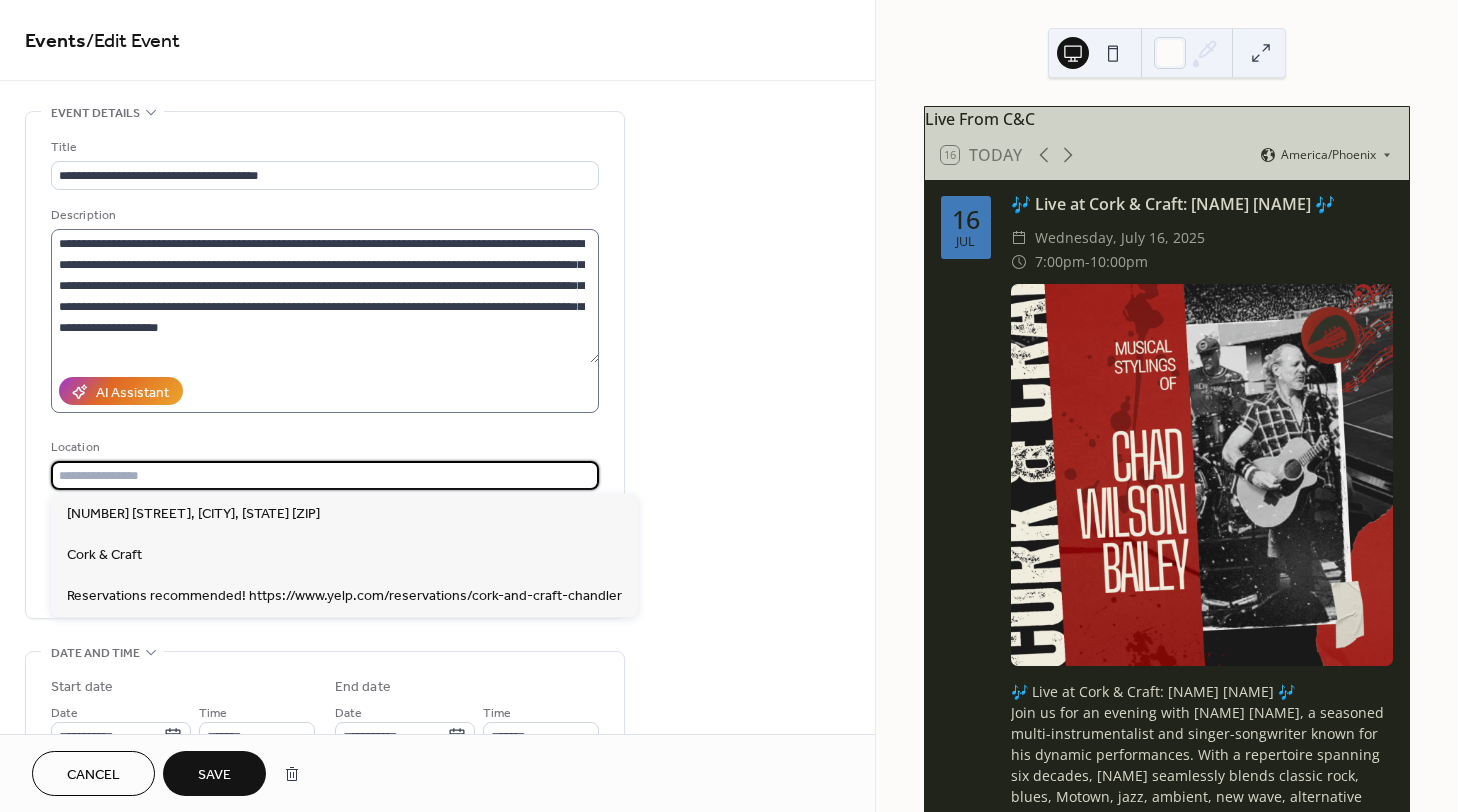type 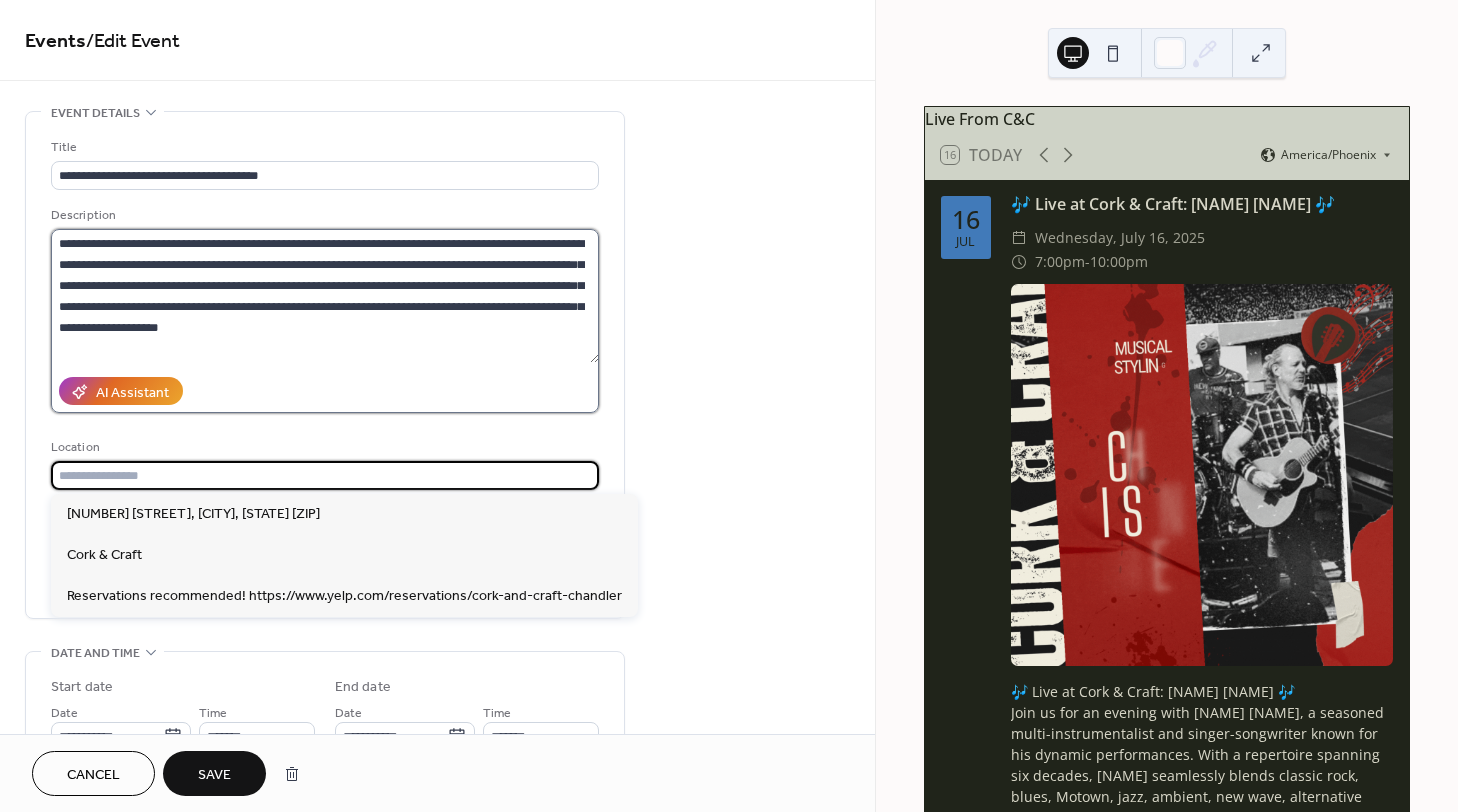 click on "**********" at bounding box center [325, 296] 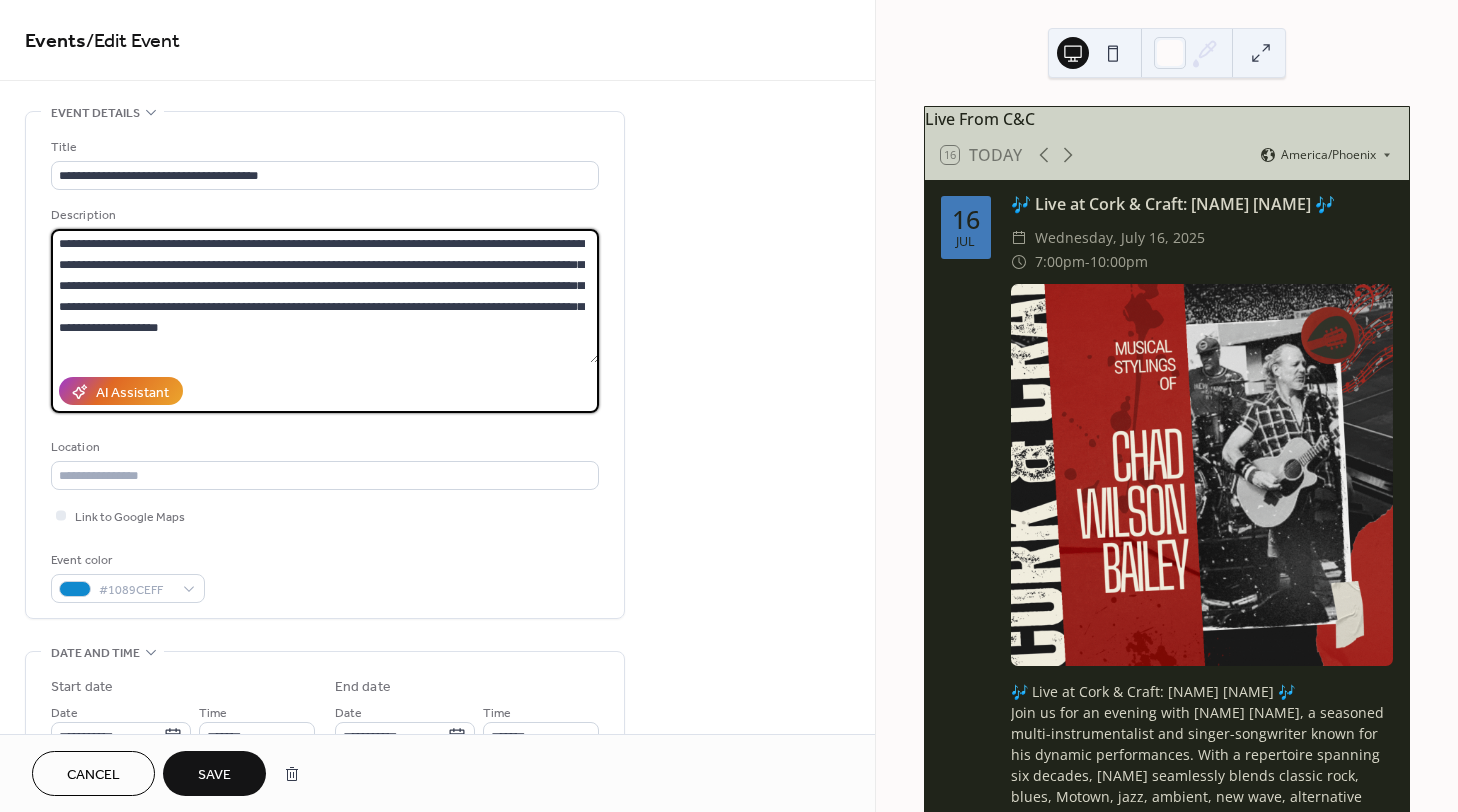 paste on "**********" 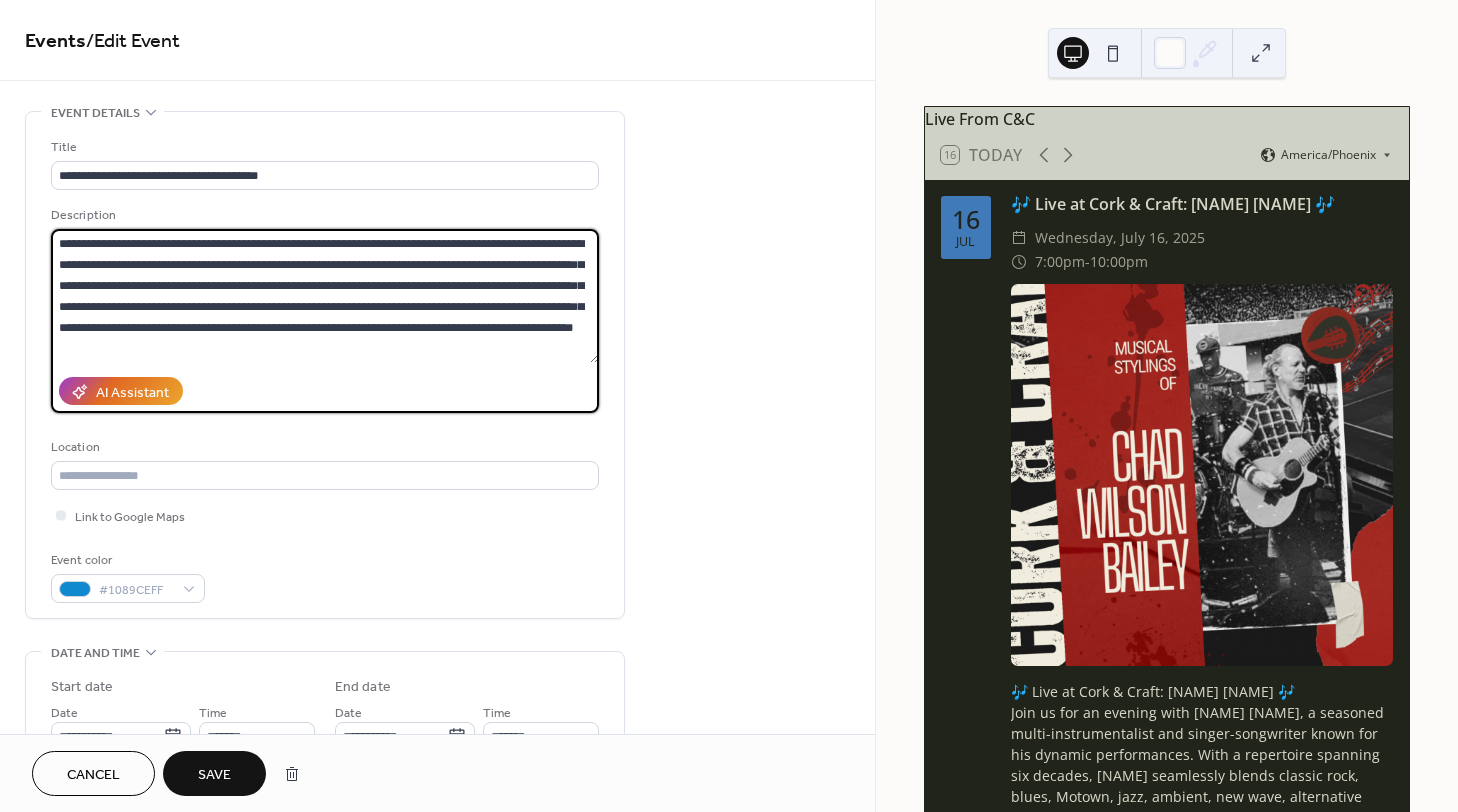click on "**********" at bounding box center [325, 296] 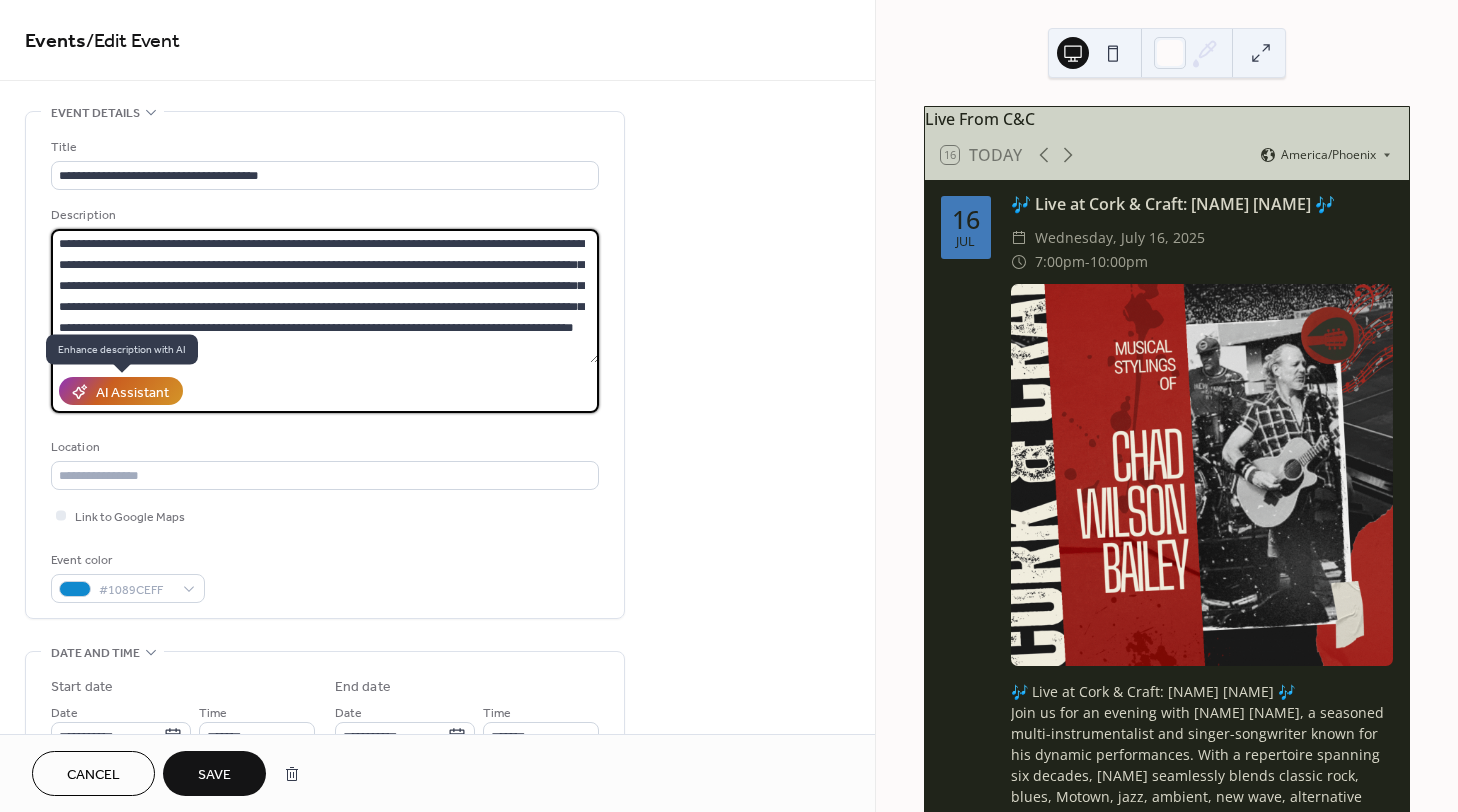 type on "**********" 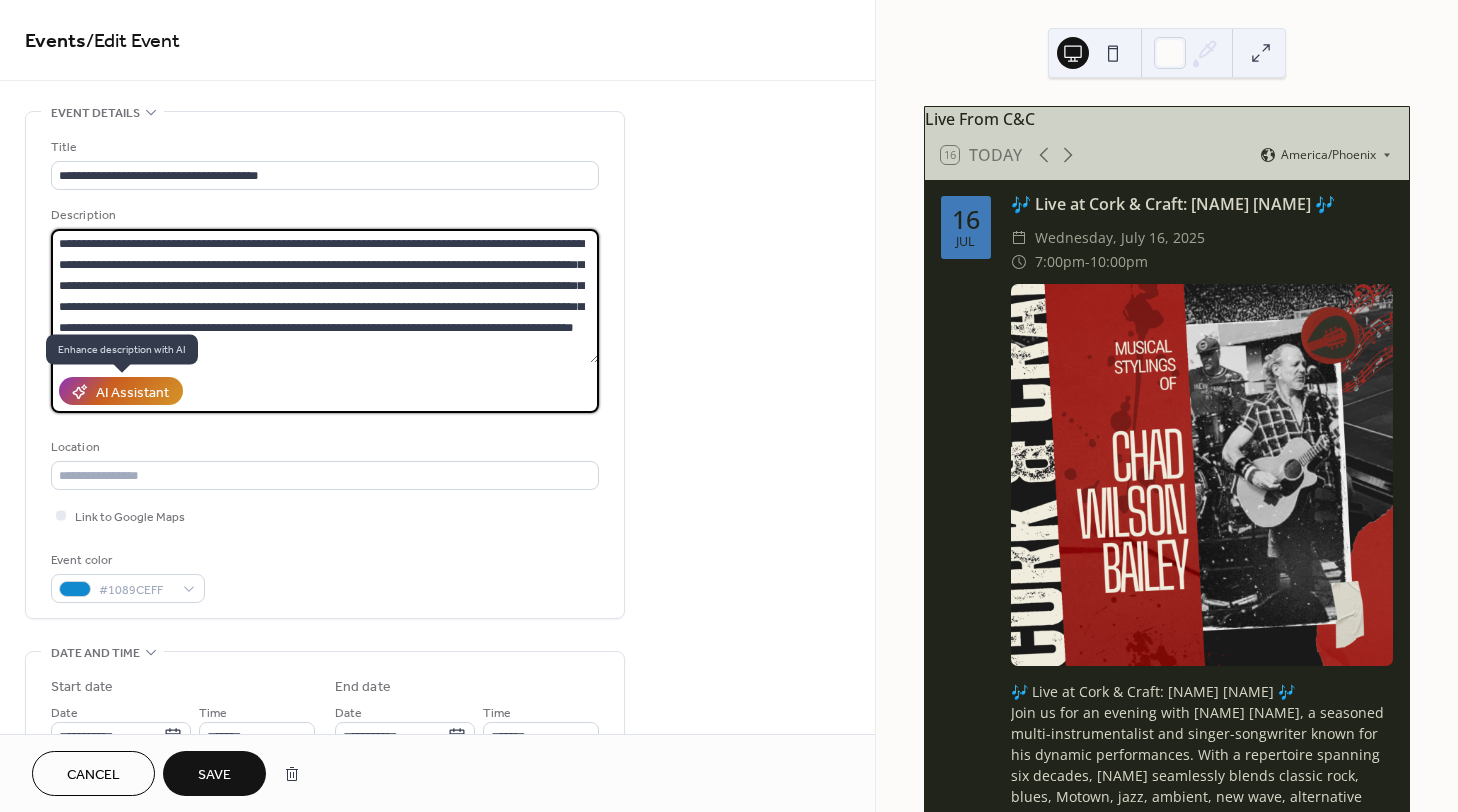 click on "AI Assistant" at bounding box center (132, 392) 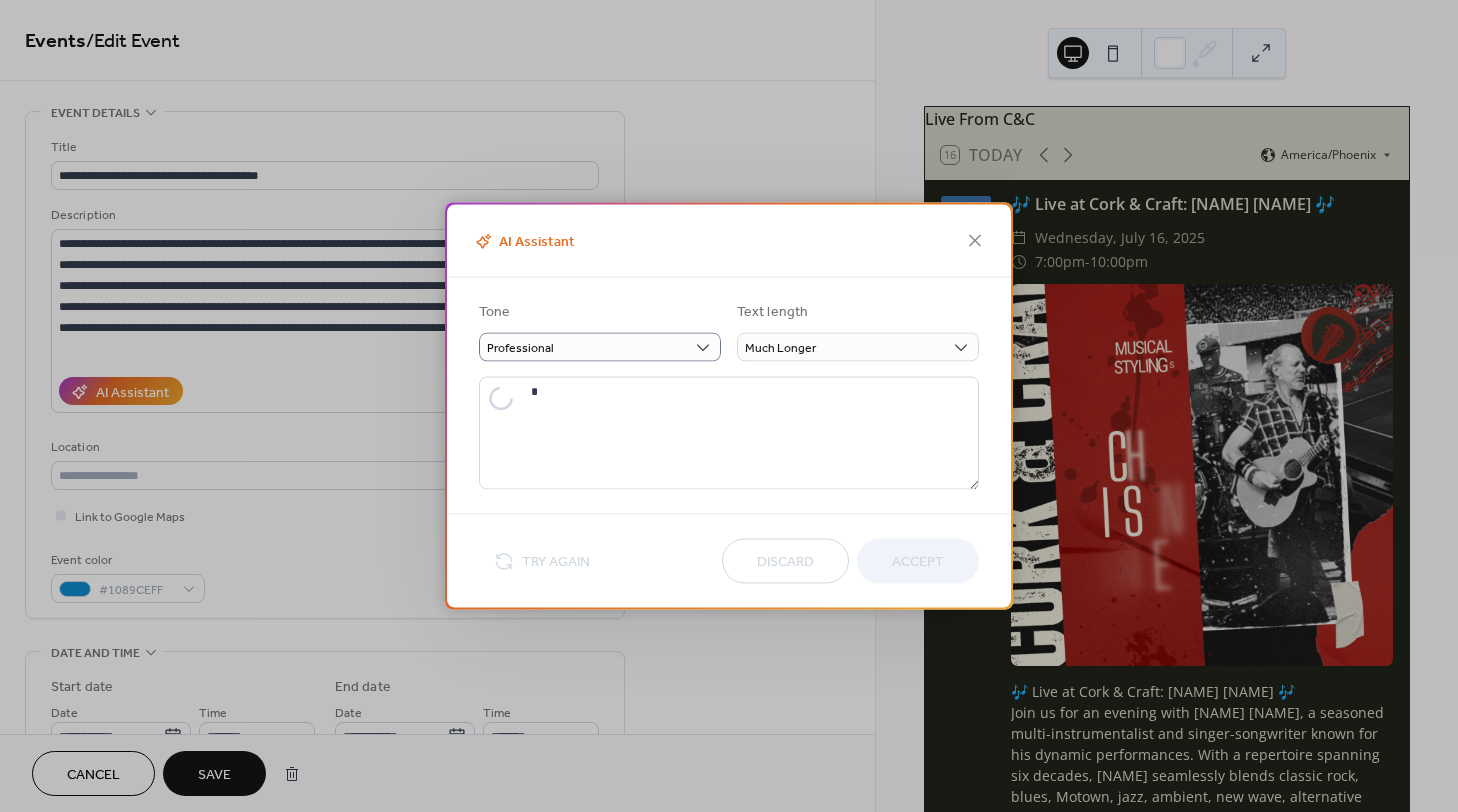 type on "**********" 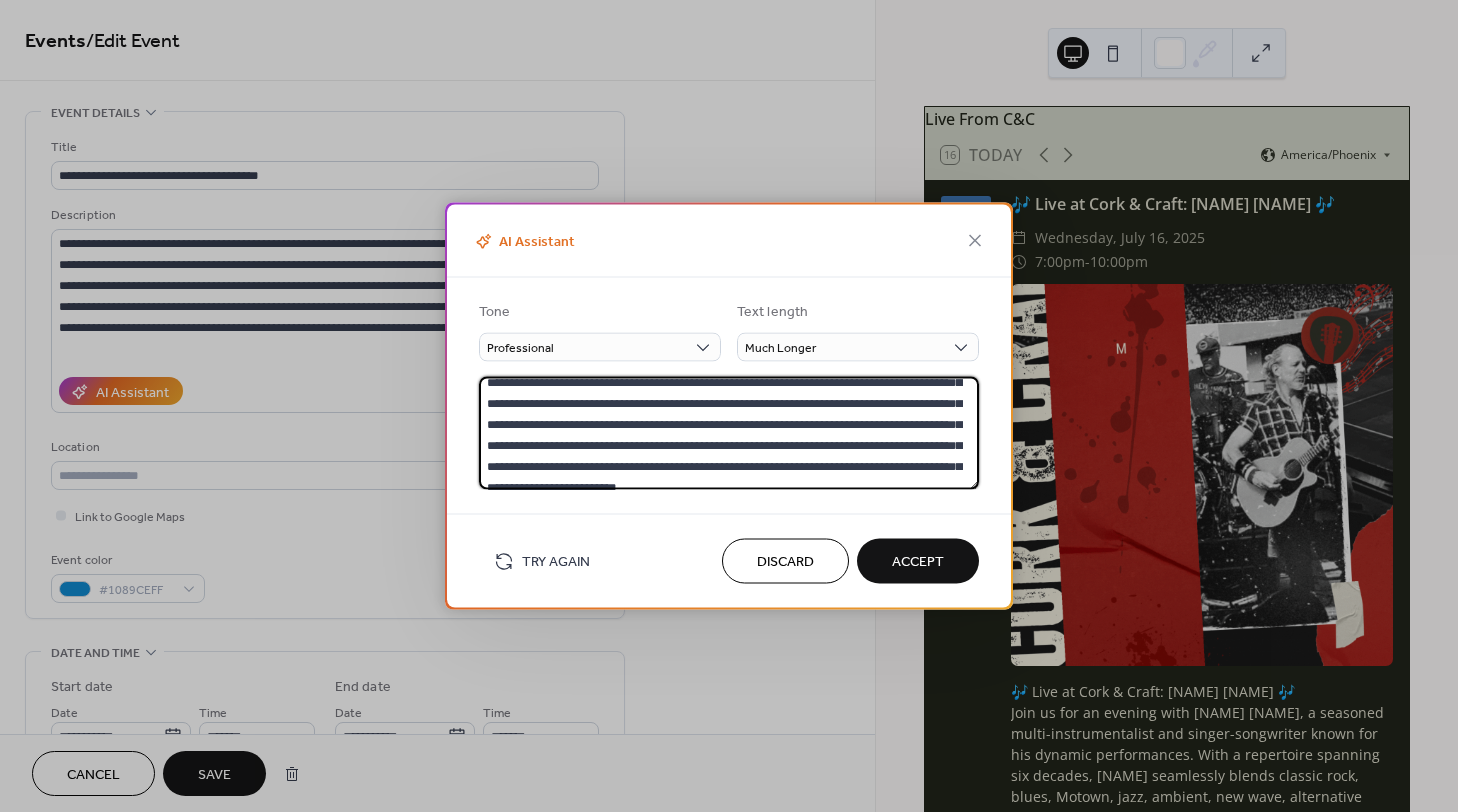 scroll, scrollTop: 105, scrollLeft: 0, axis: vertical 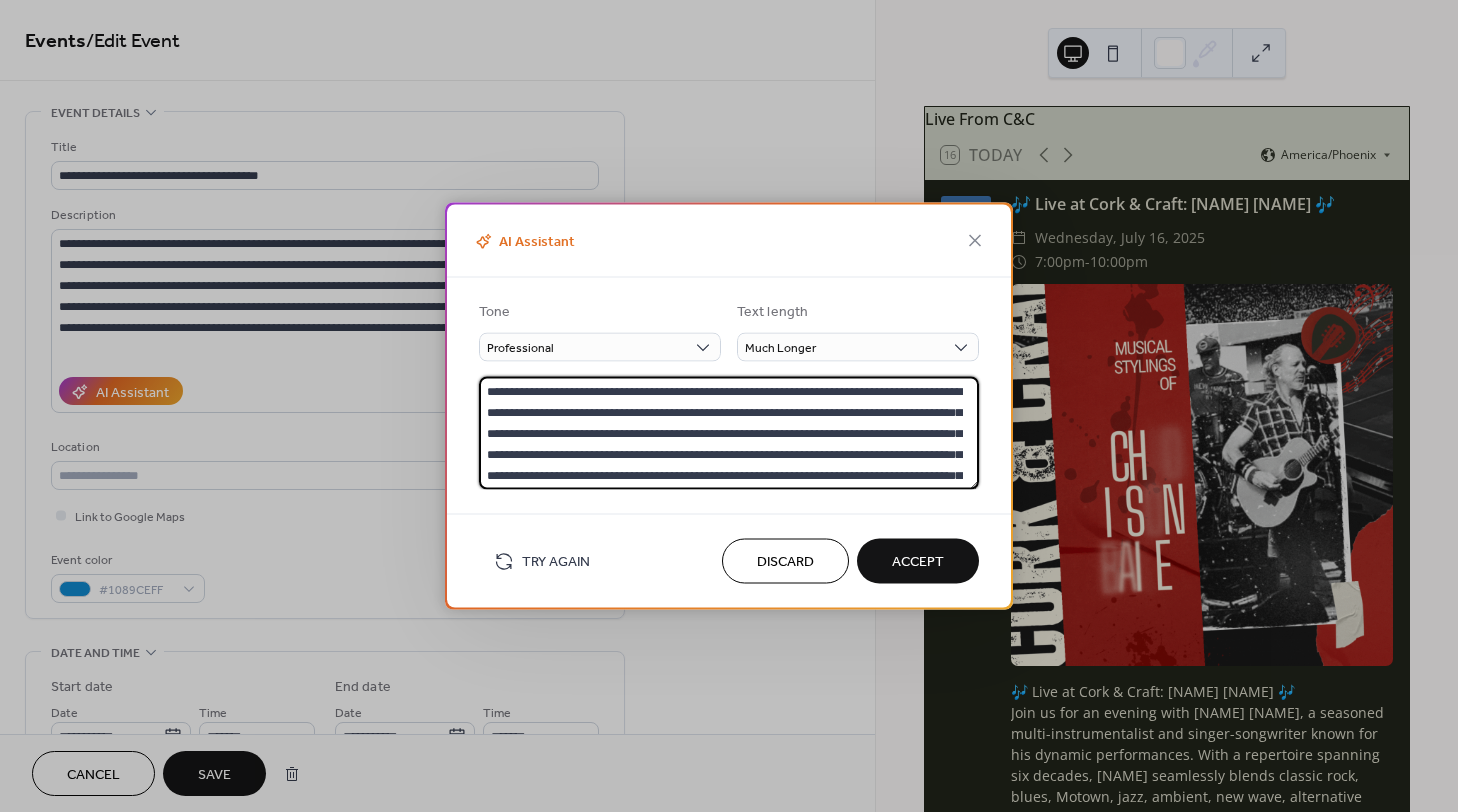 drag, startPoint x: 945, startPoint y: 478, endPoint x: 454, endPoint y: 349, distance: 507.66327 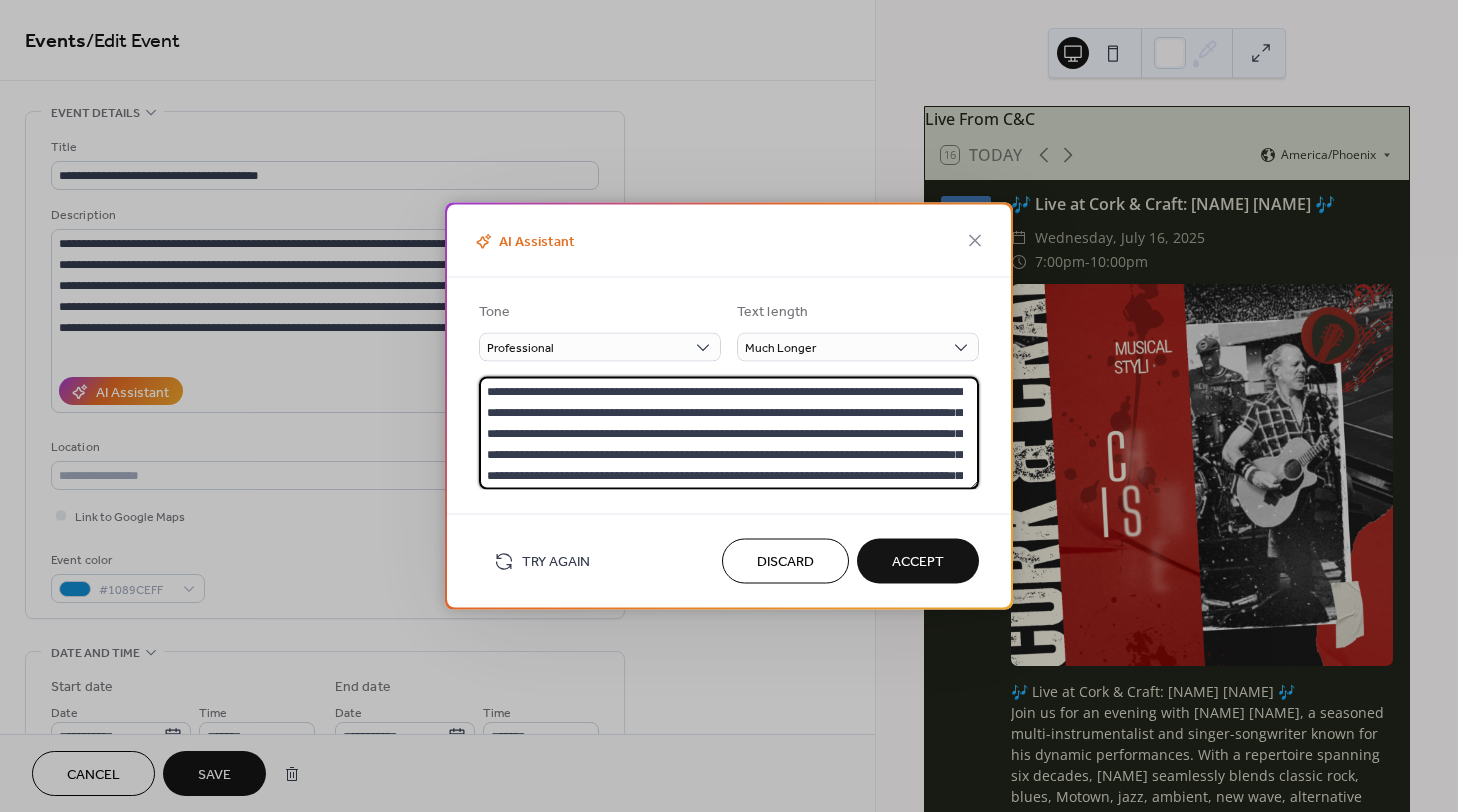 click on "**********" at bounding box center [729, 384] 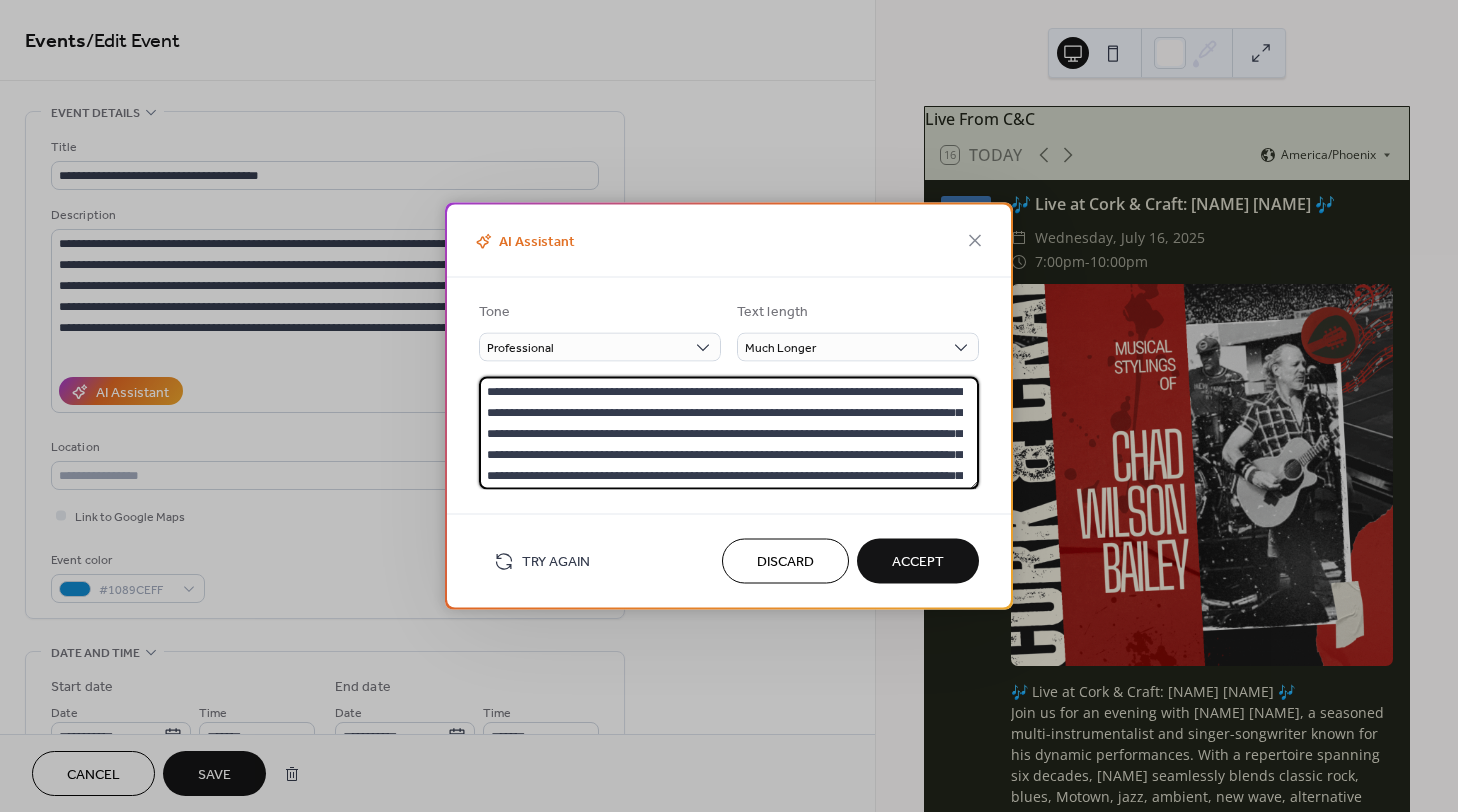 click on "**********" at bounding box center [729, 406] 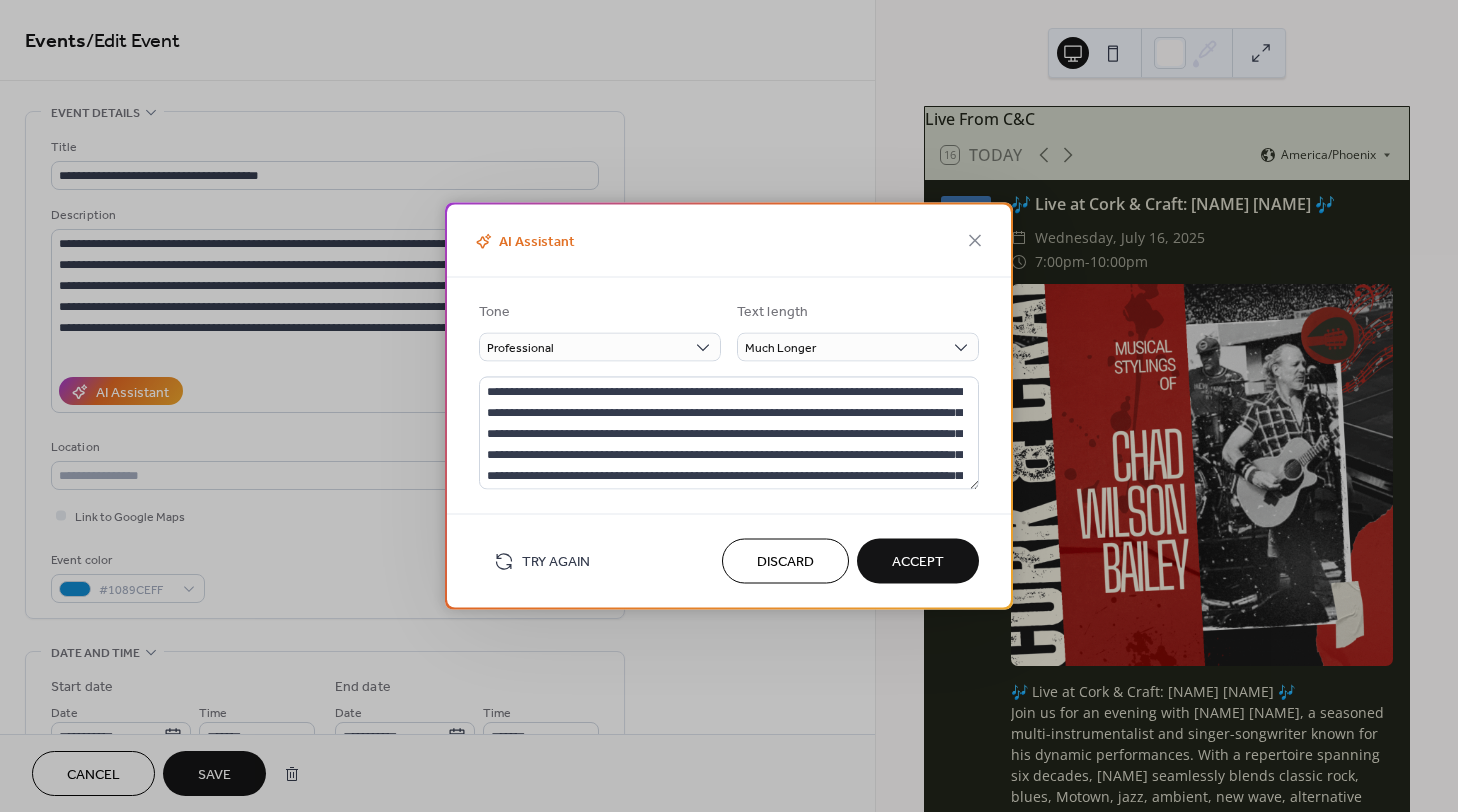click on "**********" at bounding box center [729, 406] 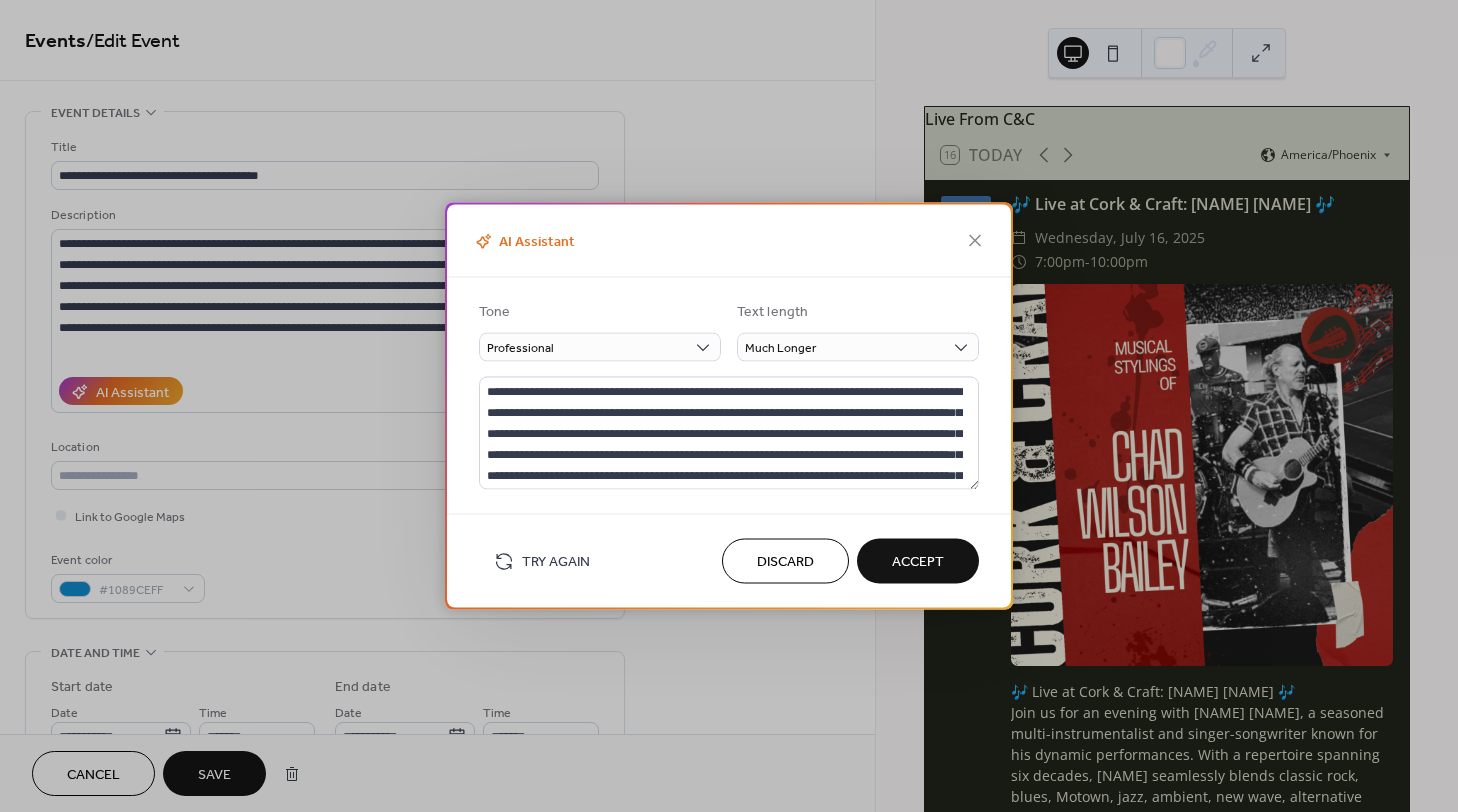 click on "Accept" at bounding box center (918, 562) 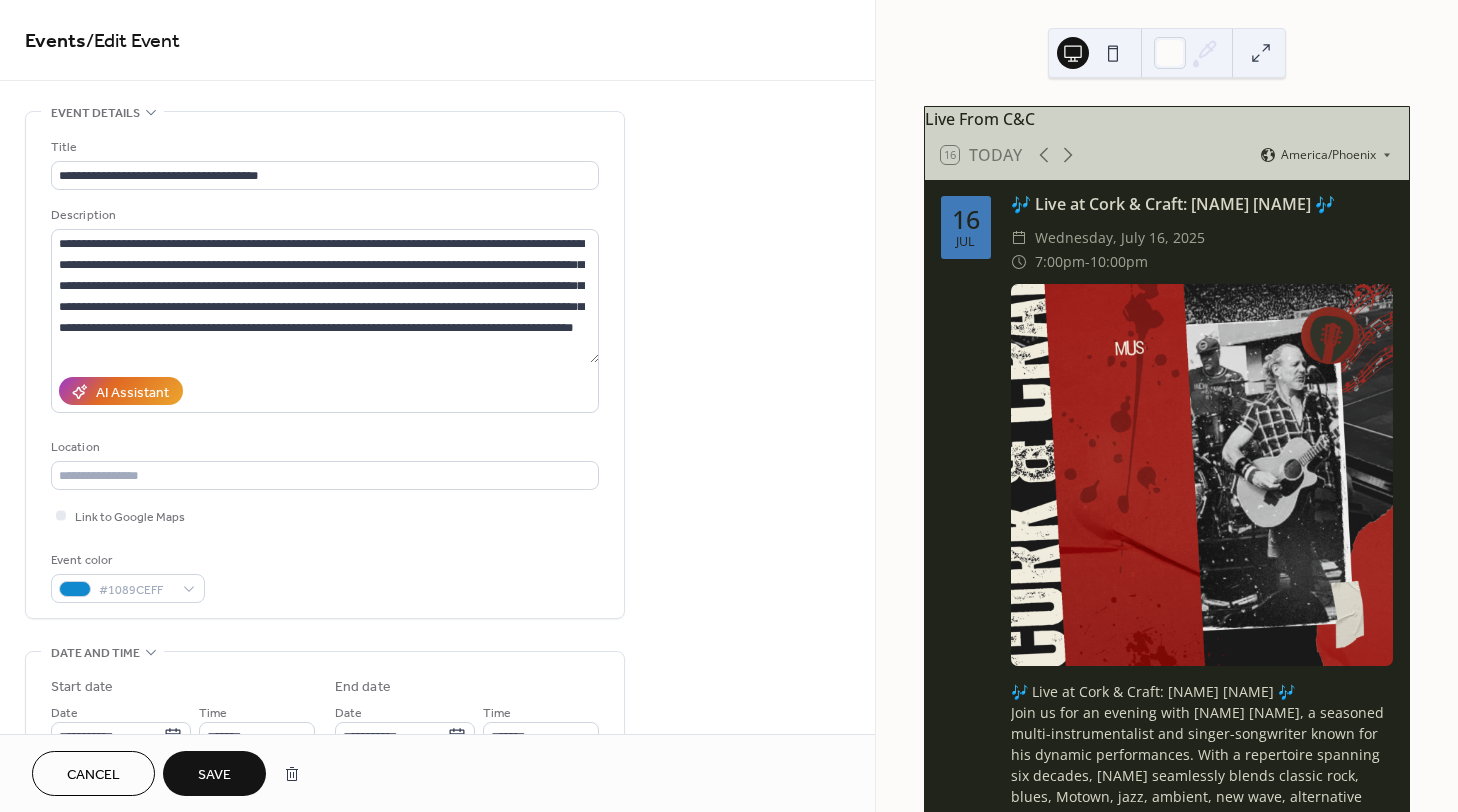 type on "**********" 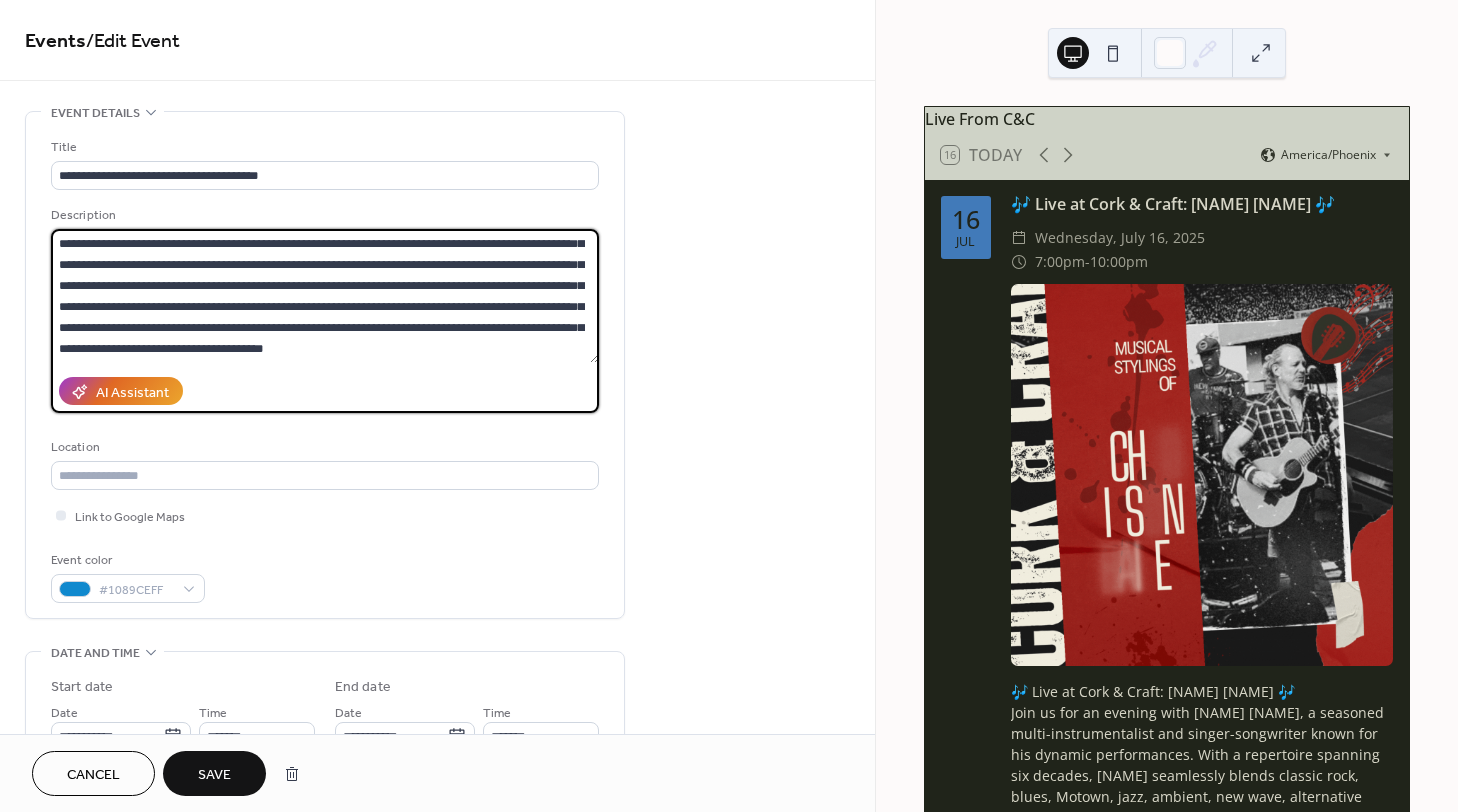 scroll, scrollTop: 84, scrollLeft: 0, axis: vertical 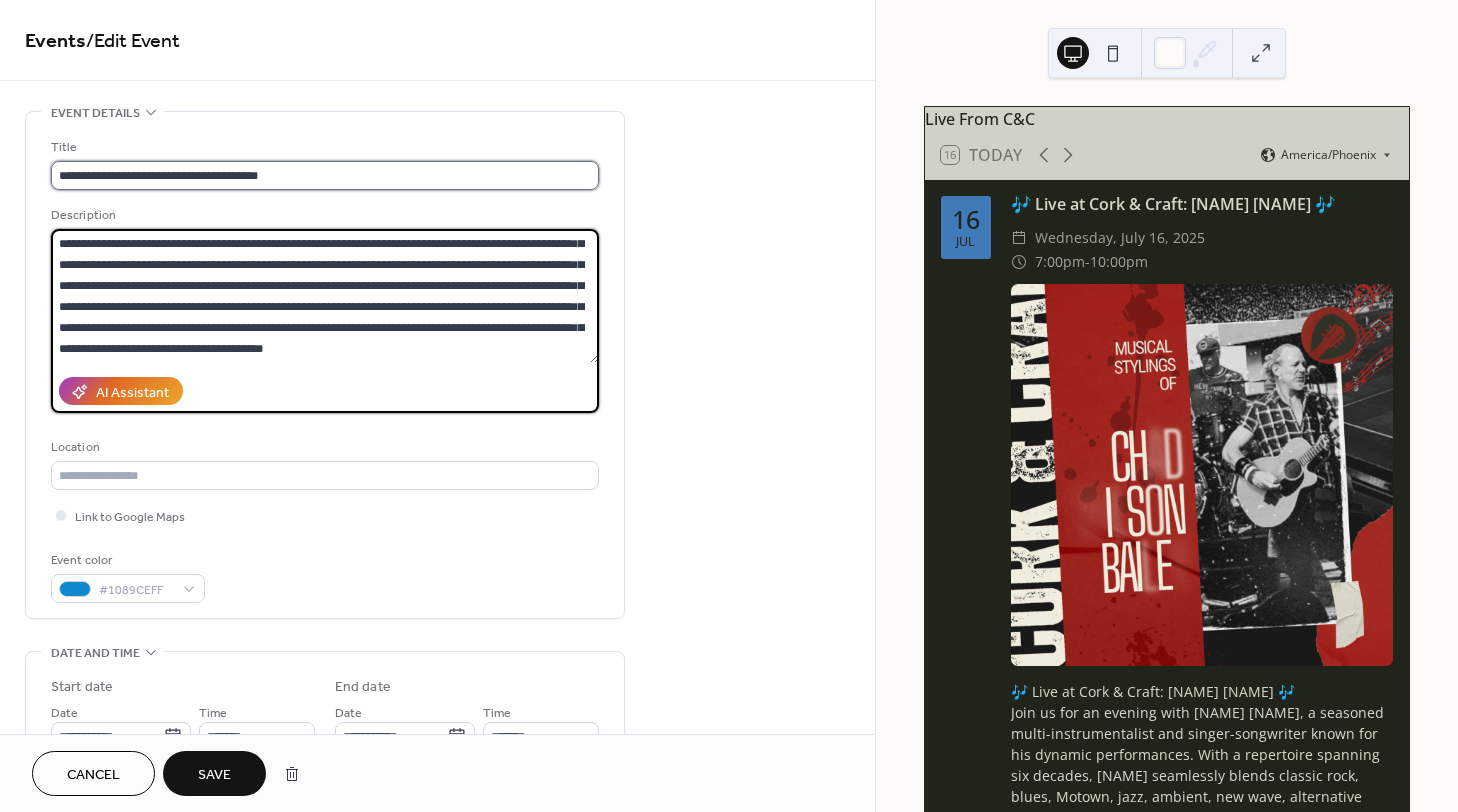 click on "**********" at bounding box center [325, 175] 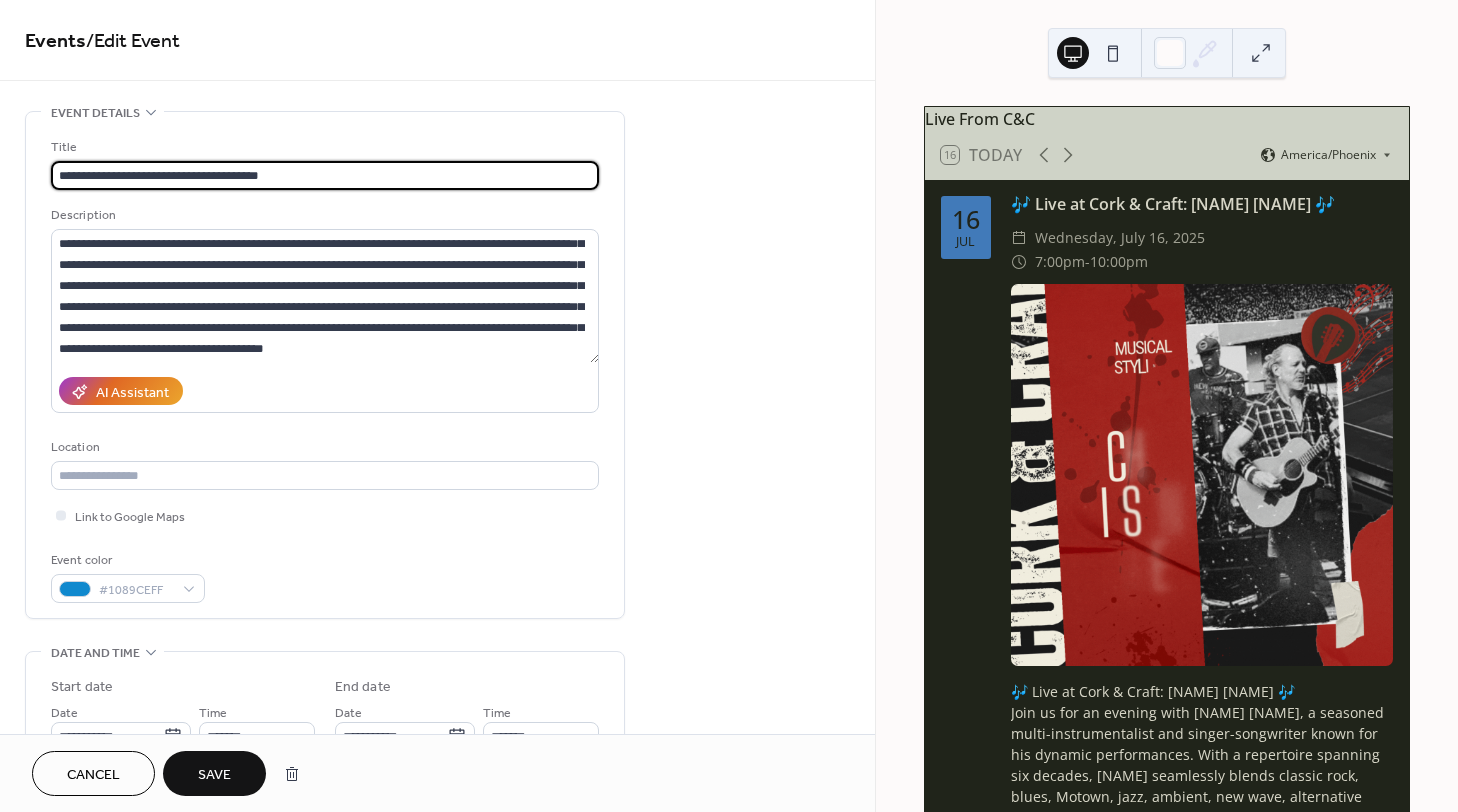 click on "Save" at bounding box center [214, 775] 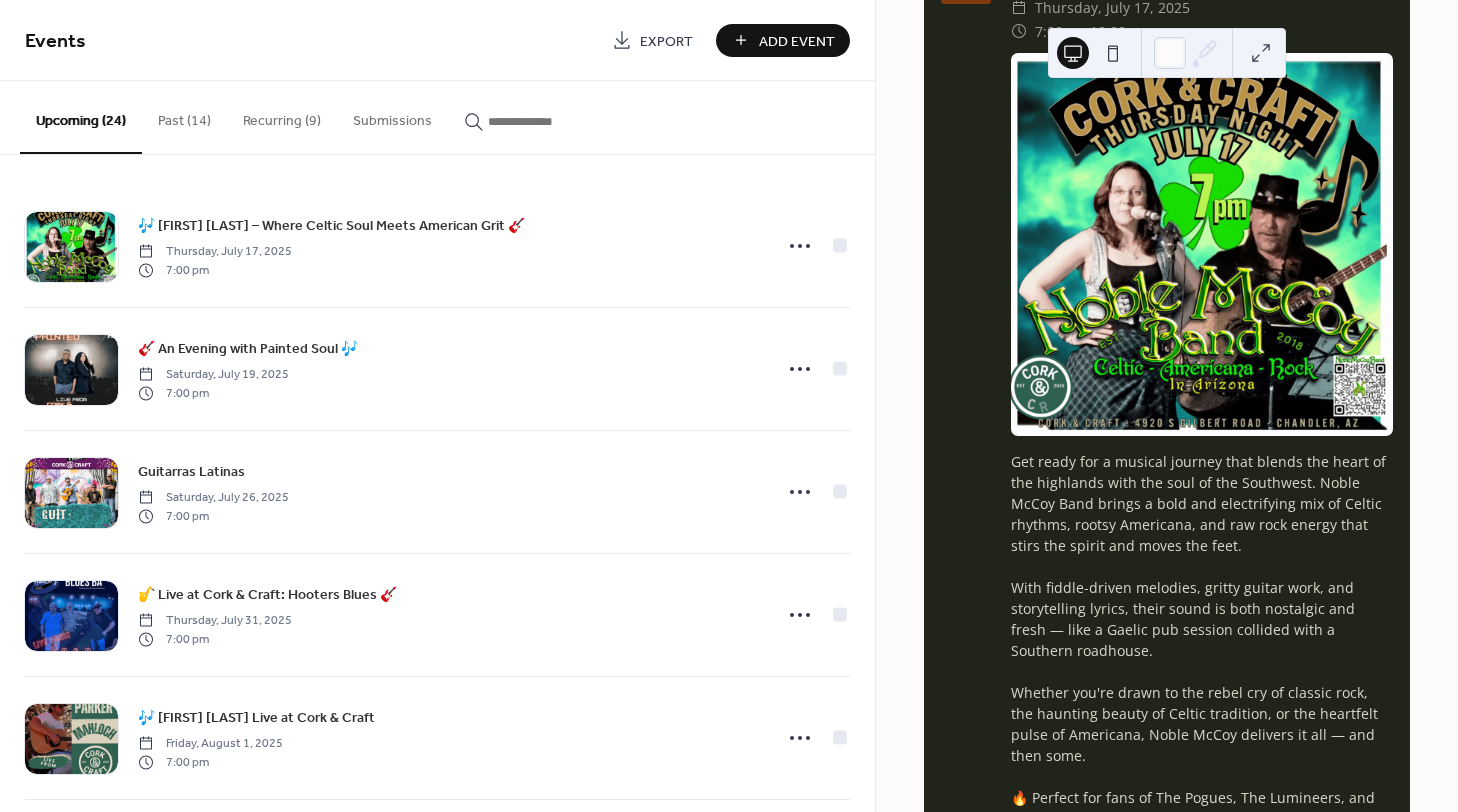 scroll, scrollTop: 0, scrollLeft: 0, axis: both 